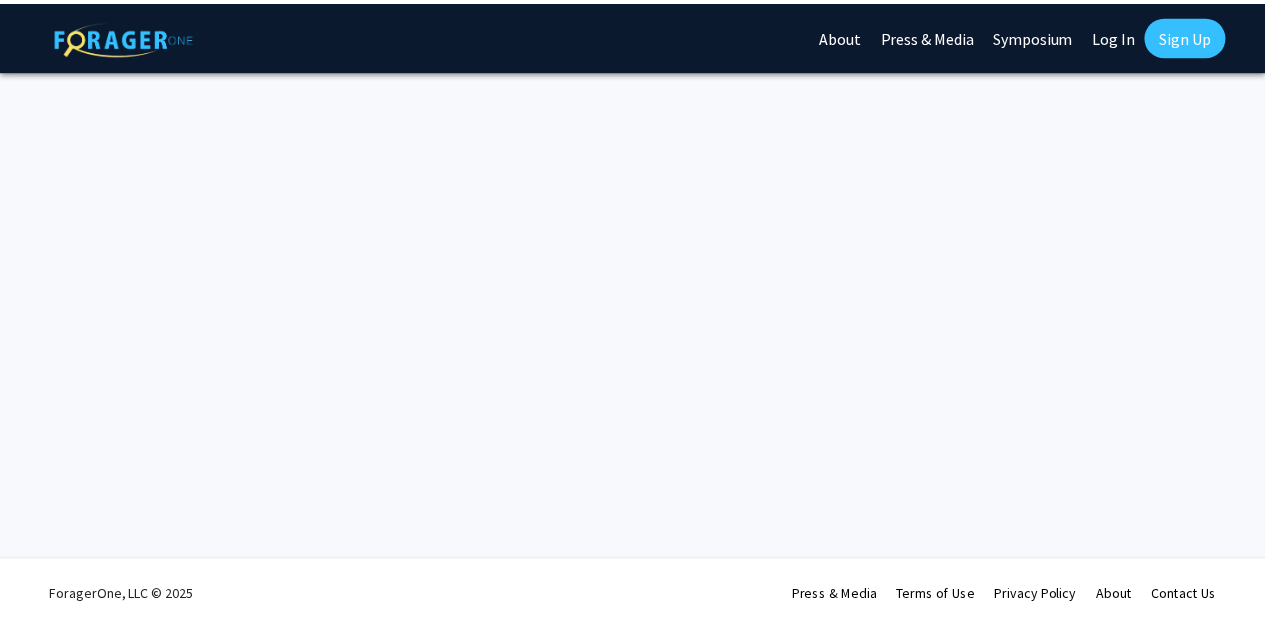 scroll, scrollTop: 0, scrollLeft: 0, axis: both 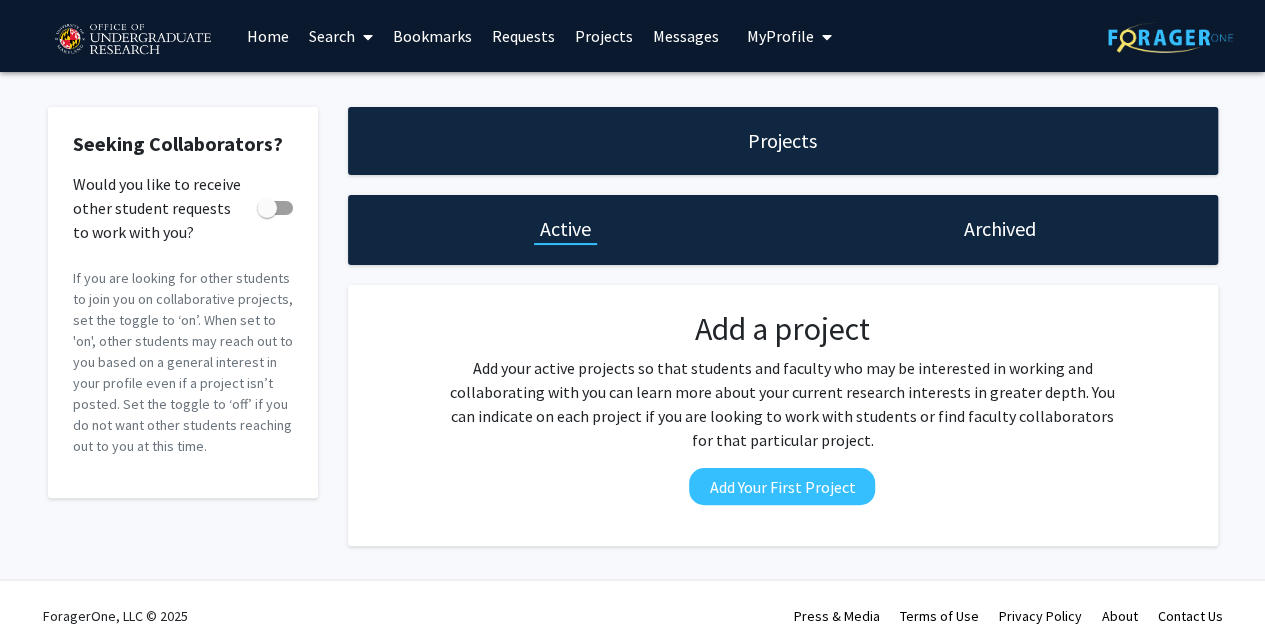 click on "Search" at bounding box center [341, 36] 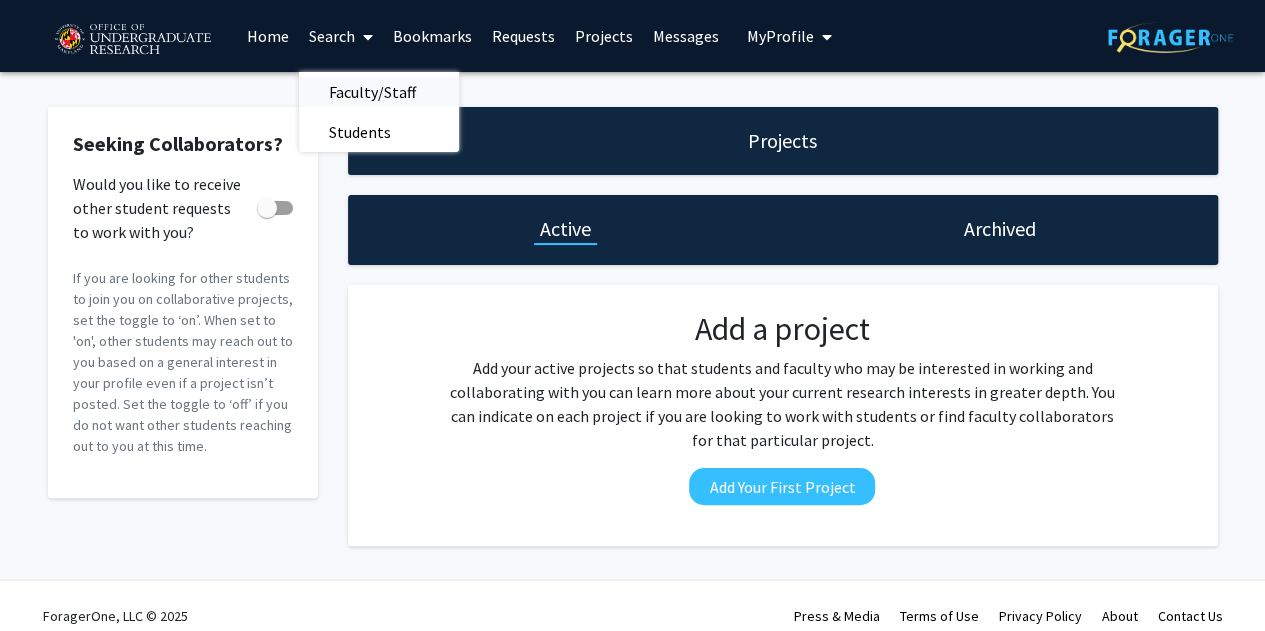 click on "Faculty/Staff" at bounding box center (372, 92) 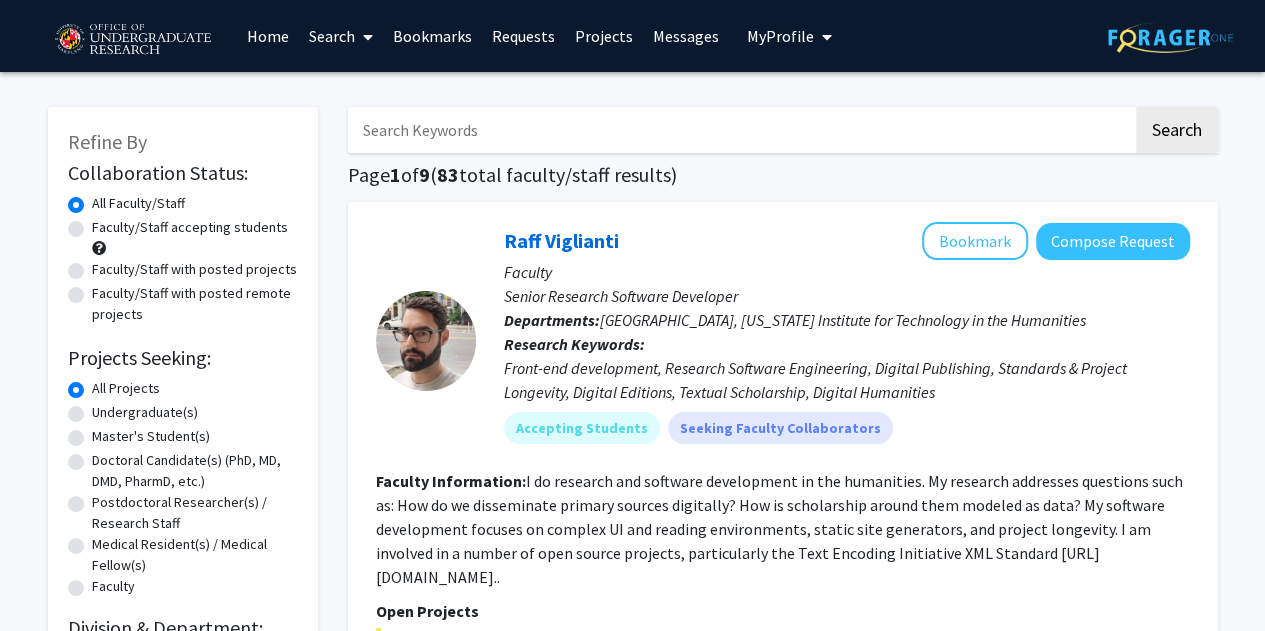 scroll, scrollTop: 77, scrollLeft: 0, axis: vertical 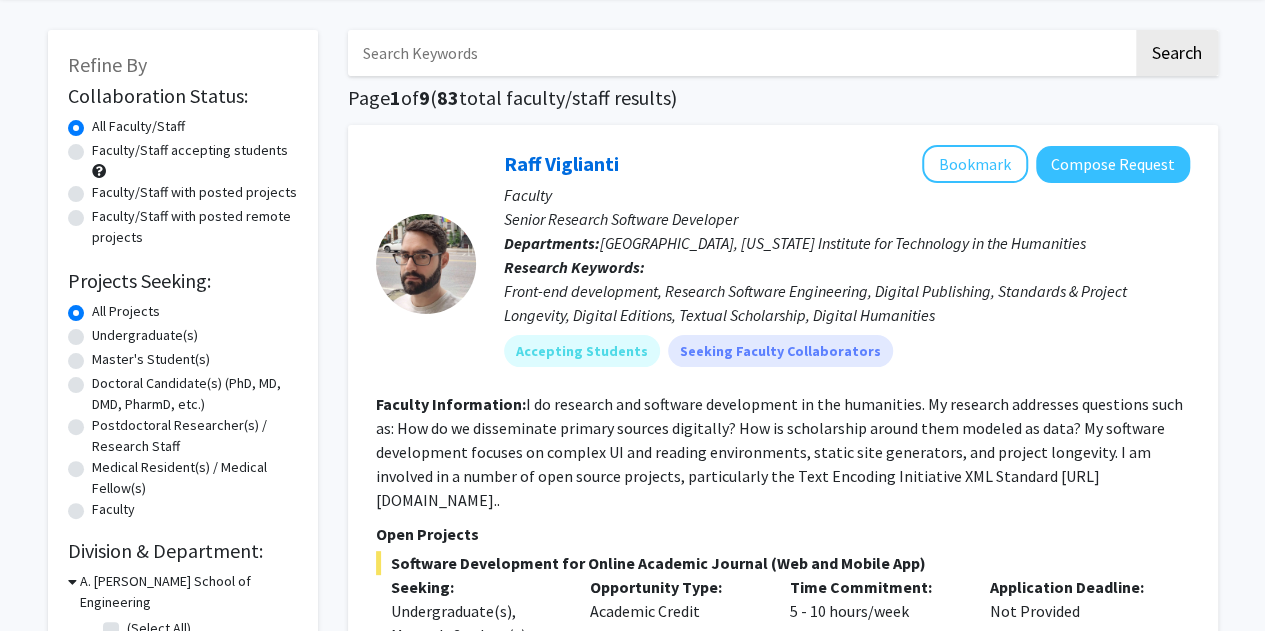 click on "Undergraduate(s)" 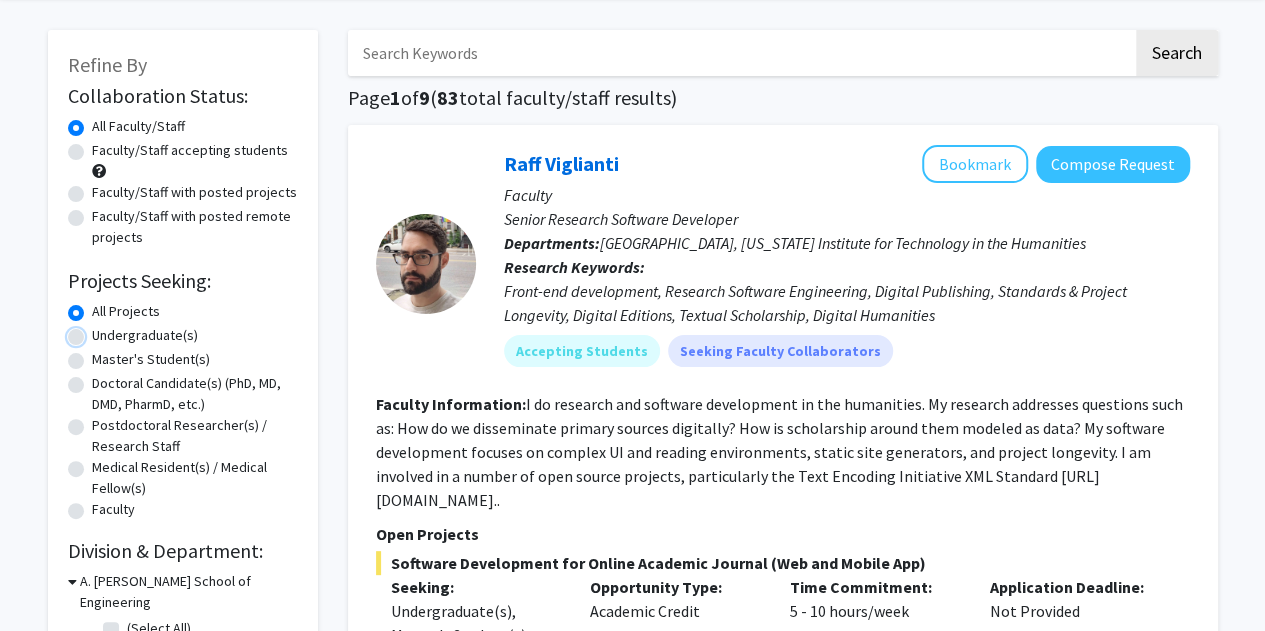 click on "Undergraduate(s)" at bounding box center [98, 331] 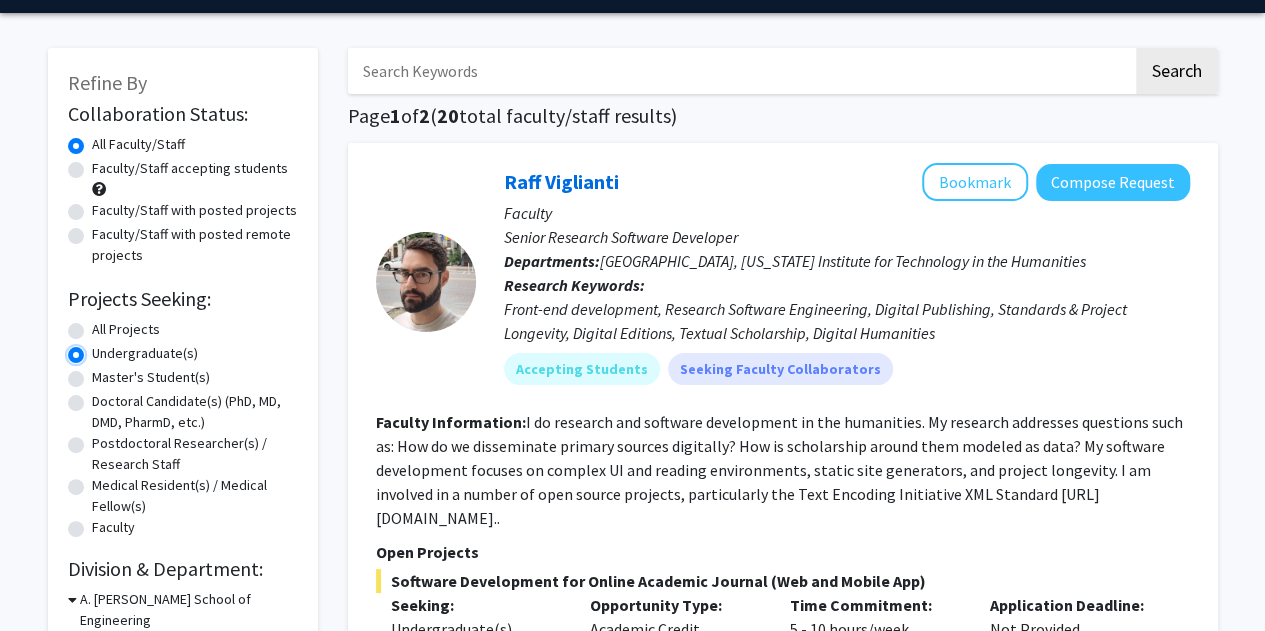 scroll, scrollTop: 58, scrollLeft: 0, axis: vertical 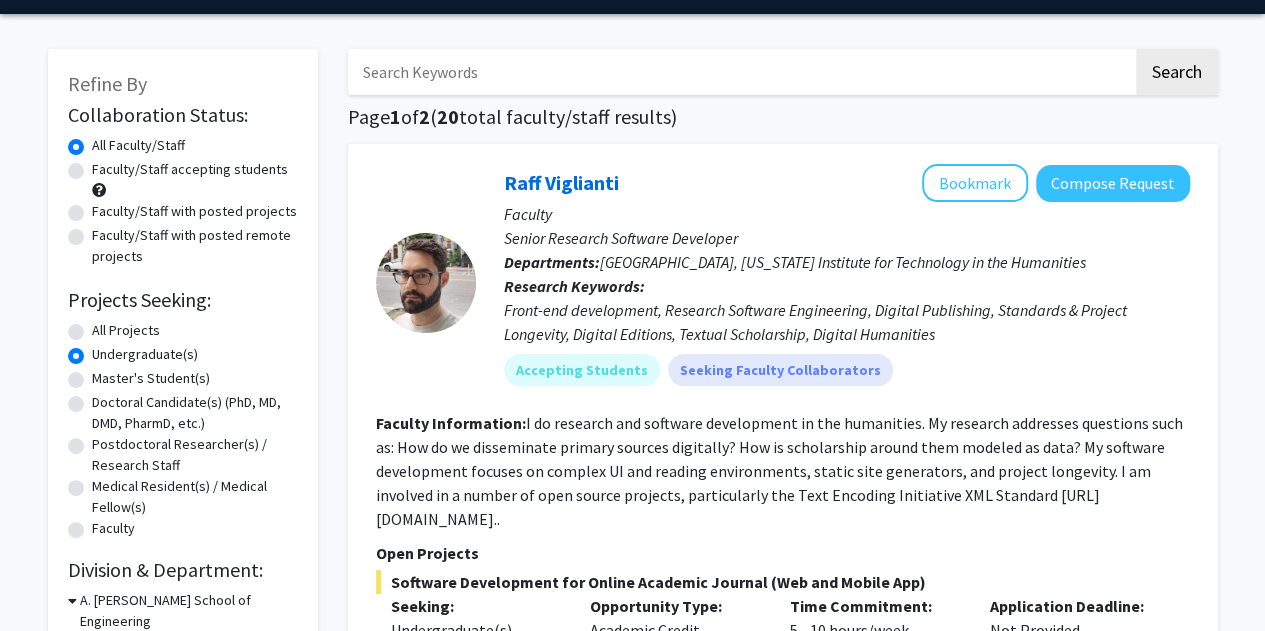 click on "I do research and software development in the humanities. My research addresses questions such as: How do we disseminate primary sources digitally? How is scholarship around them modeled as data? My software development focuses on complex UI and reading environments, static site generators, and project longevity. I am involved in a number of open source projects, particularly the Text Encoding Initiative XML Standard [URL][DOMAIN_NAME].." 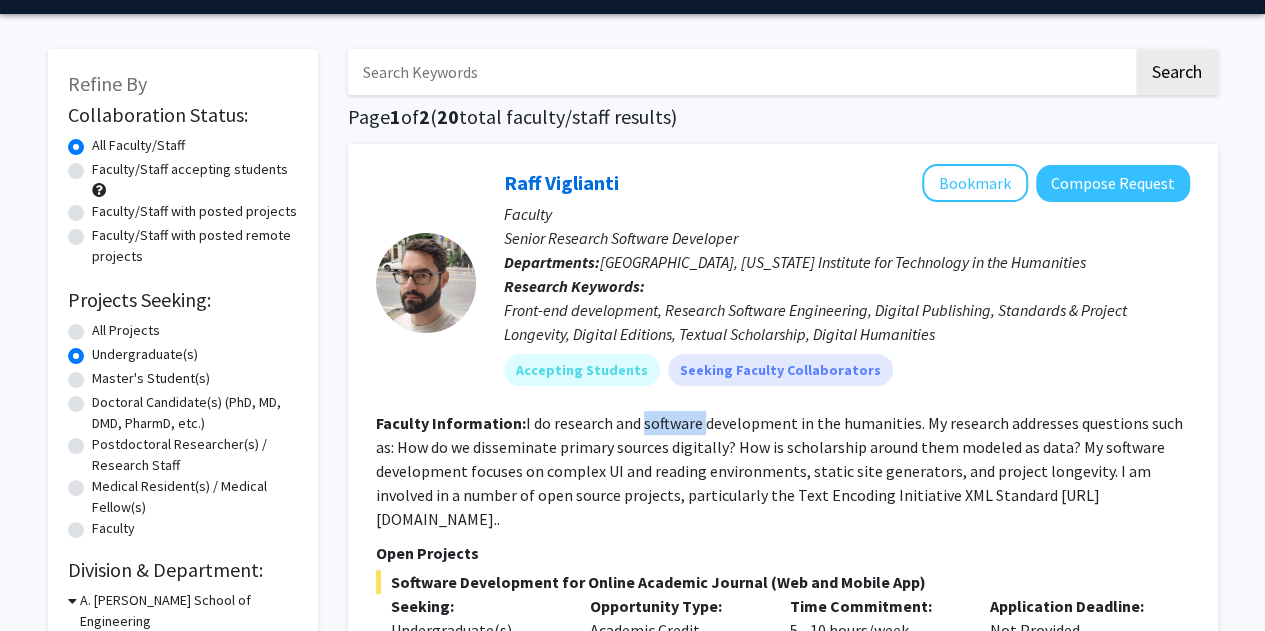 click on "I do research and software development in the humanities. My research addresses questions such as: How do we disseminate primary sources digitally? How is scholarship around them modeled as data? My software development focuses on complex UI and reading environments, static site generators, and project longevity. I am involved in a number of open source projects, particularly the Text Encoding Initiative XML Standard [URL][DOMAIN_NAME].." 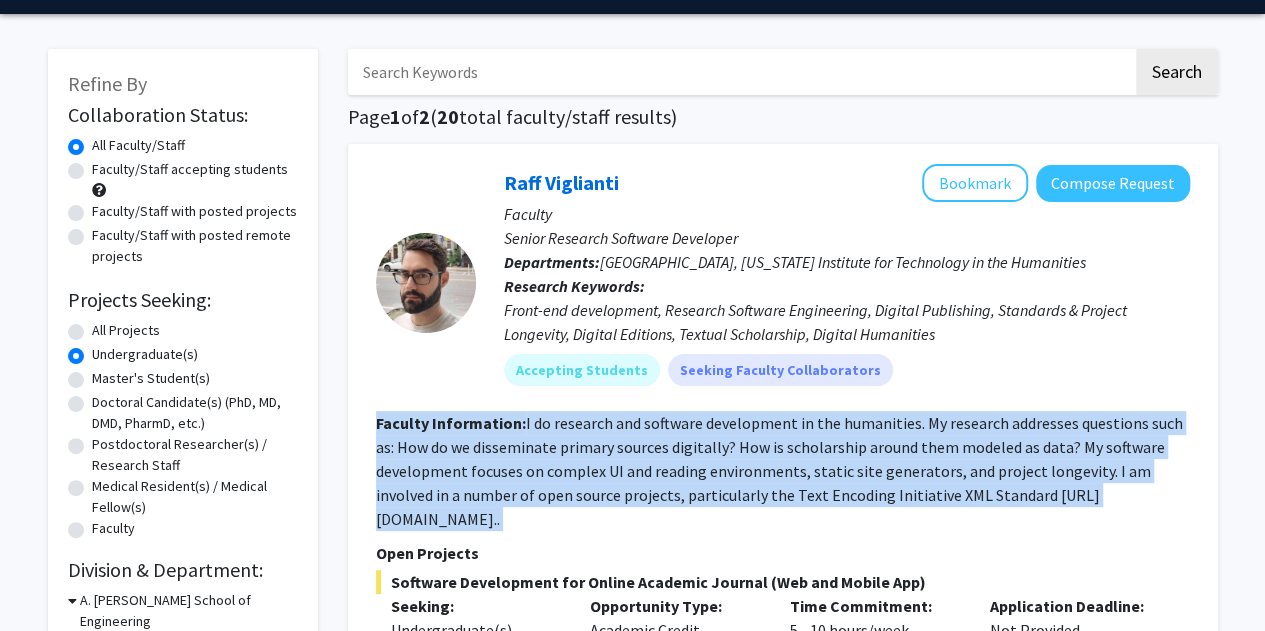 click on "I do research and software development in the humanities. My research addresses questions such as: How do we disseminate primary sources digitally? How is scholarship around them modeled as data? My software development focuses on complex UI and reading environments, static site generators, and project longevity. I am involved in a number of open source projects, particularly the Text Encoding Initiative XML Standard [URL][DOMAIN_NAME].." 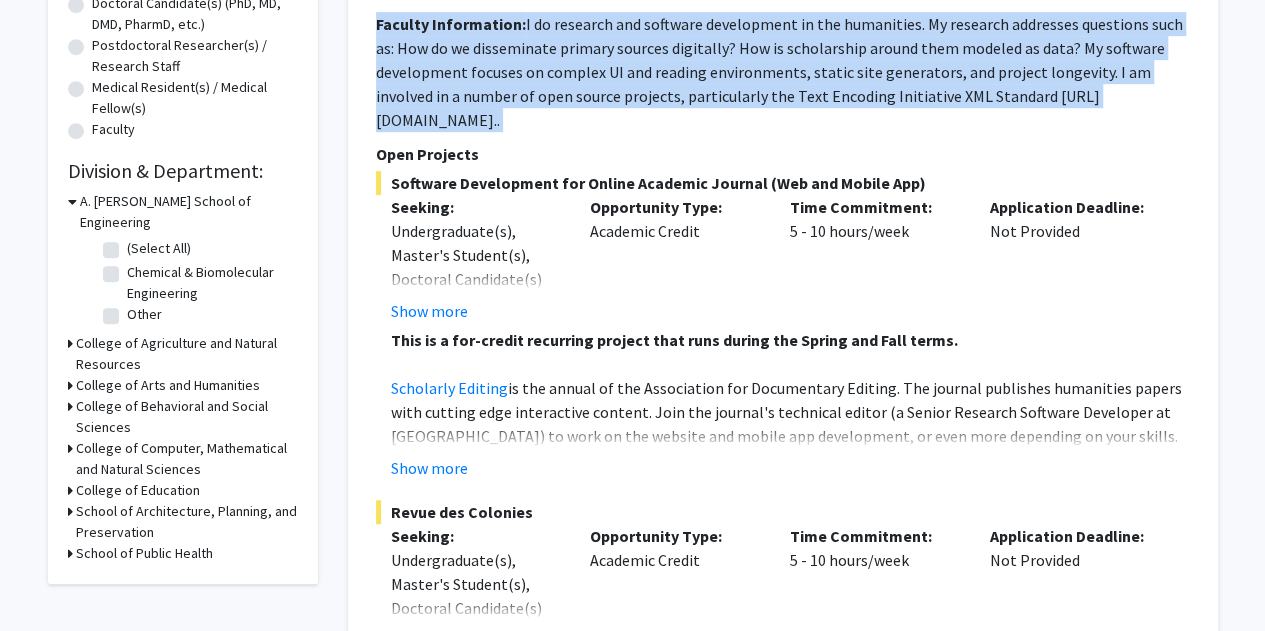 scroll, scrollTop: 458, scrollLeft: 0, axis: vertical 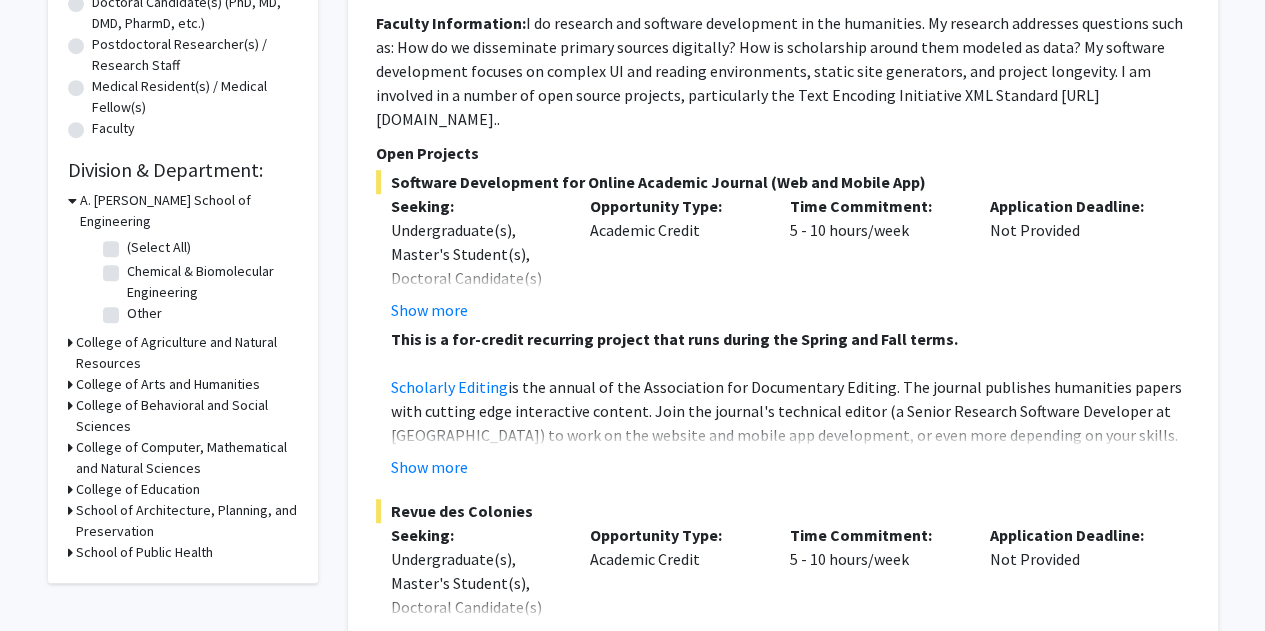 click on "Software Development for Online Academic Journal (Web and Mobile App)  Seeking: Undergraduate(s), Master's Student(s), Doctoral Candidate(s) (PhD, MD, DMD, PharmD, etc.) Show more Opportunity Type:  Academic Credit  Time Commitment:  5 - 10 hours/week  Application Deadline:  Not Provided  This is a for-credit recurring project that runs during the Spring and Fall terms. Scholarly Editing Required skills : Programming experience required. JavaScript/TypeScript preferred. Show more  Revue des Colonies  Seeking: Undergraduate(s), Master's Student(s), Doctoral Candidate(s) (PhD, MD, DMD, PharmD, etc.) Show more Opportunity Type:  Academic Credit  Time Commitment:  5 - 10 hours/week  Application Deadline:  Not Provided  This is a for-credit recurring project that runs during the Spring and Fall terms. ﻿ Required skills : Programming experience required. JavaScript/TypeScript preferred. Show more   JavaScript/TypeScript tools for XML standards  Seeking: Show more Opportunity Type:  Academic Credit  Scholarly XML" 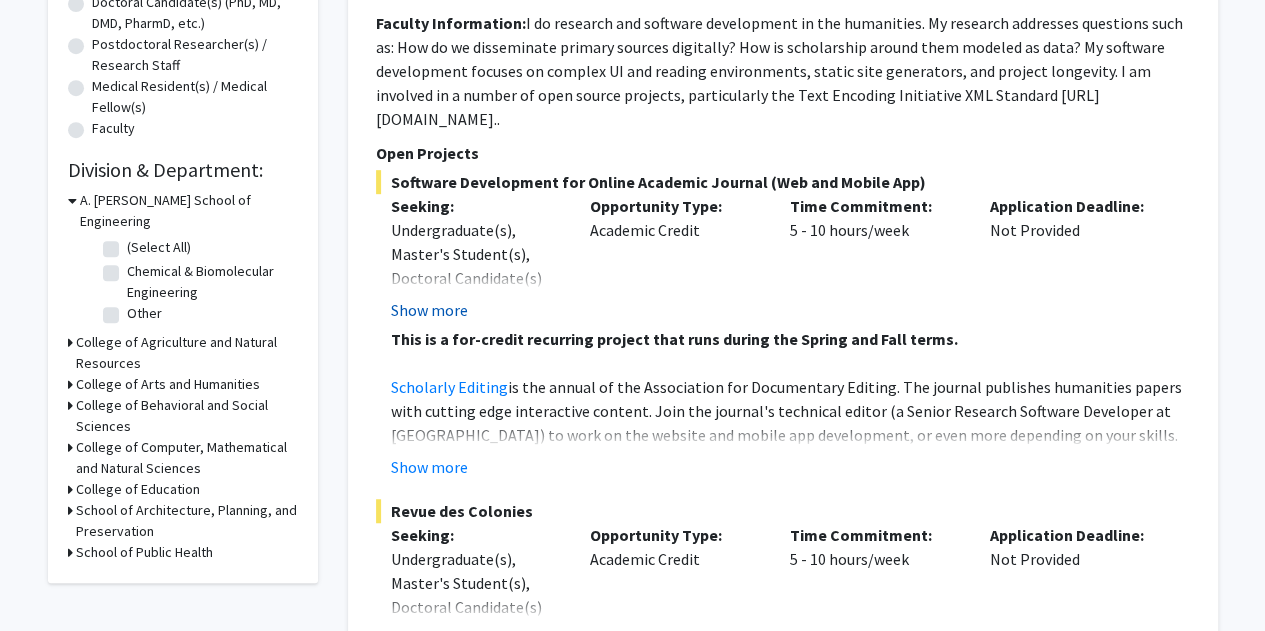 click on "Show more" 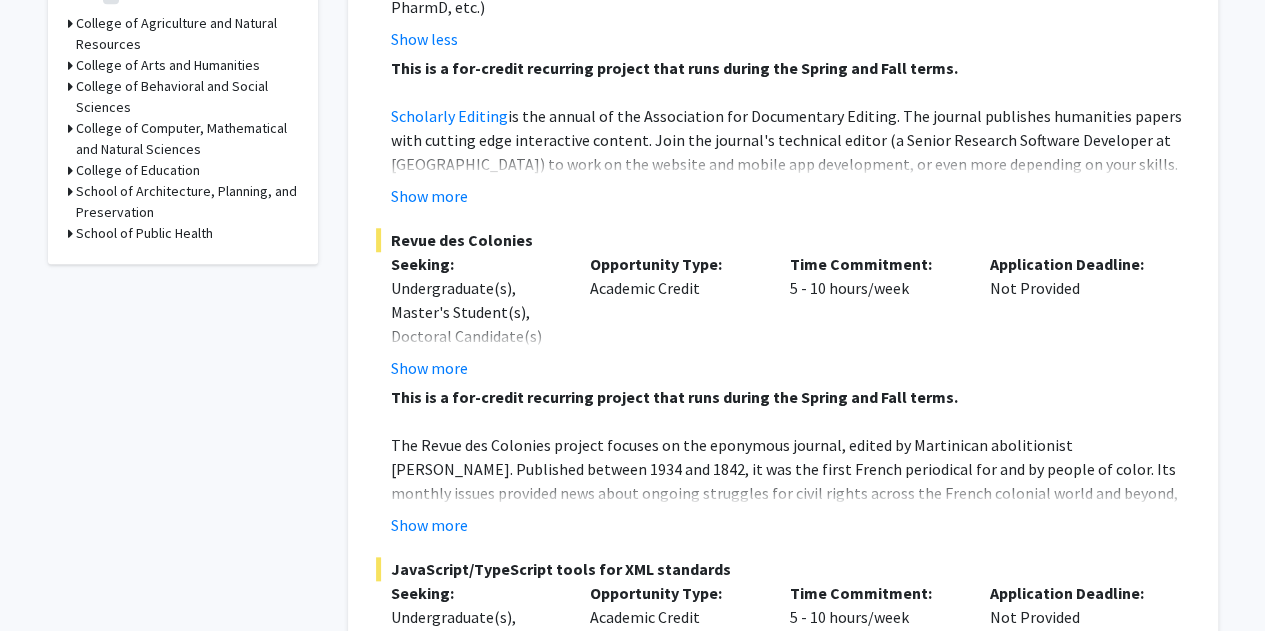 scroll, scrollTop: 778, scrollLeft: 0, axis: vertical 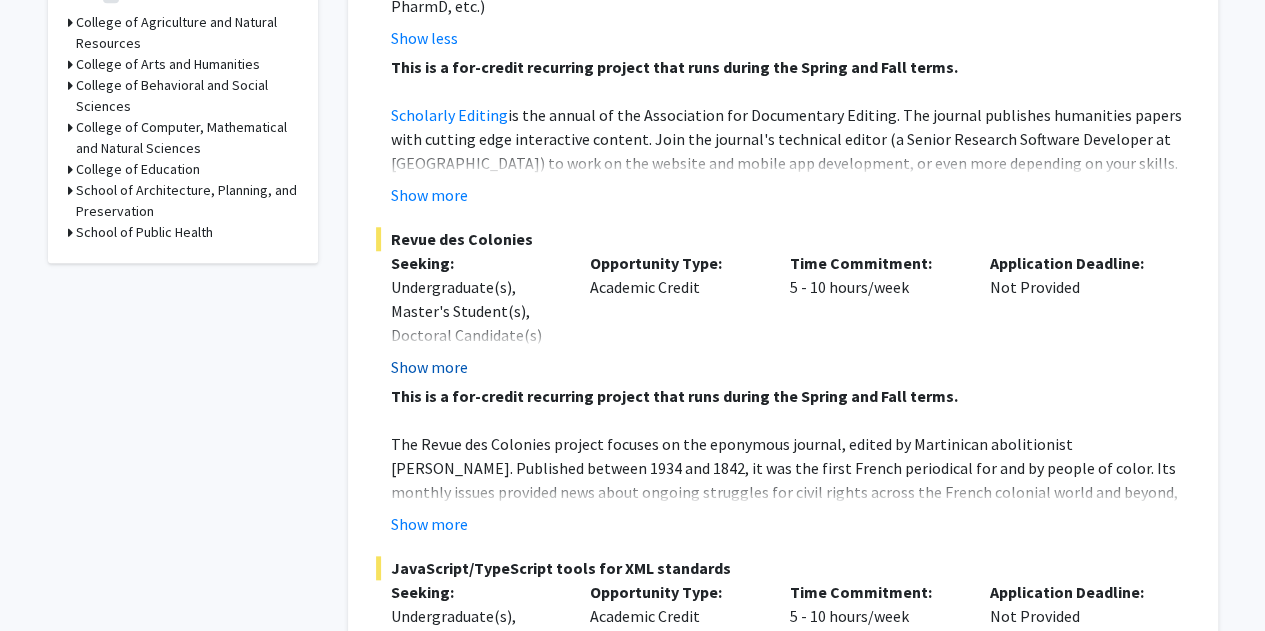 click on "Show more" 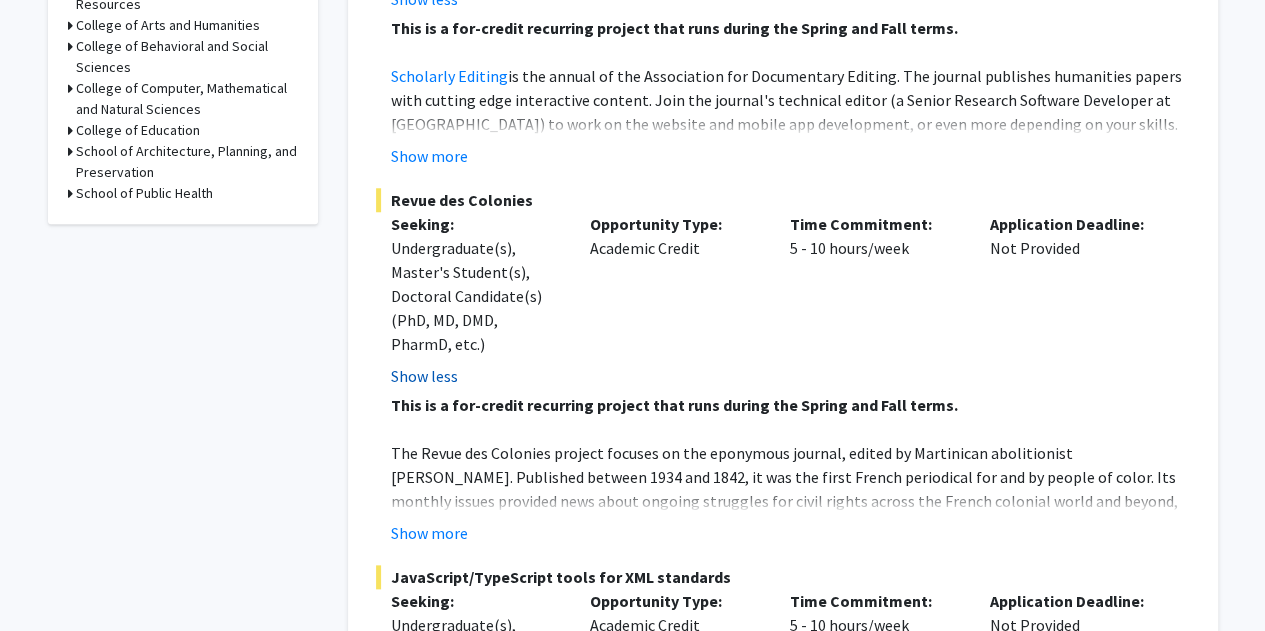 scroll, scrollTop: 818, scrollLeft: 0, axis: vertical 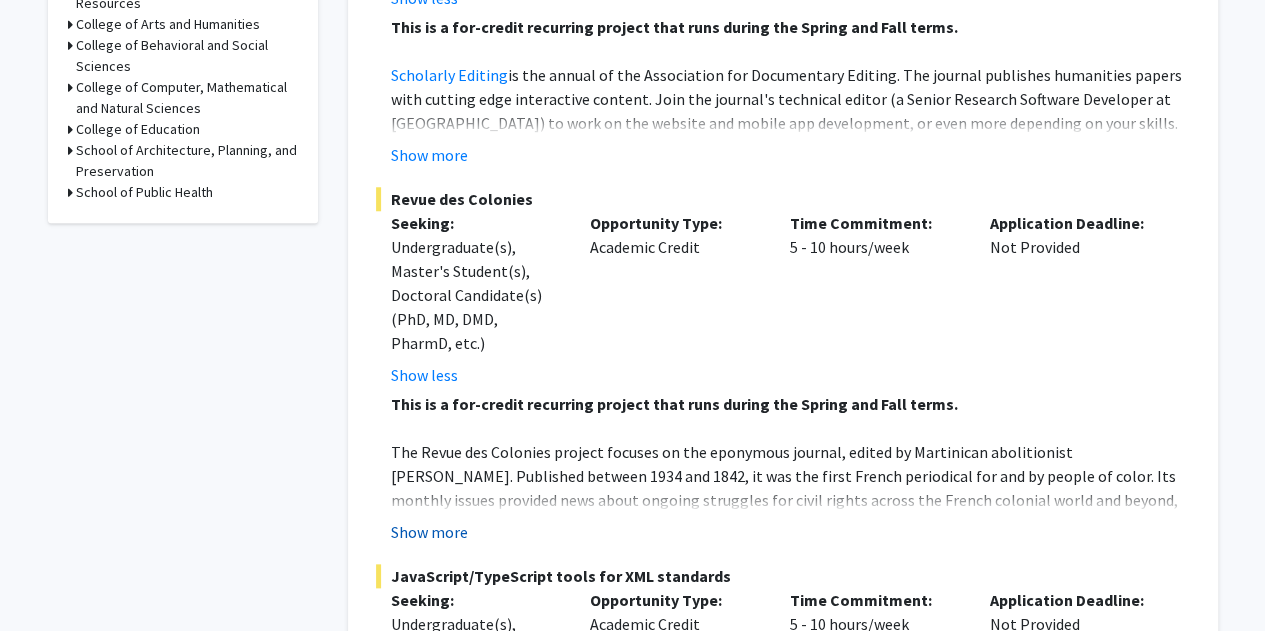 click on "Show more" 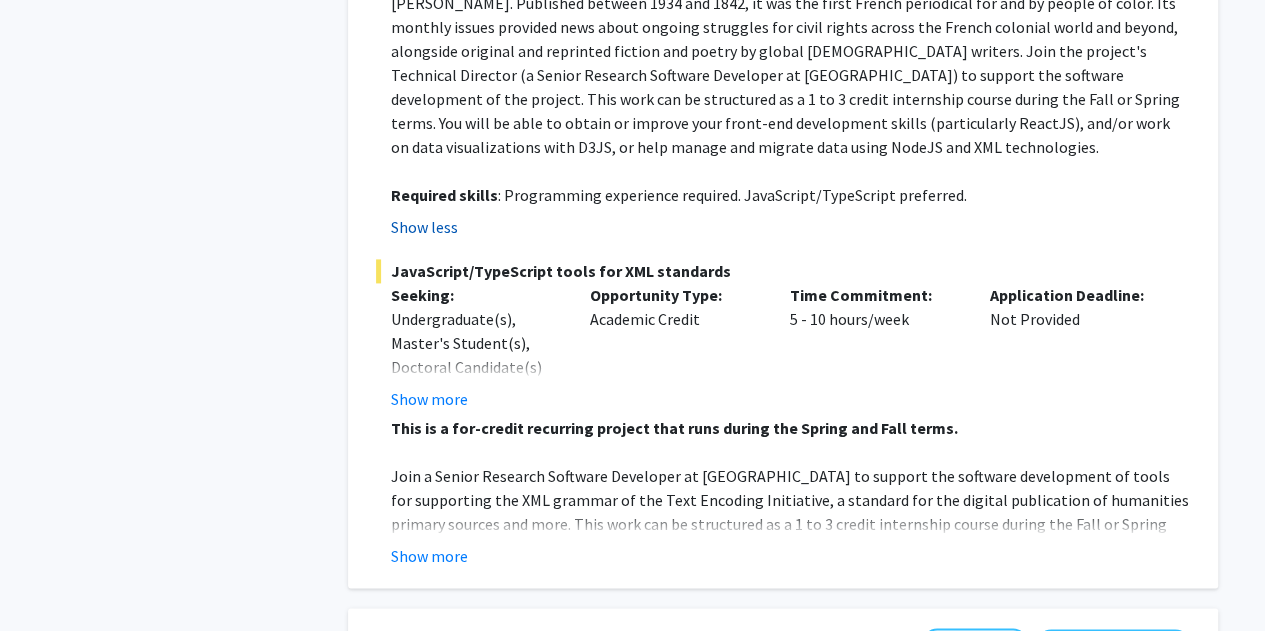 scroll, scrollTop: 1432, scrollLeft: 0, axis: vertical 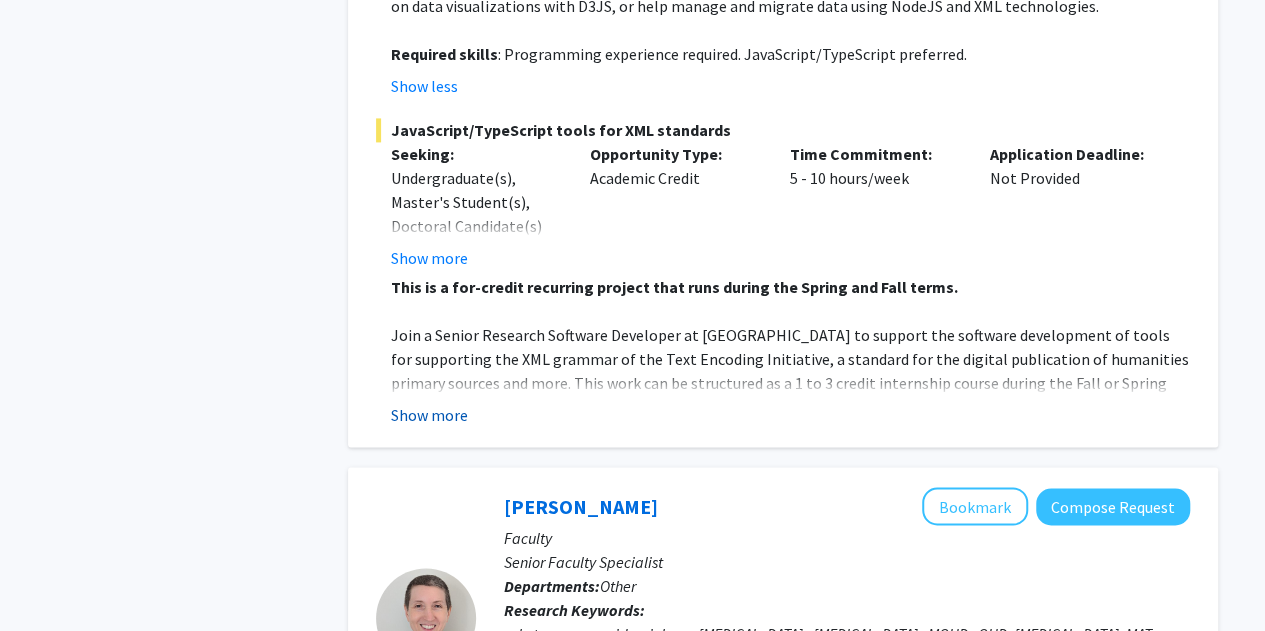 click on "Show more" 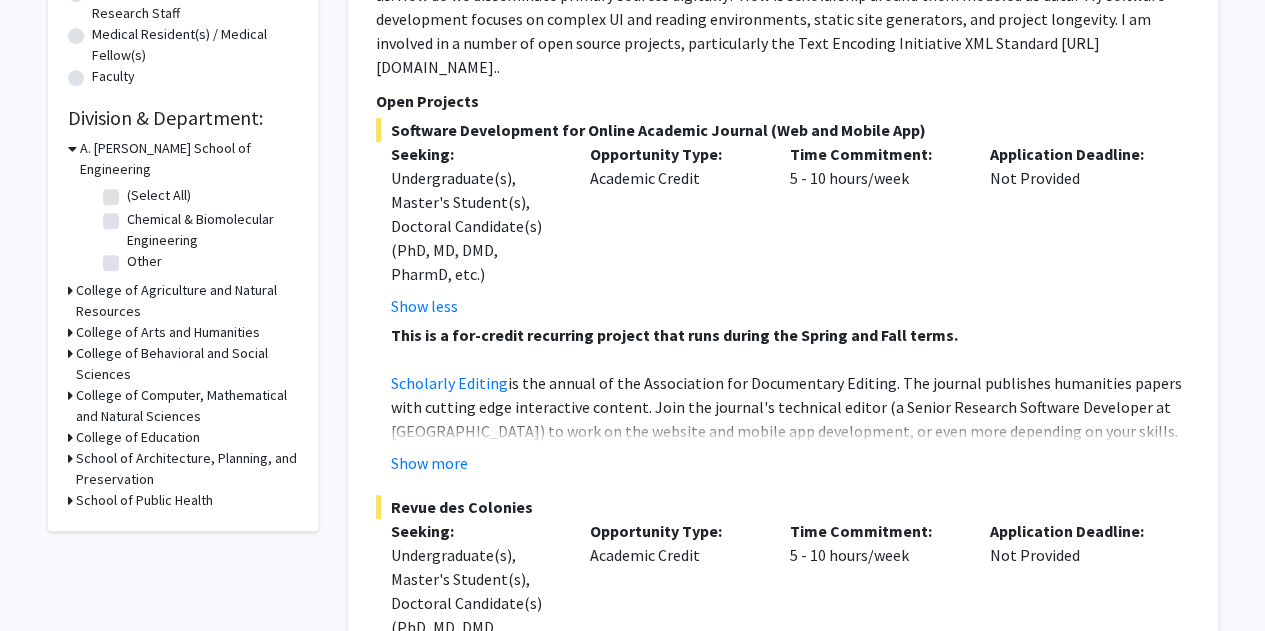 scroll, scrollTop: 536, scrollLeft: 0, axis: vertical 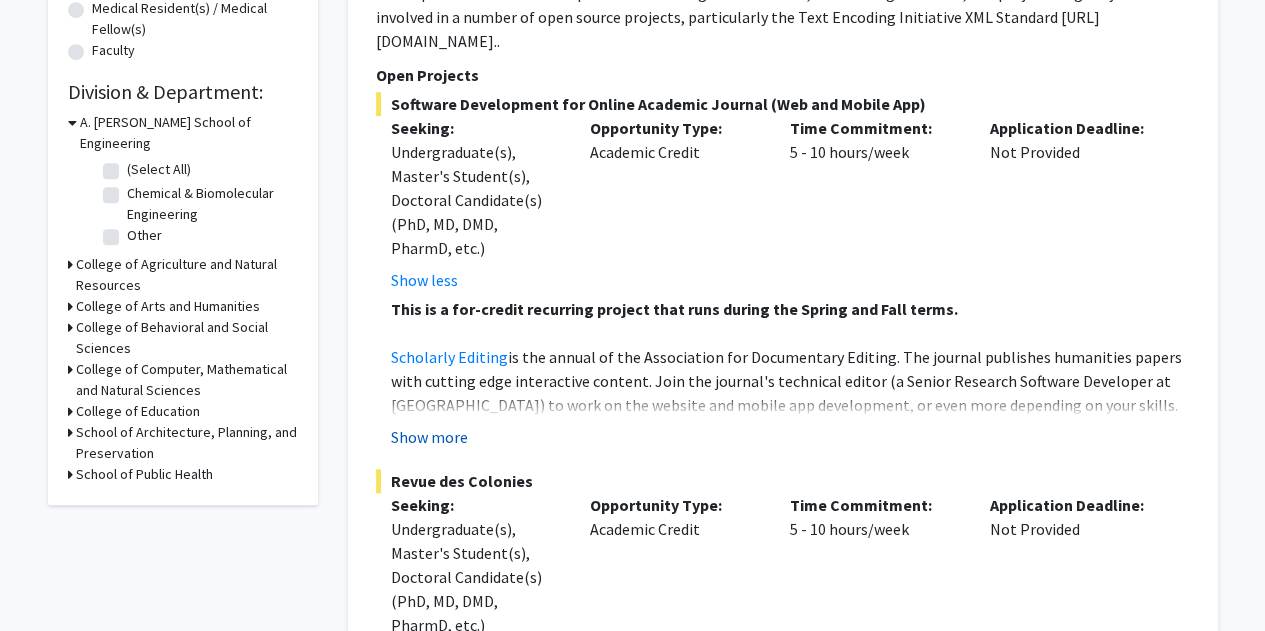 click on "Show more" 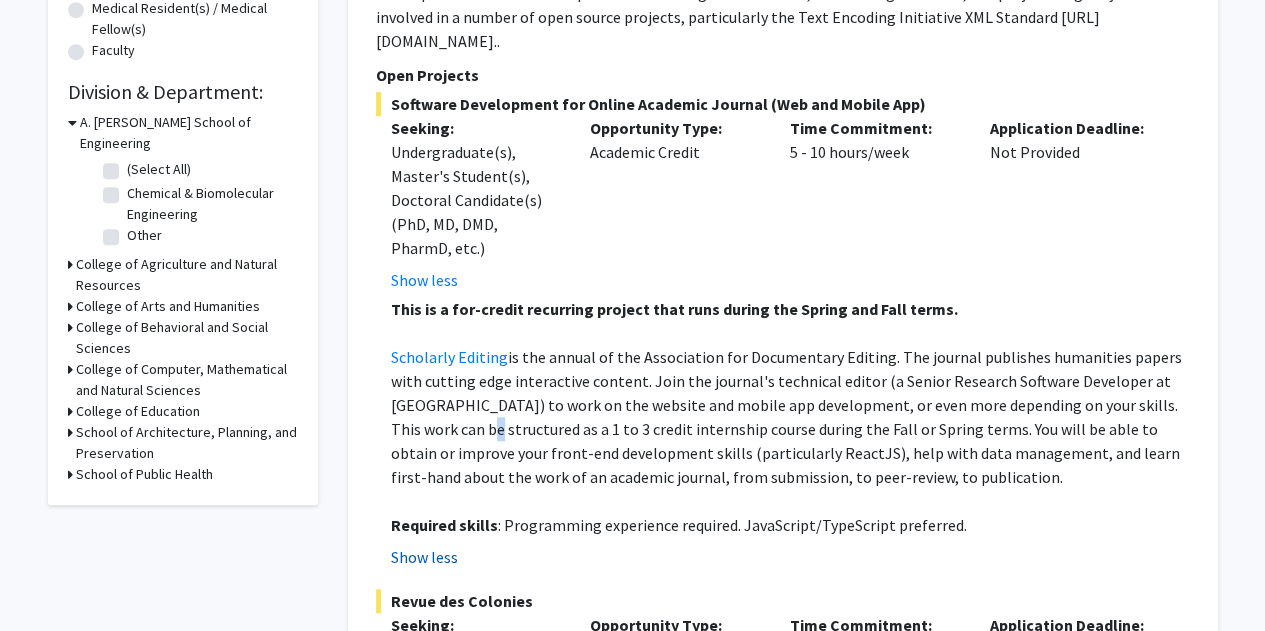 click on "Scholarly Editing  is the annual of the Association for Documentary Editing. The journal publishes humanities papers with cutting edge interactive content. Join the journal's technical editor (a Senior Research Software Developer at [GEOGRAPHIC_DATA]) to work on the website and mobile app development, or even more depending on your skills. This work can be structured as a 1 to 3 credit internship course during the Fall or Spring terms. You will be able to obtain or improve your front-end development skills (particularly ReactJS), help with data management, and learn first-hand about the work of an academic journal, from submission, to peer-review, to publication." 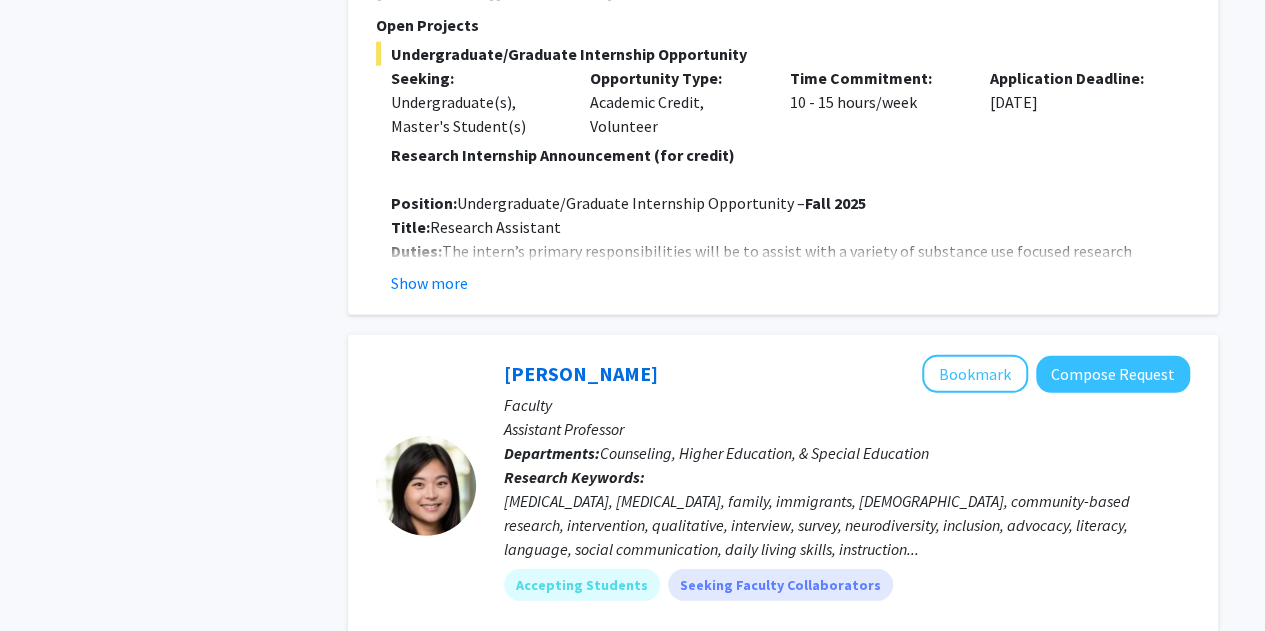 scroll, scrollTop: 2647, scrollLeft: 0, axis: vertical 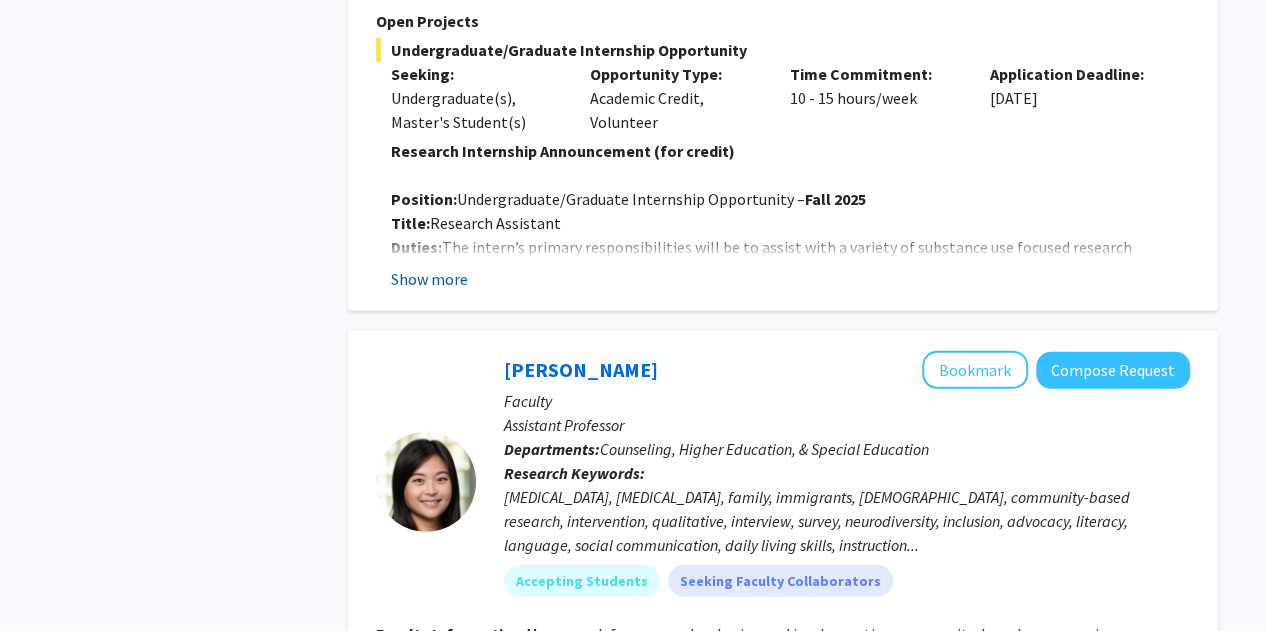 click on "Show more" 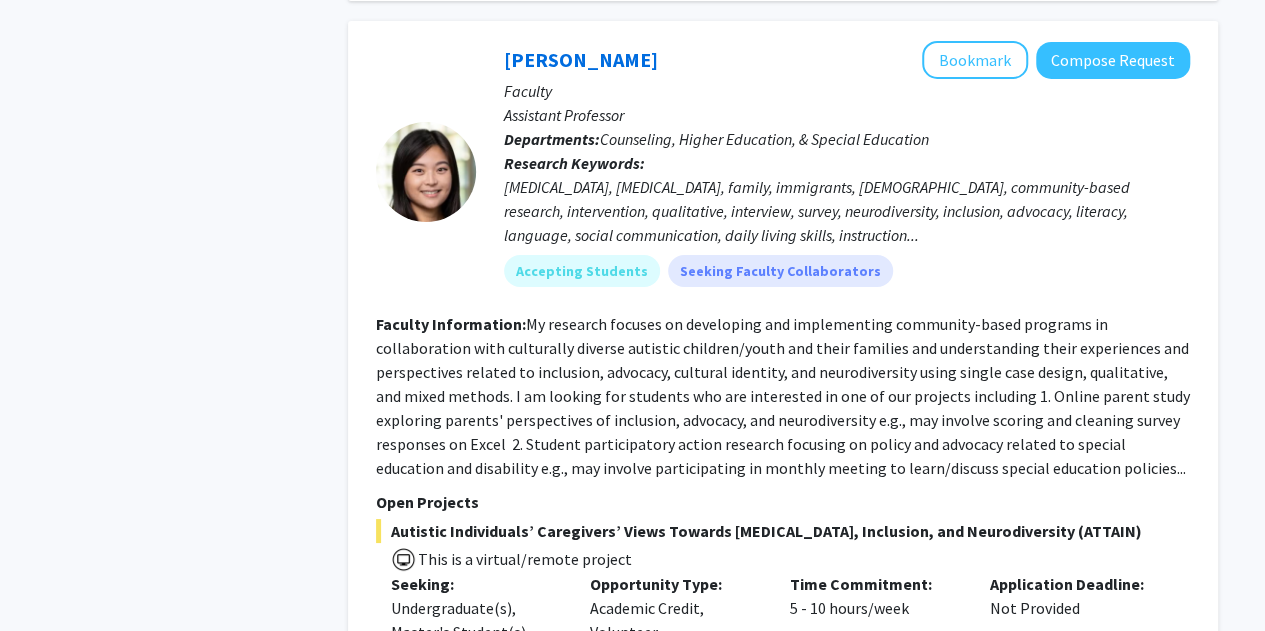 scroll, scrollTop: 3842, scrollLeft: 0, axis: vertical 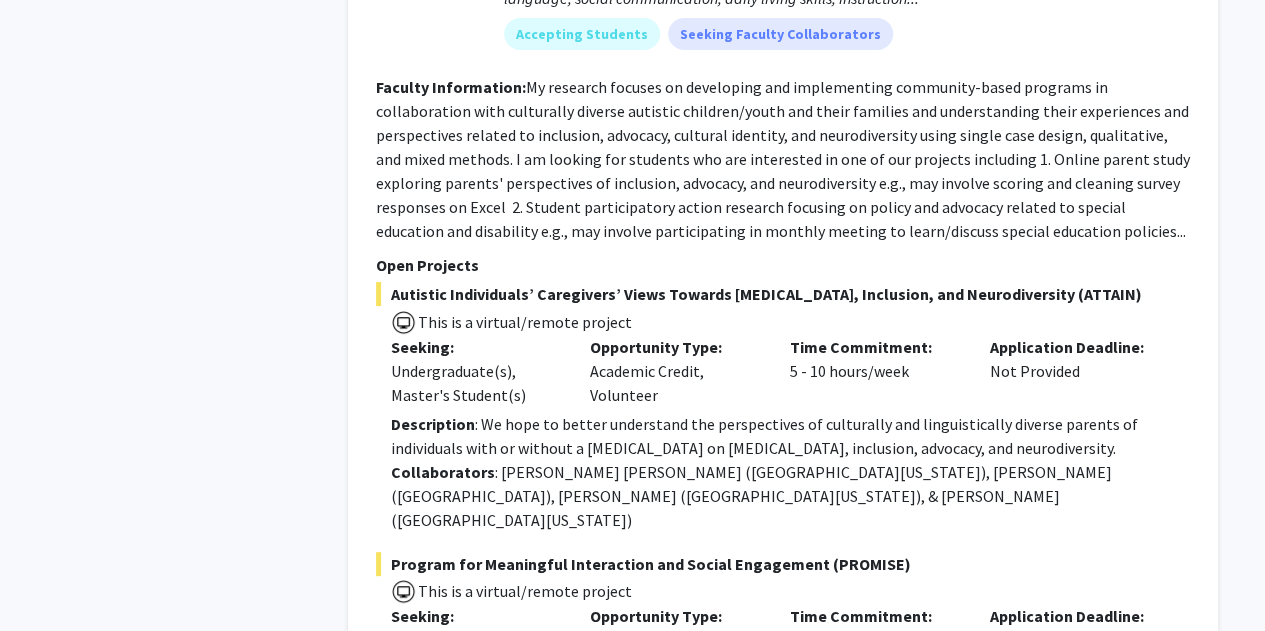 click on "Opportunity Type:  Academic Credit, Volunteer" 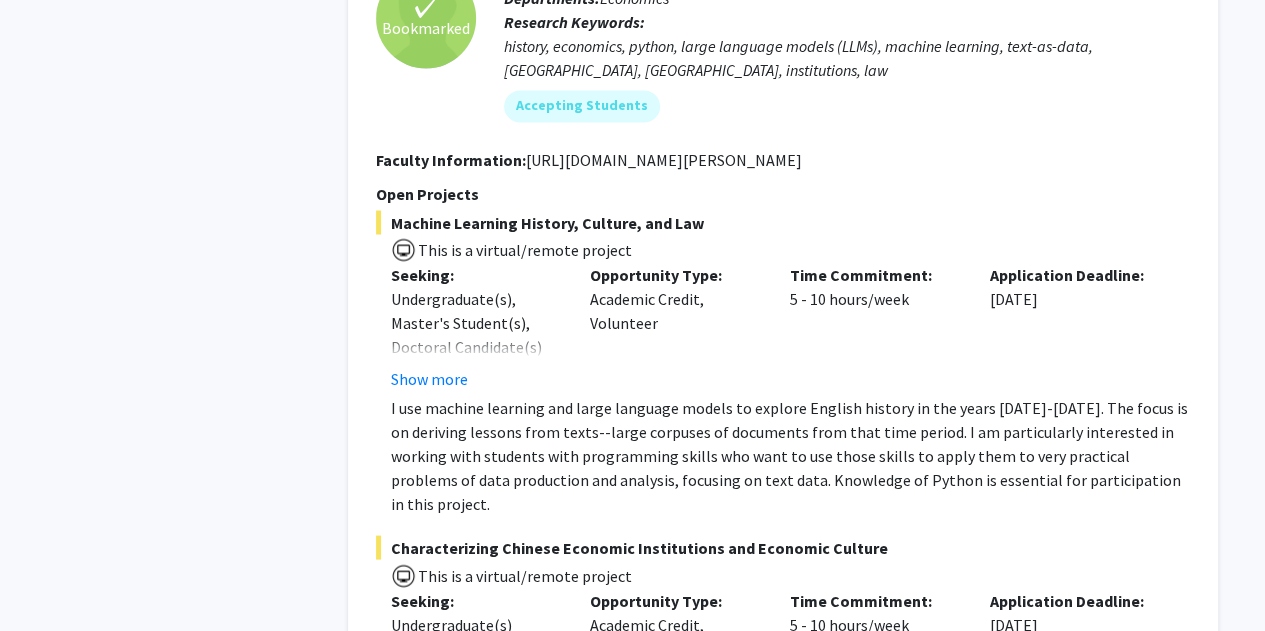 scroll, scrollTop: 5552, scrollLeft: 0, axis: vertical 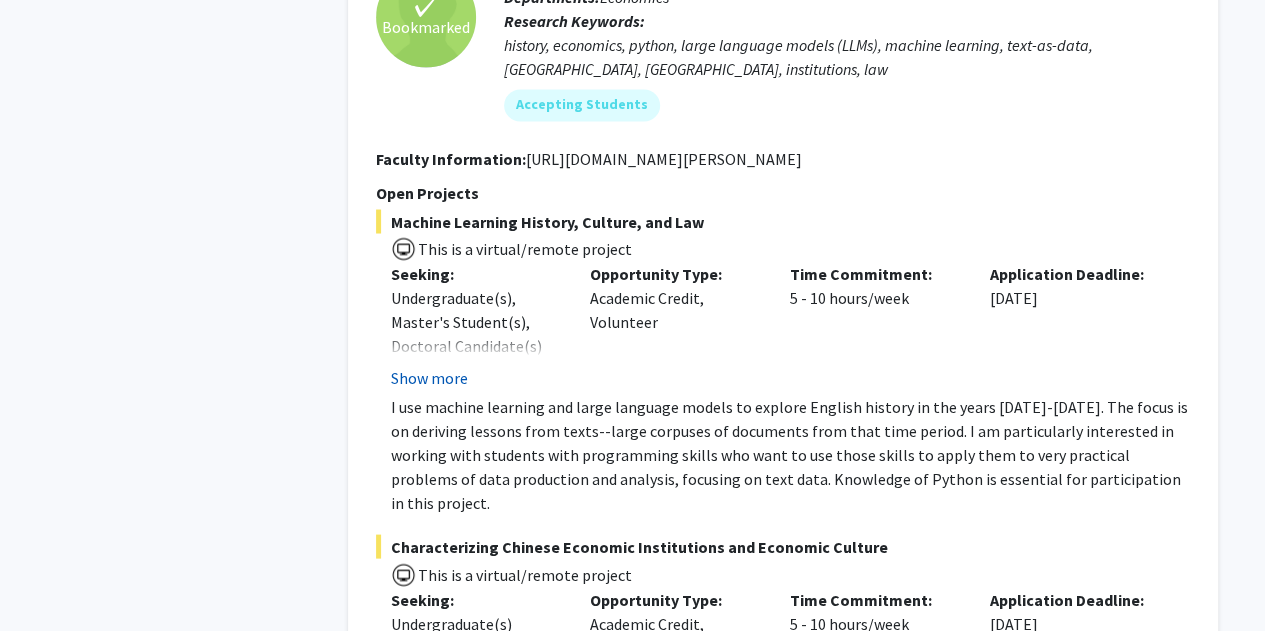 click on "Show more" 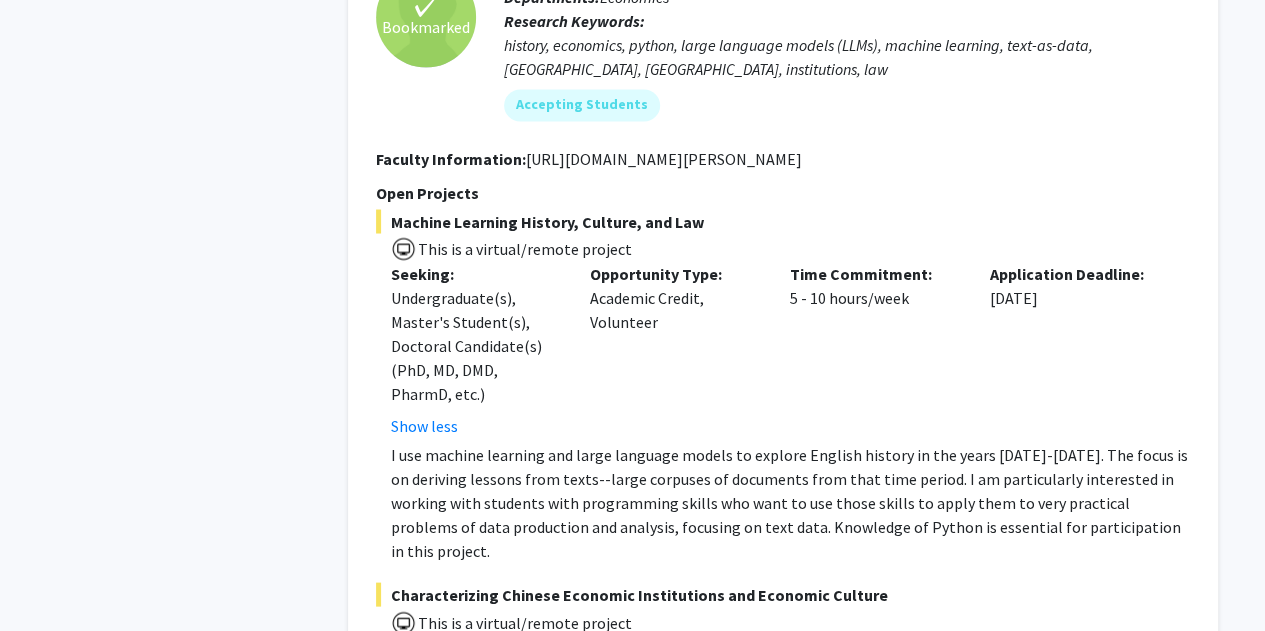 click on "I use machine learning and large language models to explore English history in the years [DATE]-[DATE]. The focus is on deriving lessons from texts--large corpuses of documents from that time period.   I am particularly interested in working with students with programming skills who want to use those skills to apply them to very practical problems of data production and analysis, focusing on text data. Knowledge of Python is essential for participation in this project." 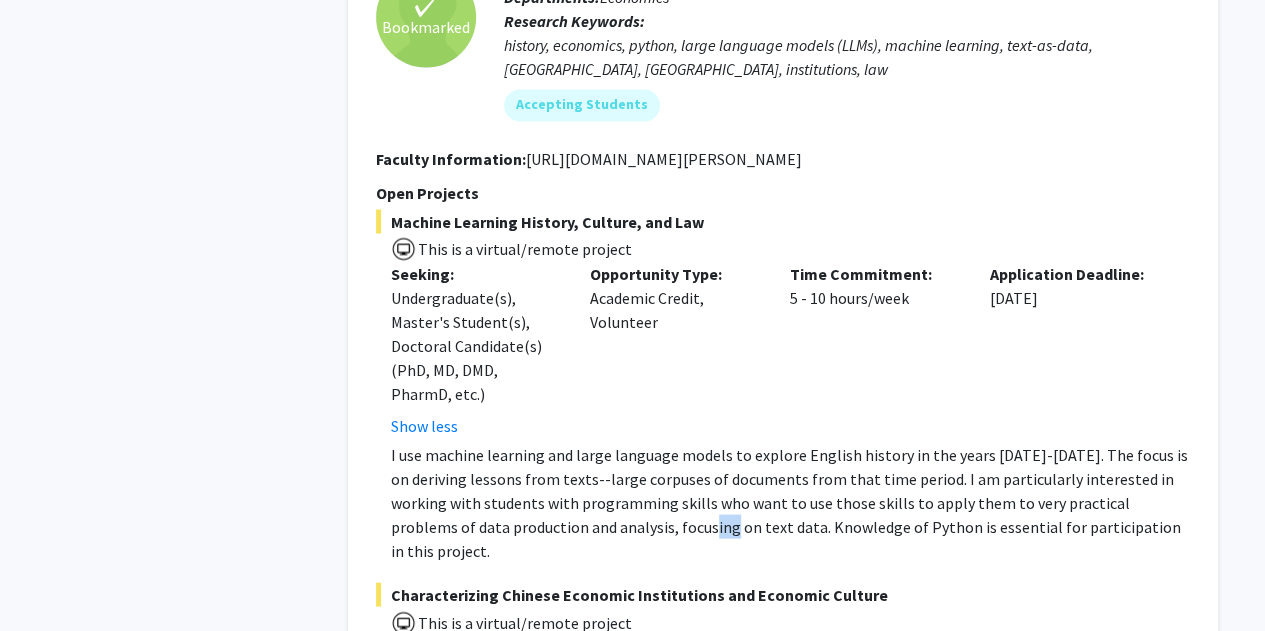 click on "I use machine learning and large language models to explore English history in the years [DATE]-[DATE]. The focus is on deriving lessons from texts--large corpuses of documents from that time period.   I am particularly interested in working with students with programming skills who want to use those skills to apply them to very practical problems of data production and analysis, focusing on text data. Knowledge of Python is essential for participation in this project." 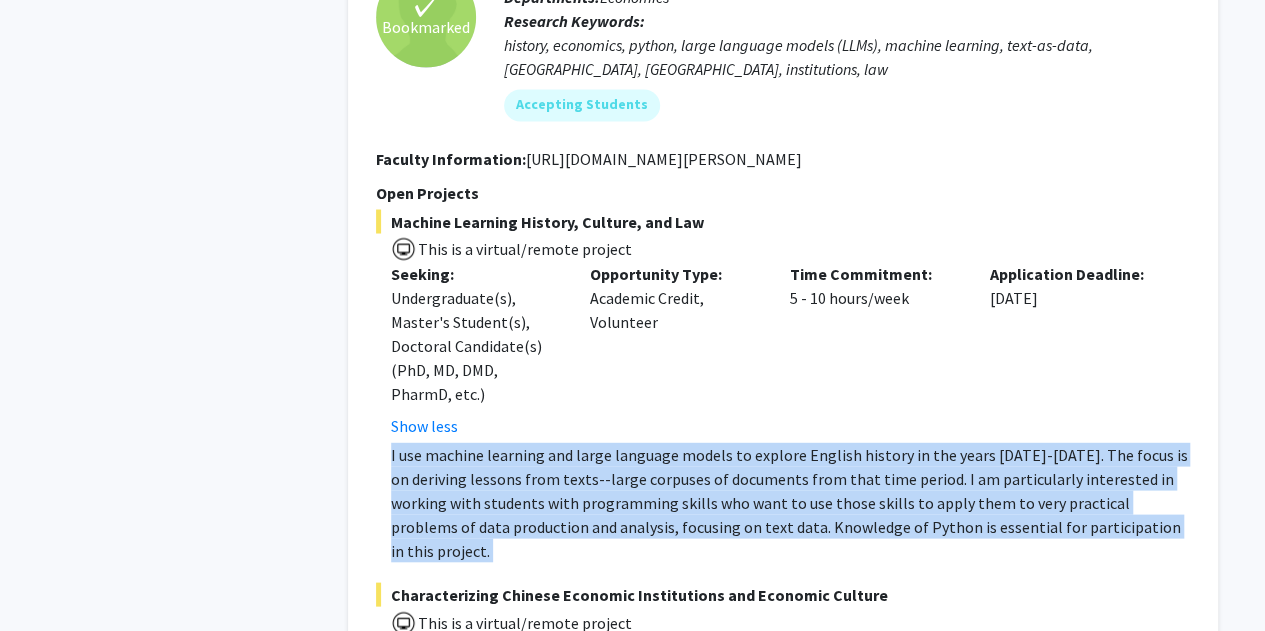 click on "I use machine learning and large language models to explore English history in the years [DATE]-[DATE]. The focus is on deriving lessons from texts--large corpuses of documents from that time period.   I am particularly interested in working with students with programming skills who want to use those skills to apply them to very practical problems of data production and analysis, focusing on text data. Knowledge of Python is essential for participation in this project." 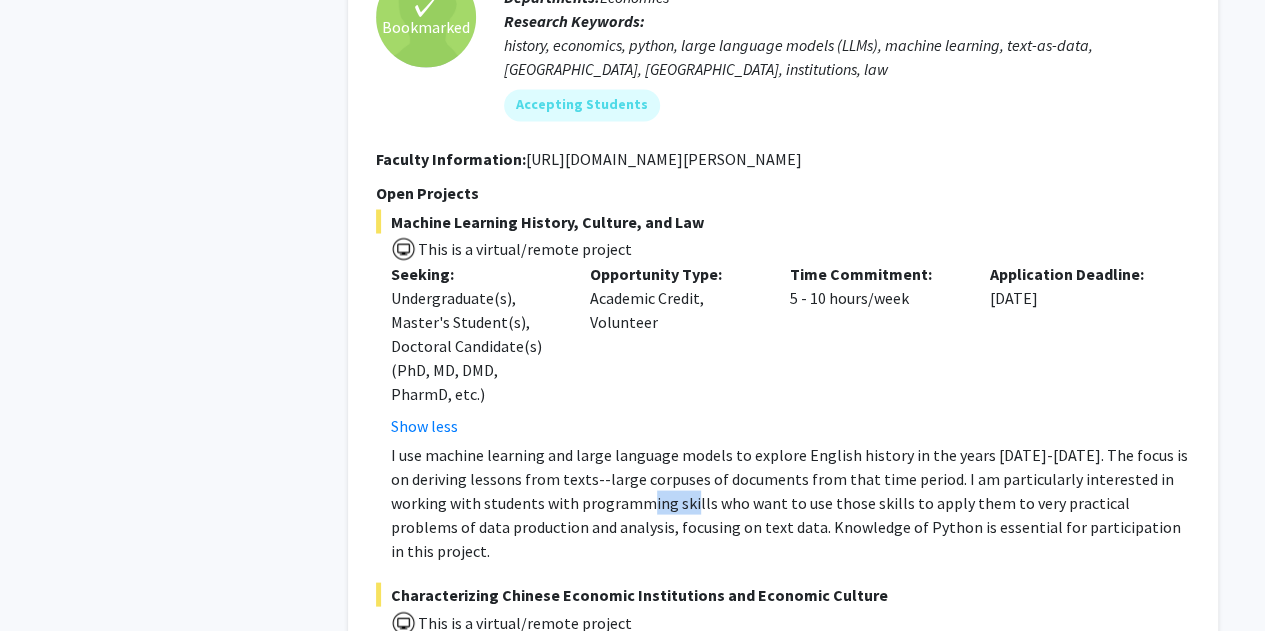 click on "I use machine learning and large language models to explore English history in the years [DATE]-[DATE]. The focus is on deriving lessons from texts--large corpuses of documents from that time period.   I am particularly interested in working with students with programming skills who want to use those skills to apply them to very practical problems of data production and analysis, focusing on text data. Knowledge of Python is essential for participation in this project." 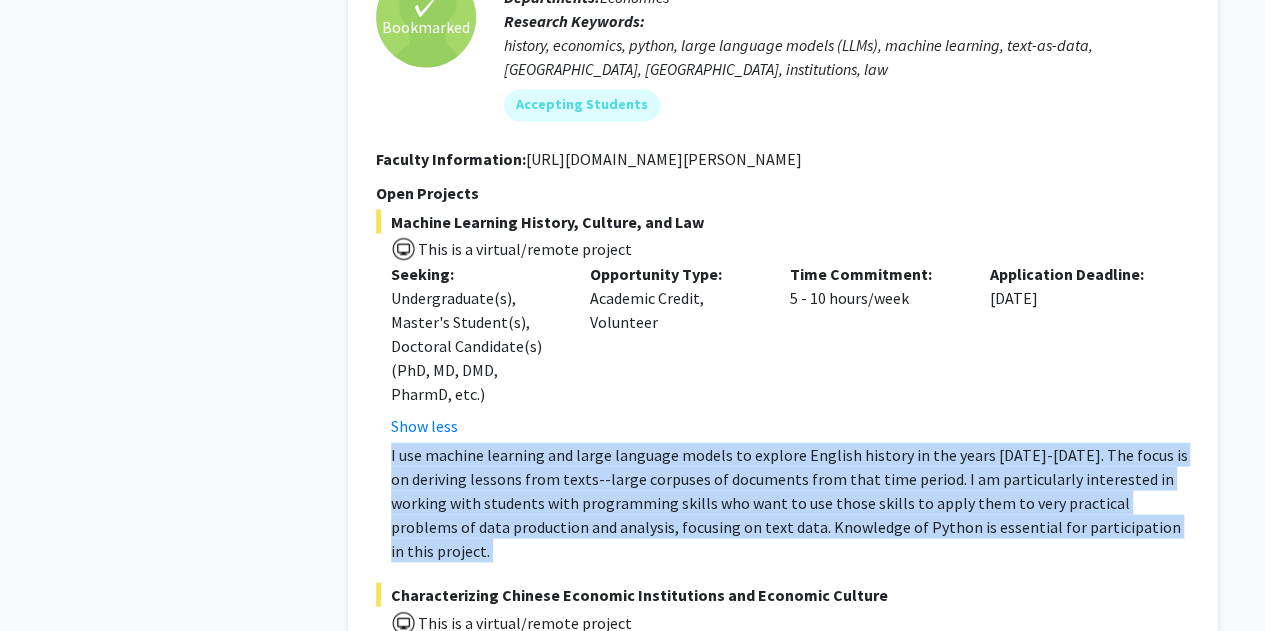 click on "I use machine learning and large language models to explore English history in the years [DATE]-[DATE]. The focus is on deriving lessons from texts--large corpuses of documents from that time period.   I am particularly interested in working with students with programming skills who want to use those skills to apply them to very practical problems of data production and analysis, focusing on text data. Knowledge of Python is essential for participation in this project." 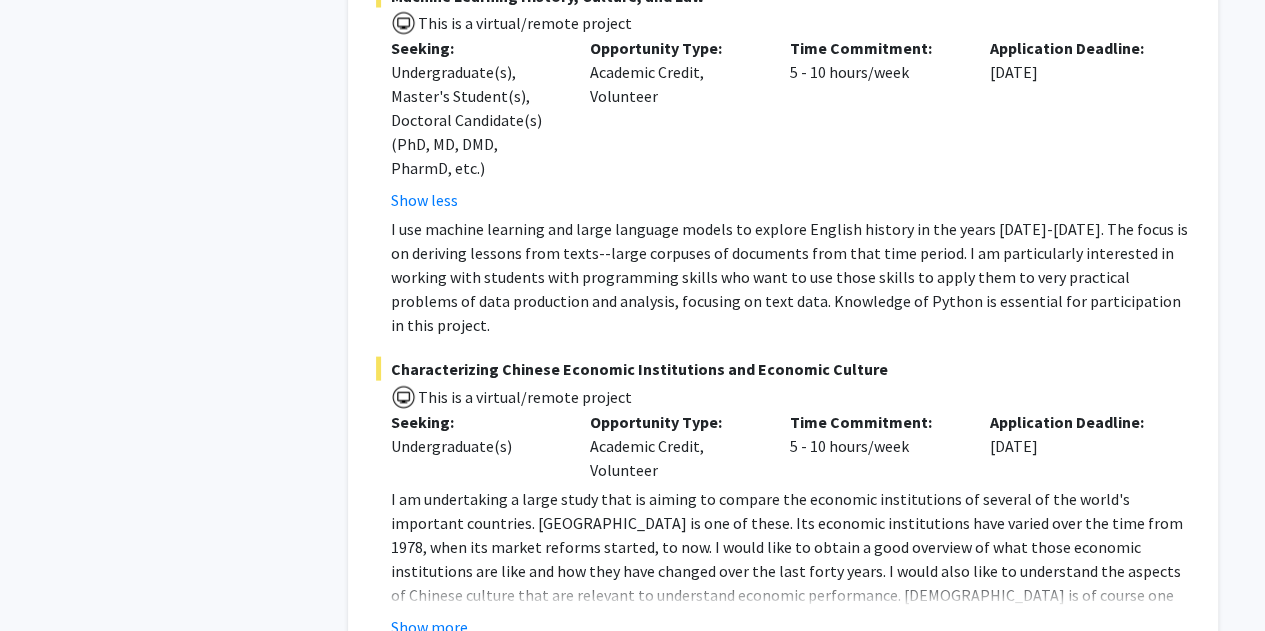 scroll, scrollTop: 5781, scrollLeft: 0, axis: vertical 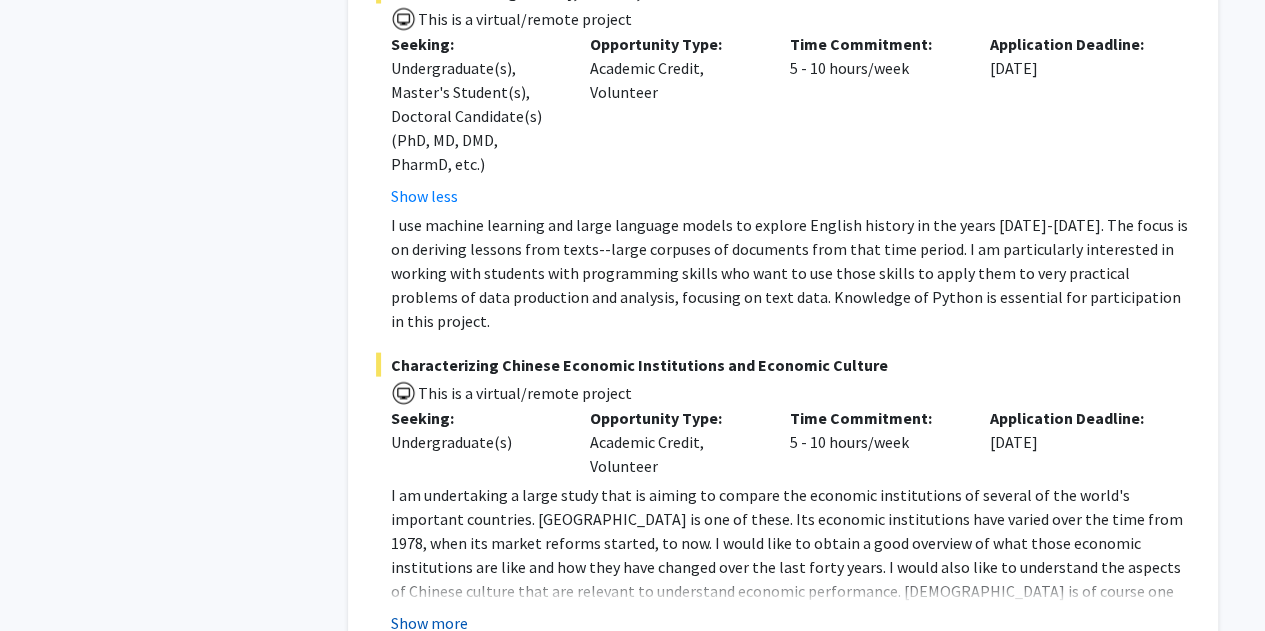 click on "Show more" 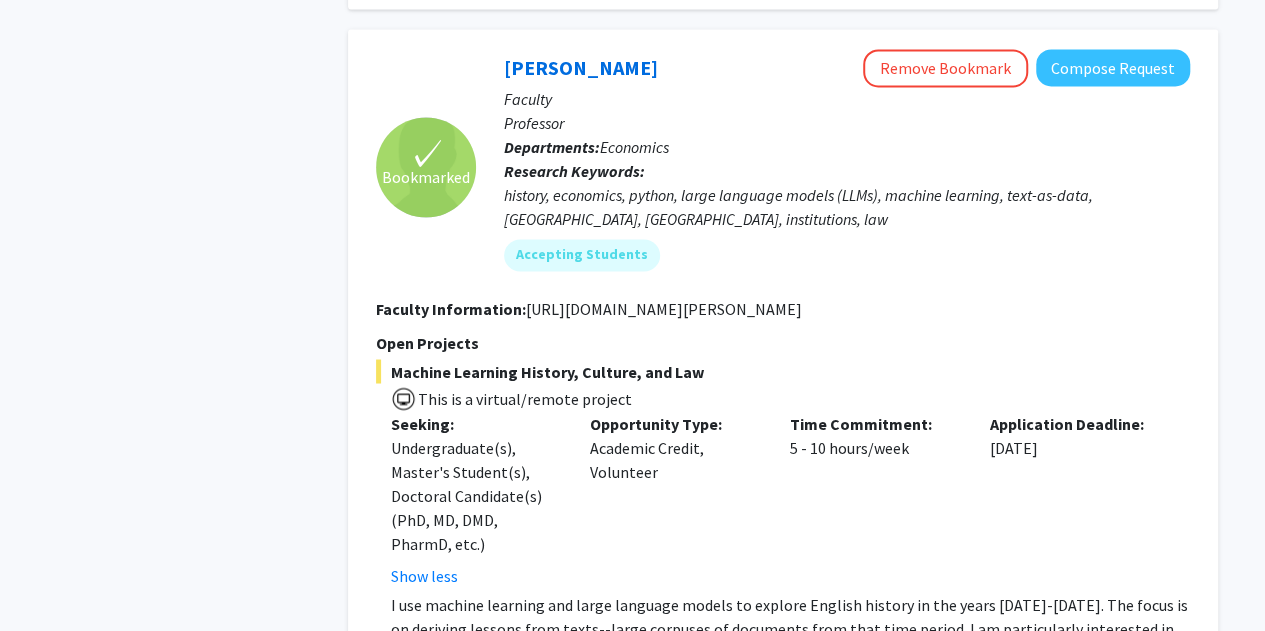 scroll, scrollTop: 5398, scrollLeft: 0, axis: vertical 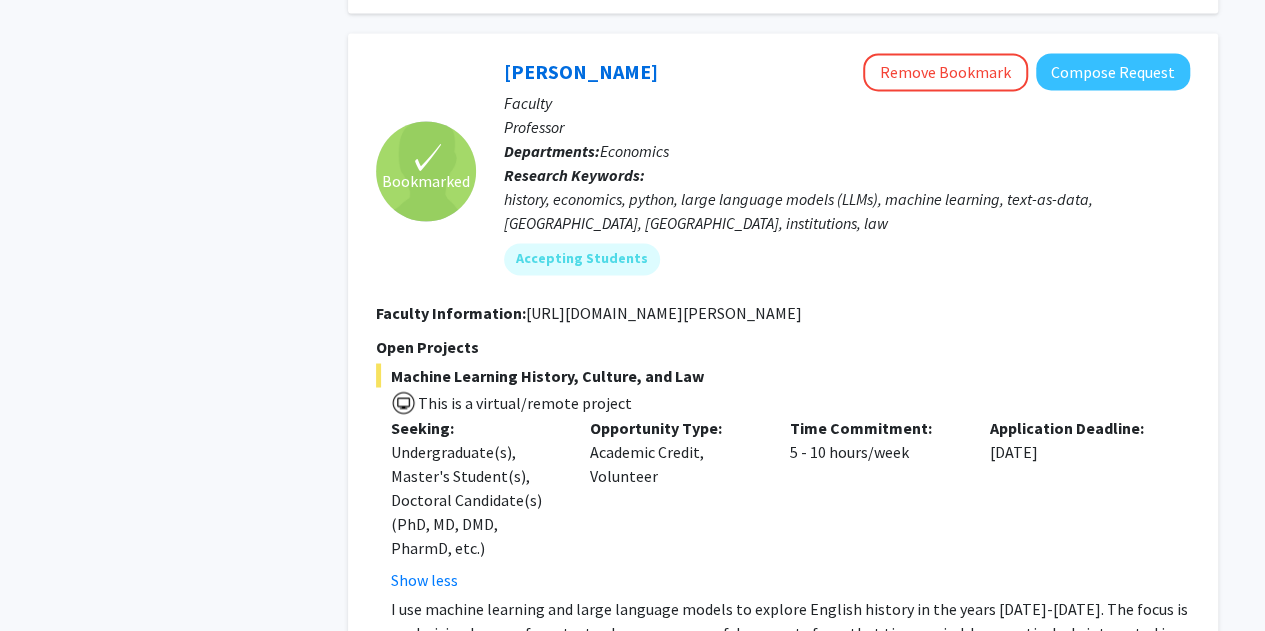 click on "[URL][DOMAIN_NAME][PERSON_NAME]" 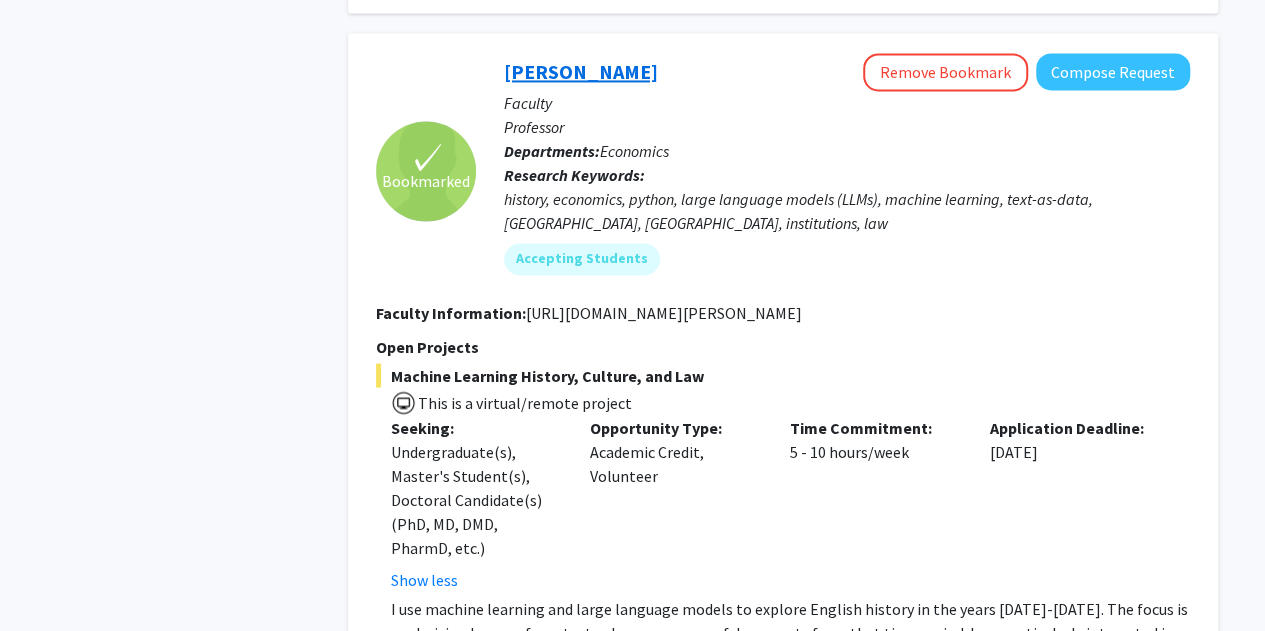 copy on "[URL][DOMAIN_NAME][PERSON_NAME]" 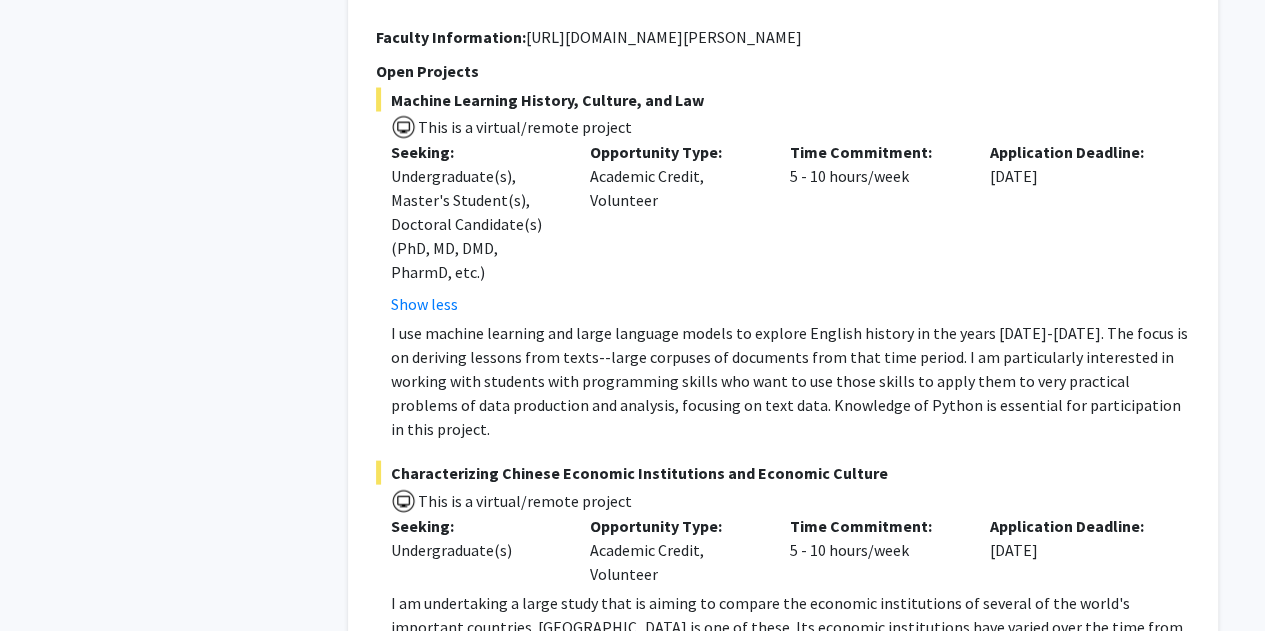 scroll, scrollTop: 5698, scrollLeft: 0, axis: vertical 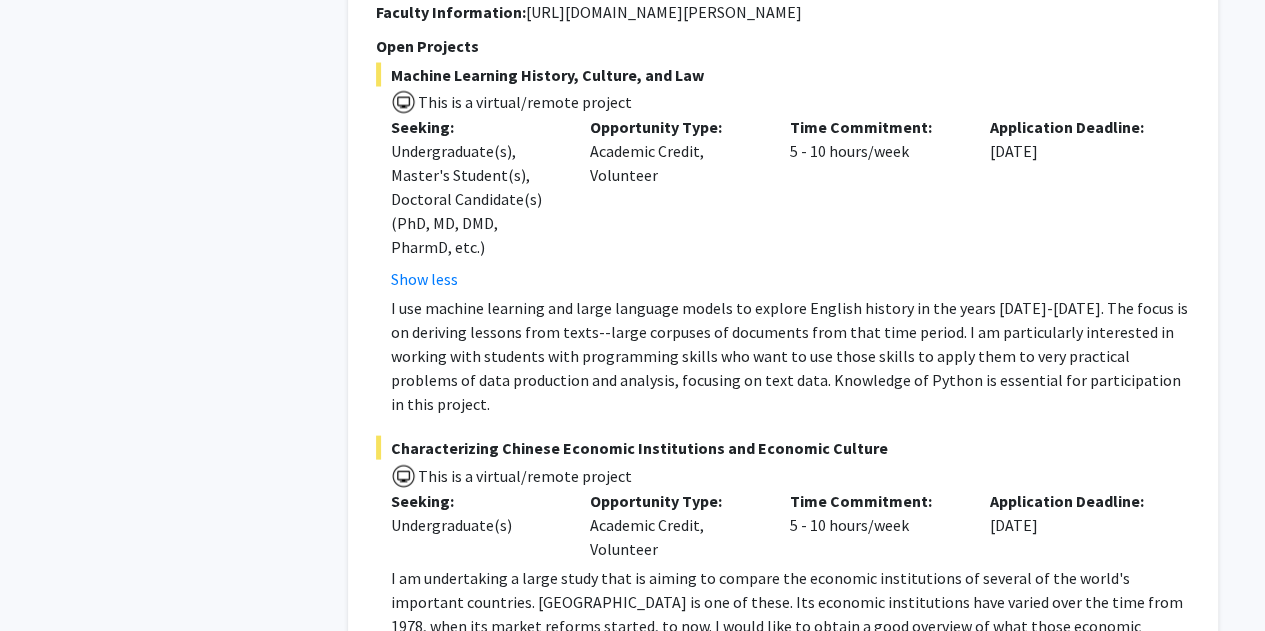 click on "I use machine learning and large language models to explore English history in the years [DATE]-[DATE]. The focus is on deriving lessons from texts--large corpuses of documents from that time period.   I am particularly interested in working with students with programming skills who want to use those skills to apply them to very practical problems of data production and analysis, focusing on text data. Knowledge of Python is essential for participation in this project." 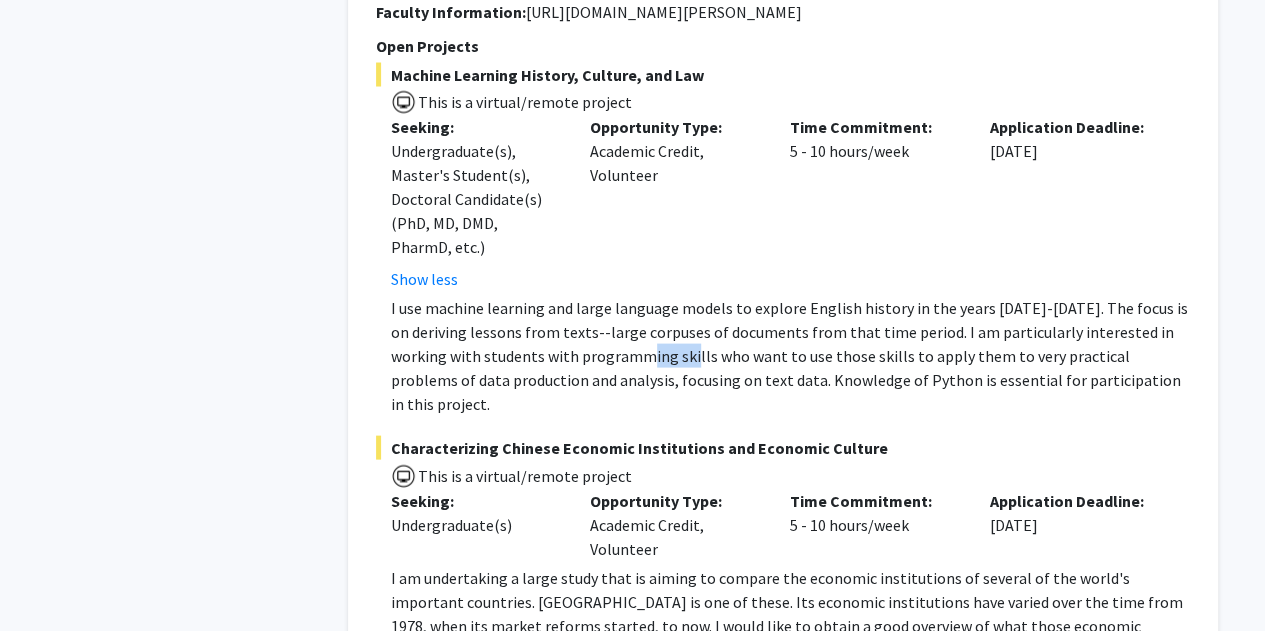 click on "I use machine learning and large language models to explore English history in the years [DATE]-[DATE]. The focus is on deriving lessons from texts--large corpuses of documents from that time period.   I am particularly interested in working with students with programming skills who want to use those skills to apply them to very practical problems of data production and analysis, focusing on text data. Knowledge of Python is essential for participation in this project." 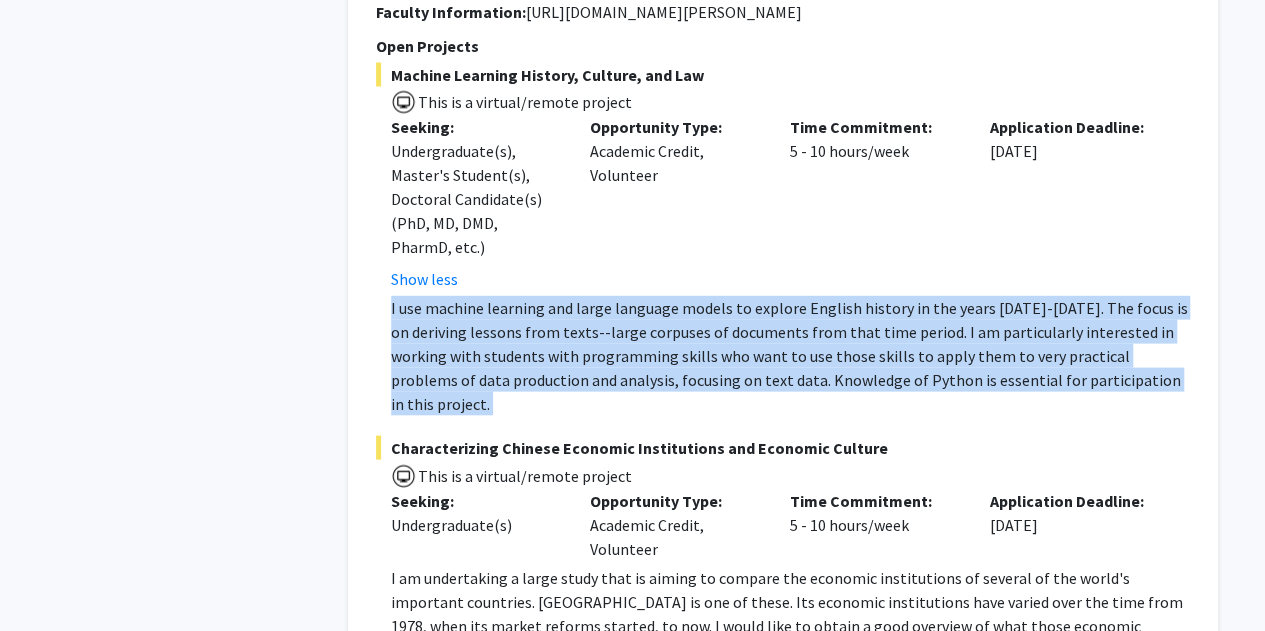 click on "I use machine learning and large language models to explore English history in the years [DATE]-[DATE]. The focus is on deriving lessons from texts--large corpuses of documents from that time period.   I am particularly interested in working with students with programming skills who want to use those skills to apply them to very practical problems of data production and analysis, focusing on text data. Knowledge of Python is essential for participation in this project." 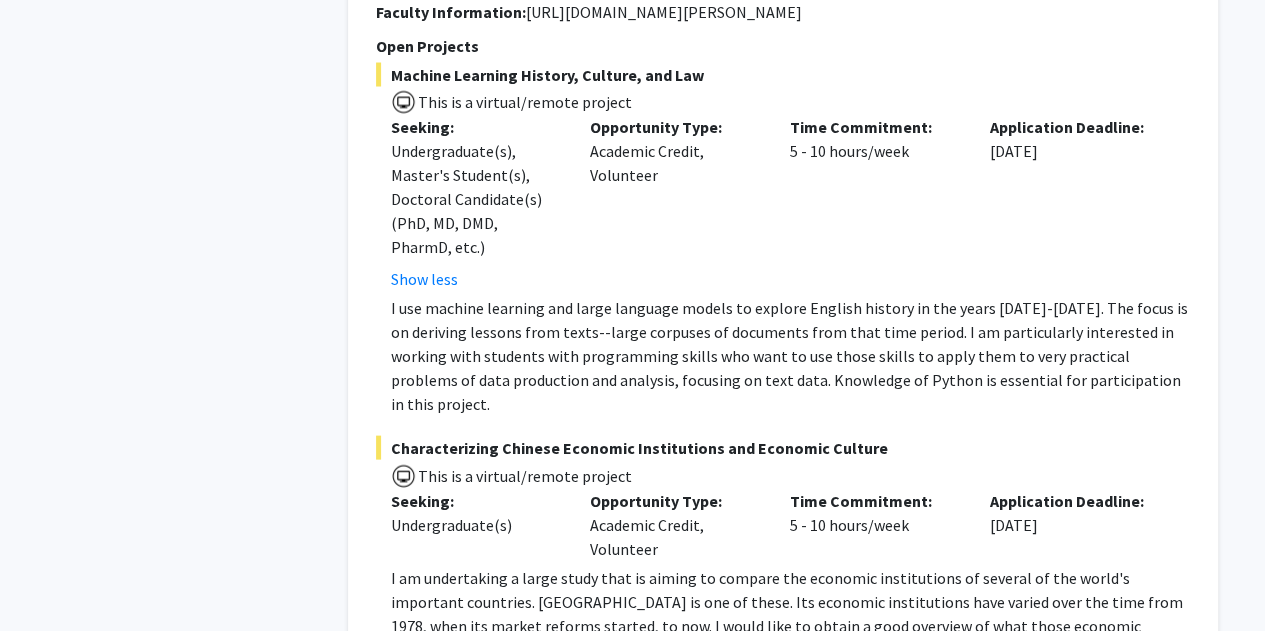 click on "I use machine learning and large language models to explore English history in the years [DATE]-[DATE]. The focus is on deriving lessons from texts--large corpuses of documents from that time period.   I am particularly interested in working with students with programming skills who want to use those skills to apply them to very practical problems of data production and analysis, focusing on text data. Knowledge of Python is essential for participation in this project." 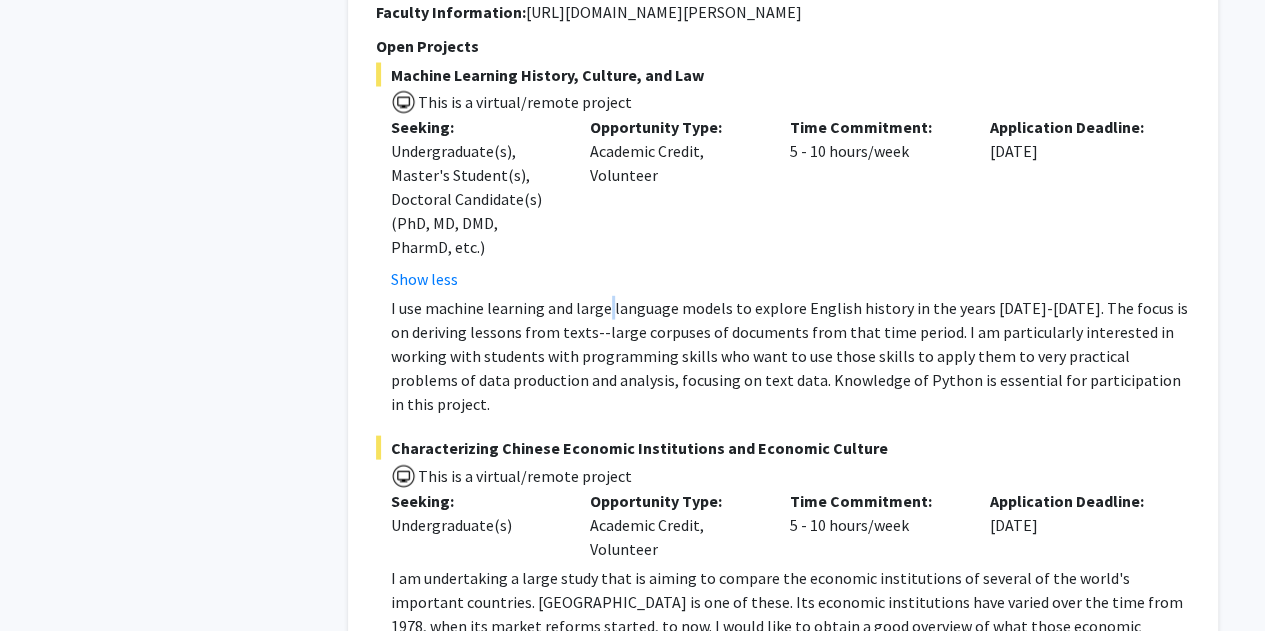 click on "I use machine learning and large language models to explore English history in the years [DATE]-[DATE]. The focus is on deriving lessons from texts--large corpuses of documents from that time period.   I am particularly interested in working with students with programming skills who want to use those skills to apply them to very practical problems of data production and analysis, focusing on text data. Knowledge of Python is essential for participation in this project." 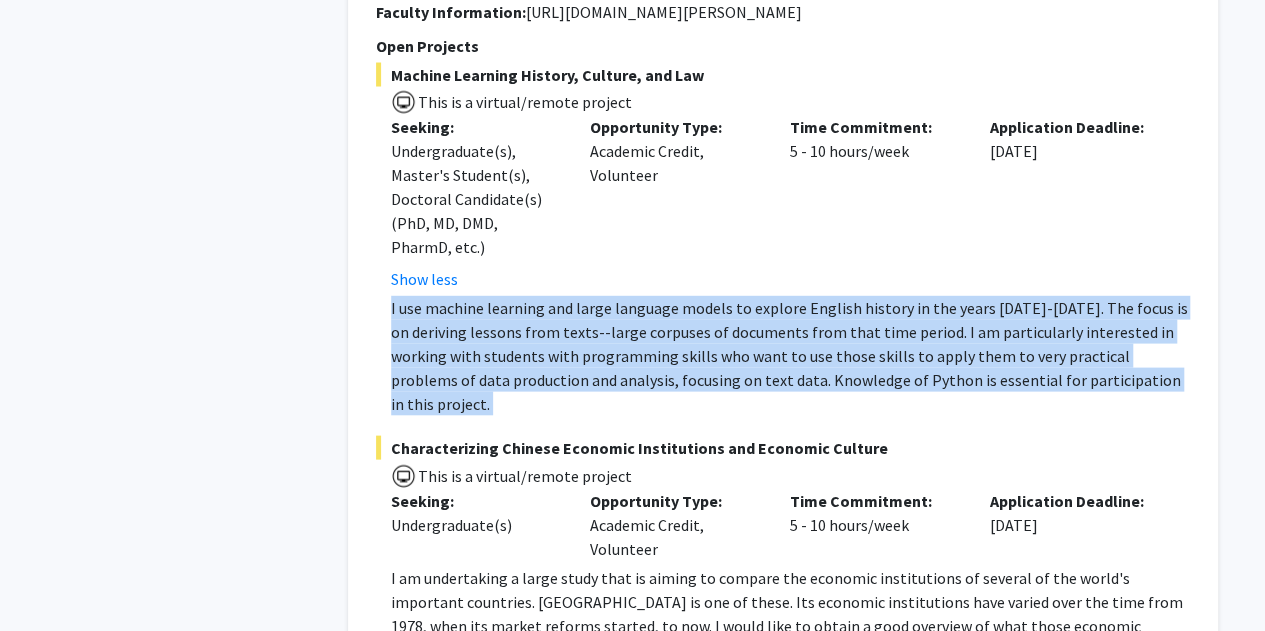 click on "I use machine learning and large language models to explore English history in the years [DATE]-[DATE]. The focus is on deriving lessons from texts--large corpuses of documents from that time period.   I am particularly interested in working with students with programming skills who want to use those skills to apply them to very practical problems of data production and analysis, focusing on text data. Knowledge of Python is essential for participation in this project." 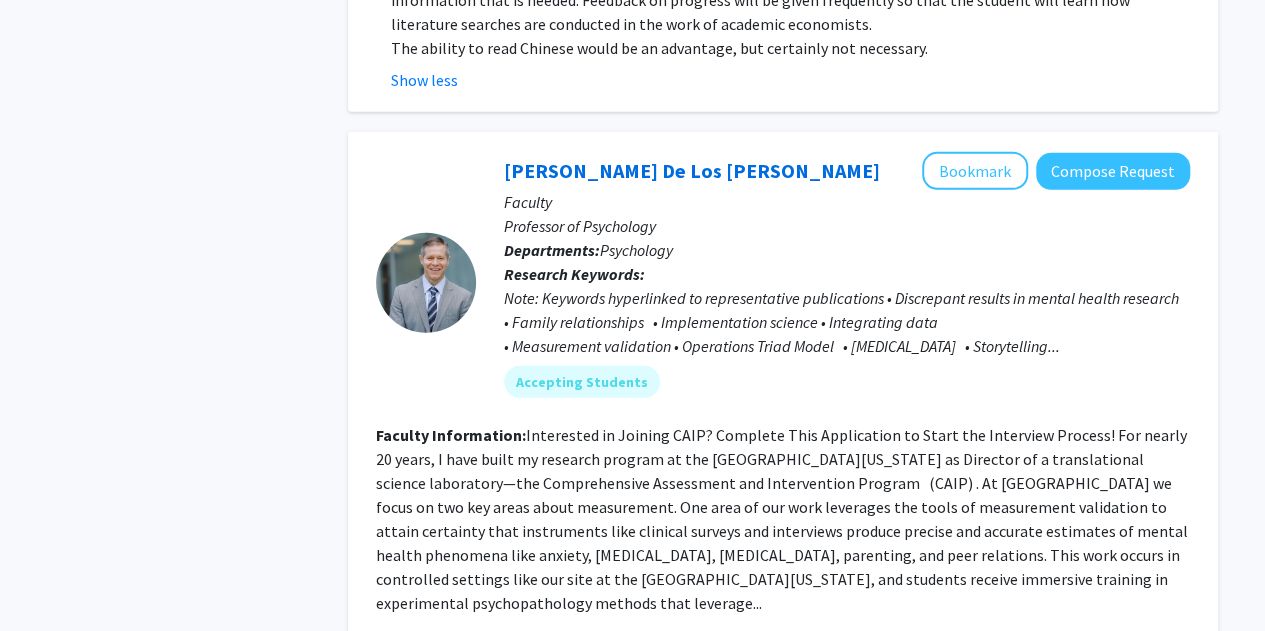 scroll, scrollTop: 6565, scrollLeft: 0, axis: vertical 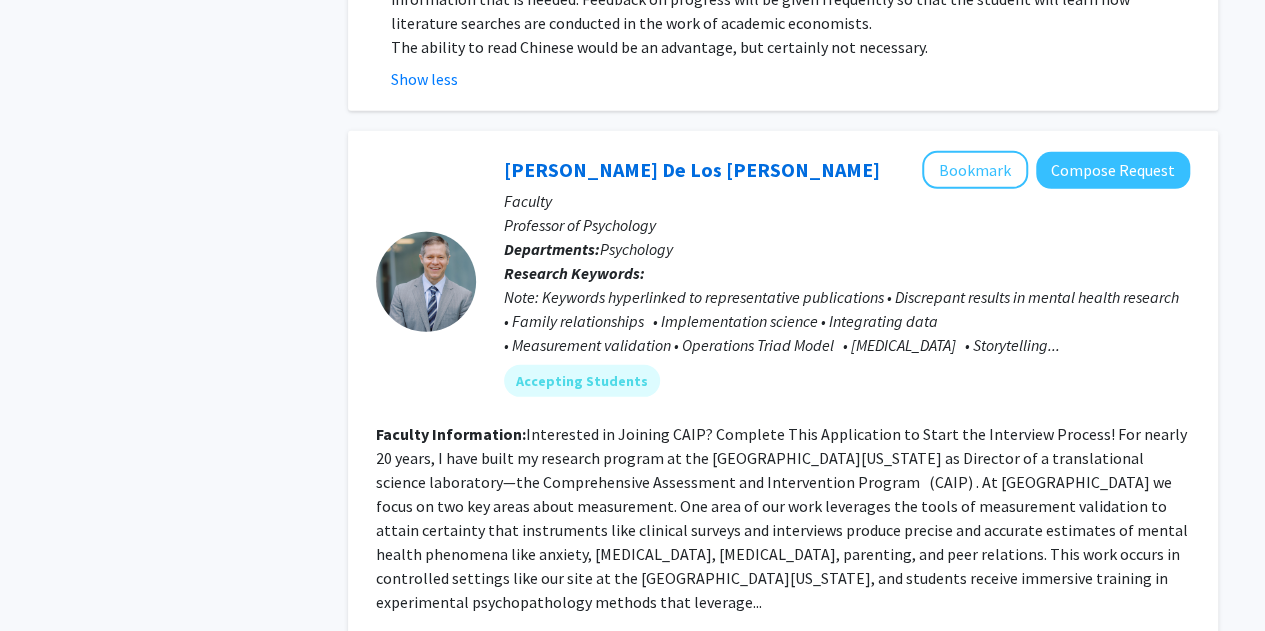 click on "Interested in Joining CAIP?  Complete This Application to Start the Interview Process!    For nearly 20 years, I have built my research program at the [GEOGRAPHIC_DATA][US_STATE] as Director of a translational science laboratory—the   Comprehensive Assessment and Intervention Program   (CAIP)    . At [GEOGRAPHIC_DATA] we focus on two key areas about measurement. One area of our work leverages the tools of   measurement validation   to attain certainty that instruments like clinical surveys and interviews produce precise and accurate estimates of mental health phenomena like anxiety, [MEDICAL_DATA], [MEDICAL_DATA], parenting, and peer relations. This work occurs in controlled settings like our site at the [GEOGRAPHIC_DATA][US_STATE], and students receive immersive training in experimental psychopathology methods that leverage..." 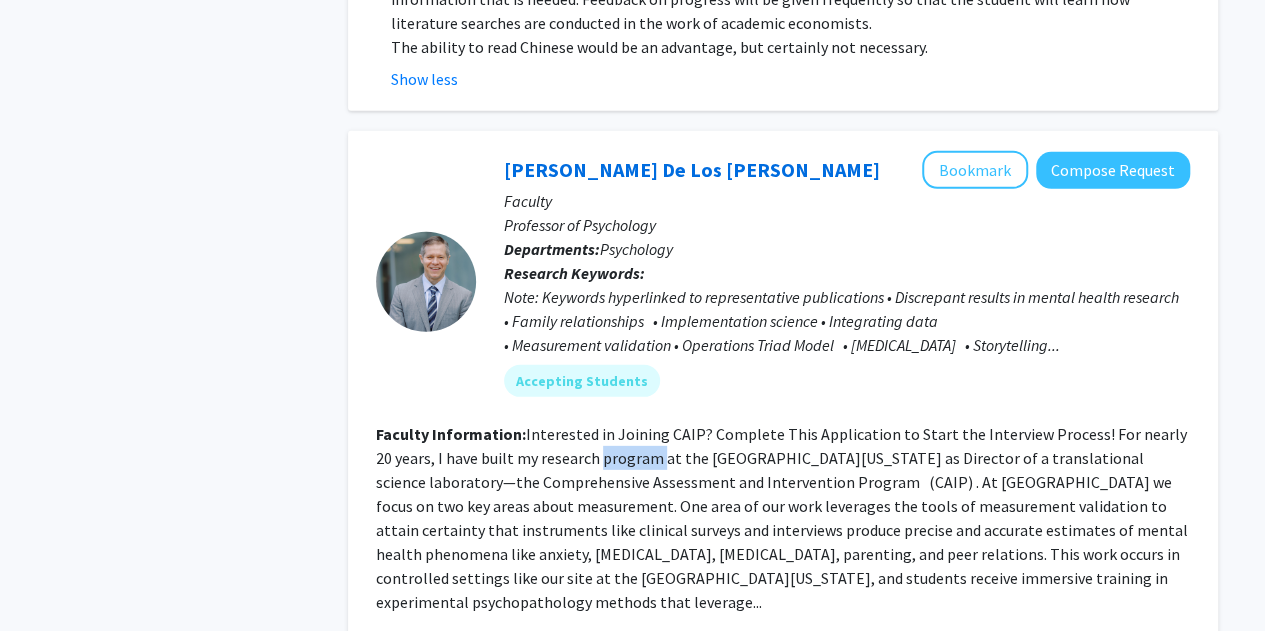click on "Interested in Joining CAIP?  Complete This Application to Start the Interview Process!    For nearly 20 years, I have built my research program at the [GEOGRAPHIC_DATA][US_STATE] as Director of a translational science laboratory—the   Comprehensive Assessment and Intervention Program   (CAIP)    . At [GEOGRAPHIC_DATA] we focus on two key areas about measurement. One area of our work leverages the tools of   measurement validation   to attain certainty that instruments like clinical surveys and interviews produce precise and accurate estimates of mental health phenomena like anxiety, [MEDICAL_DATA], [MEDICAL_DATA], parenting, and peer relations. This work occurs in controlled settings like our site at the [GEOGRAPHIC_DATA][US_STATE], and students receive immersive training in experimental psychopathology methods that leverage..." 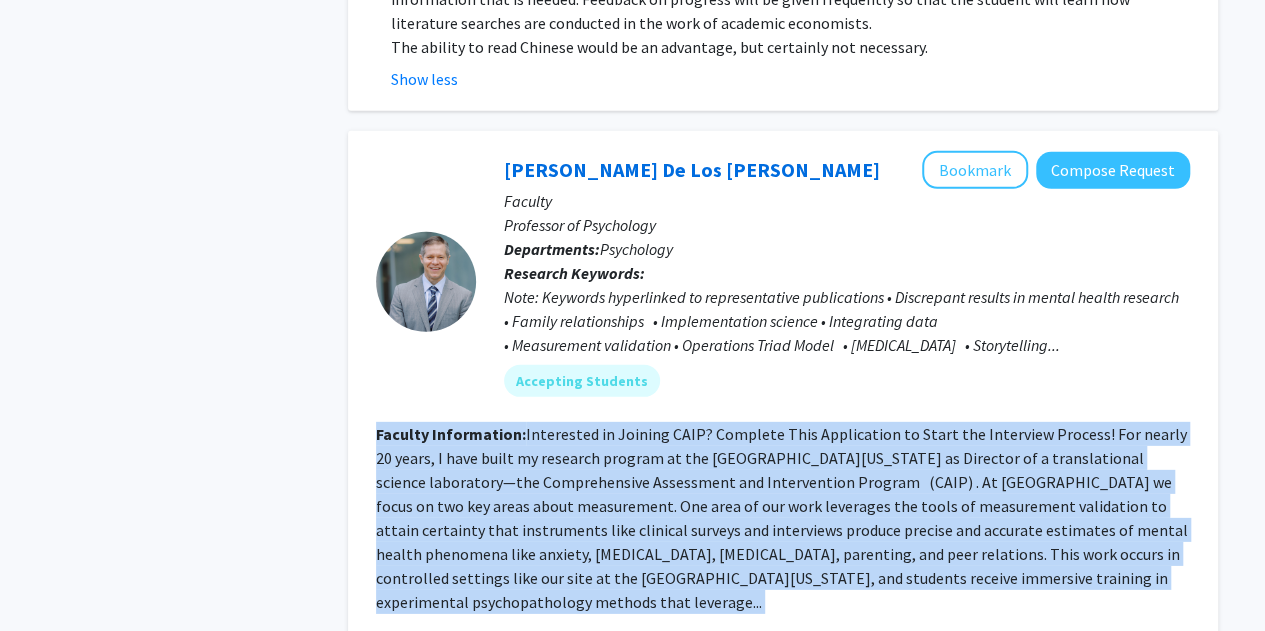 click on "Interested in Joining CAIP?  Complete This Application to Start the Interview Process!    For nearly 20 years, I have built my research program at the [GEOGRAPHIC_DATA][US_STATE] as Director of a translational science laboratory—the   Comprehensive Assessment and Intervention Program   (CAIP)    . At [GEOGRAPHIC_DATA] we focus on two key areas about measurement. One area of our work leverages the tools of   measurement validation   to attain certainty that instruments like clinical surveys and interviews produce precise and accurate estimates of mental health phenomena like anxiety, [MEDICAL_DATA], [MEDICAL_DATA], parenting, and peer relations. This work occurs in controlled settings like our site at the [GEOGRAPHIC_DATA][US_STATE], and students receive immersive training in experimental psychopathology methods that leverage..." 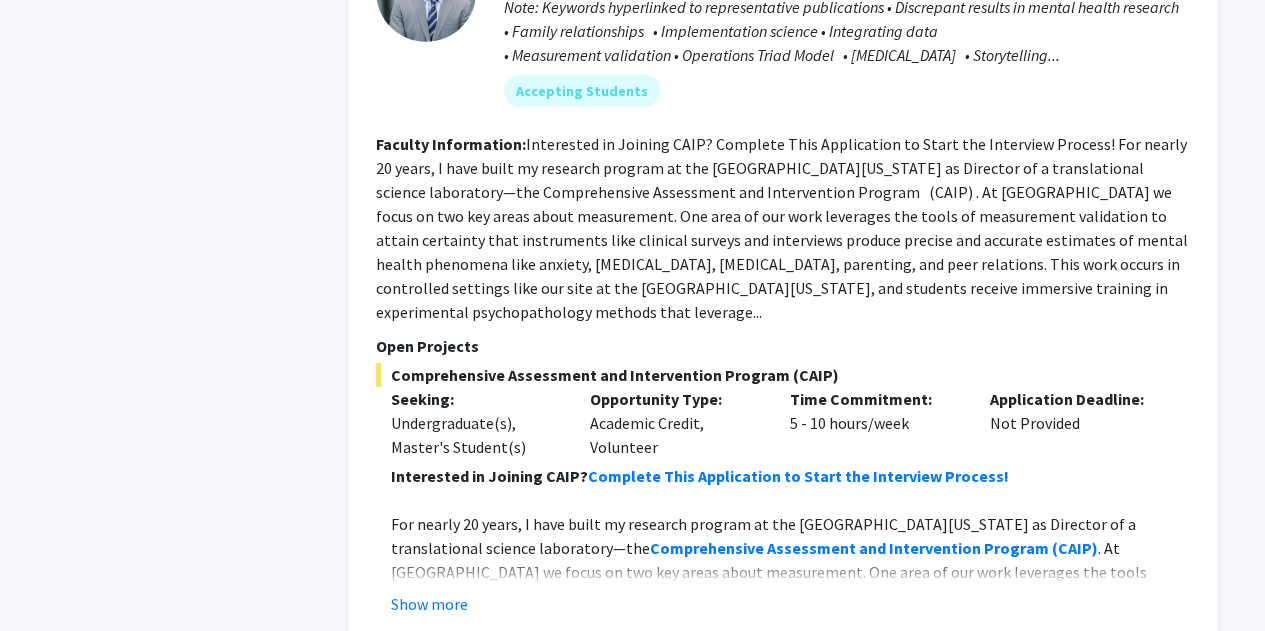 scroll, scrollTop: 6858, scrollLeft: 0, axis: vertical 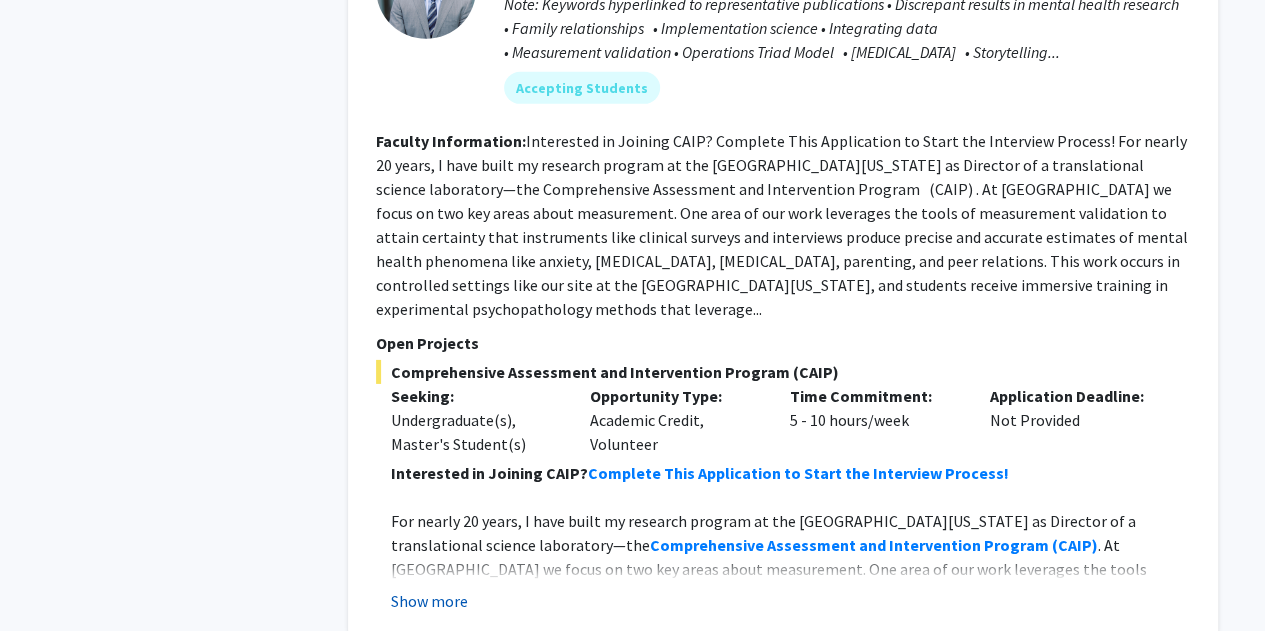 click on "Show more" 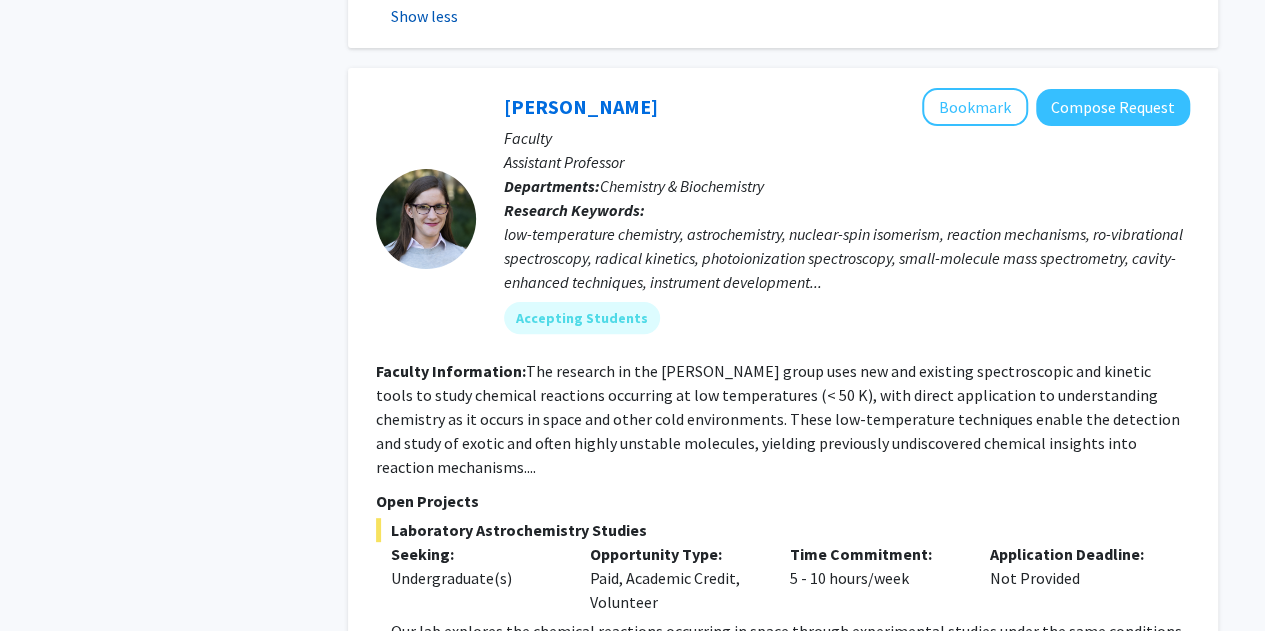 scroll, scrollTop: 7723, scrollLeft: 0, axis: vertical 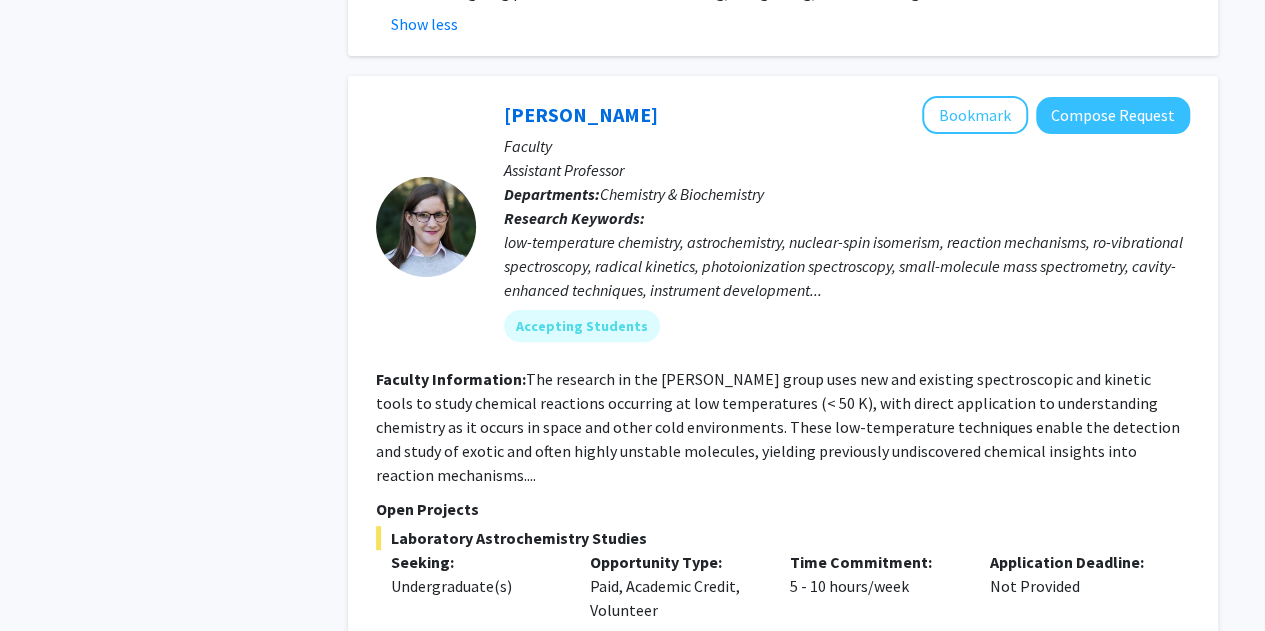 click on "The research in the [PERSON_NAME] group uses new and existing spectroscopic and kinetic tools to study chemical reactions occurring at low temperatures (< 50 K), with direct application to understanding chemistry as it occurs in space and other cold environments. These low-temperature techniques enable the detection and study of exotic and often highly unstable molecules, yielding previously undiscovered chemical insights into reaction mechanisms...." 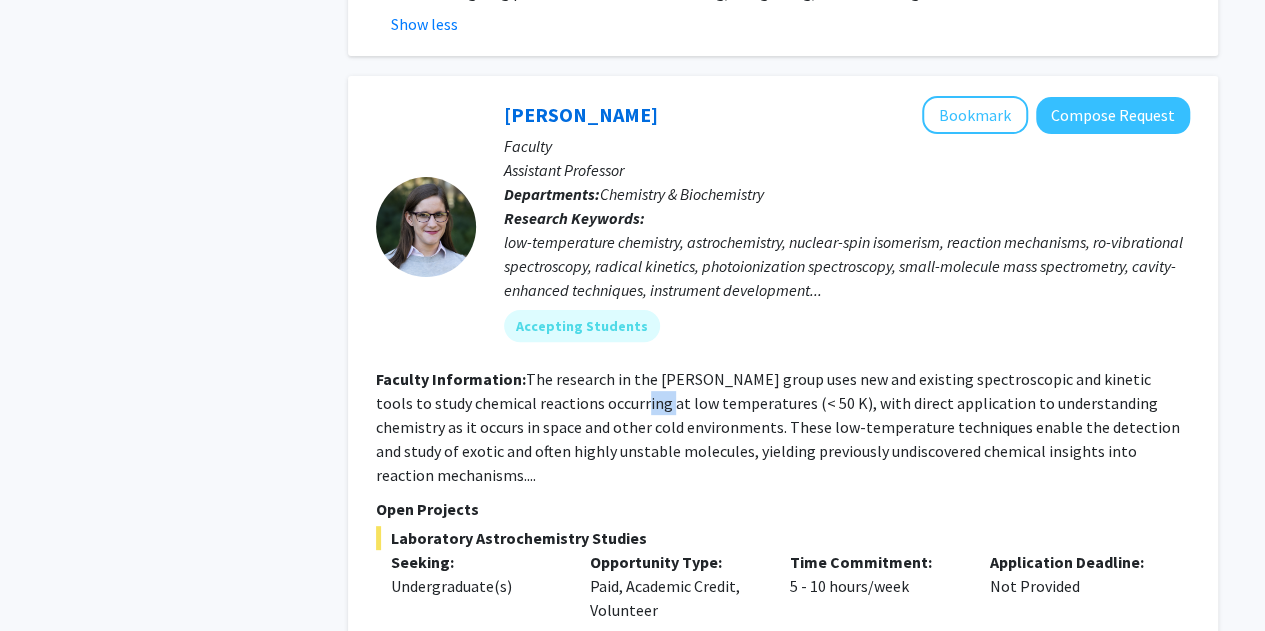 click on "The research in the [PERSON_NAME] group uses new and existing spectroscopic and kinetic tools to study chemical reactions occurring at low temperatures (< 50 K), with direct application to understanding chemistry as it occurs in space and other cold environments. These low-temperature techniques enable the detection and study of exotic and often highly unstable molecules, yielding previously undiscovered chemical insights into reaction mechanisms...." 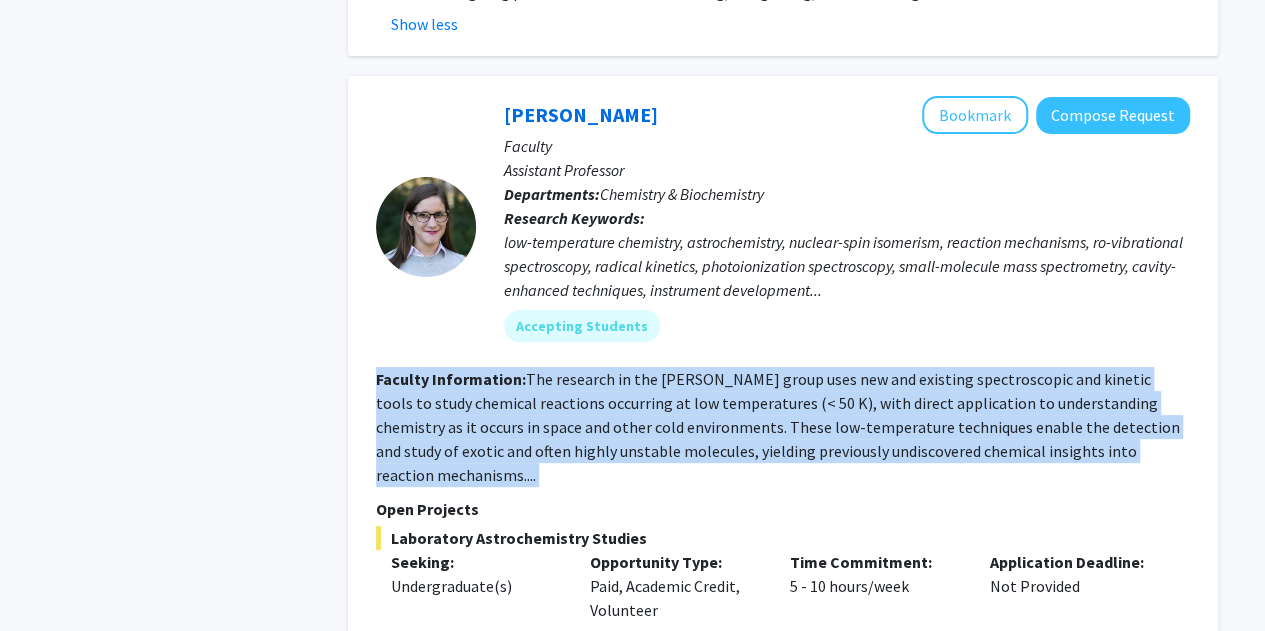 click on "The research in the [PERSON_NAME] group uses new and existing spectroscopic and kinetic tools to study chemical reactions occurring at low temperatures (< 50 K), with direct application to understanding chemistry as it occurs in space and other cold environments. These low-temperature techniques enable the detection and study of exotic and often highly unstable molecules, yielding previously undiscovered chemical insights into reaction mechanisms...." 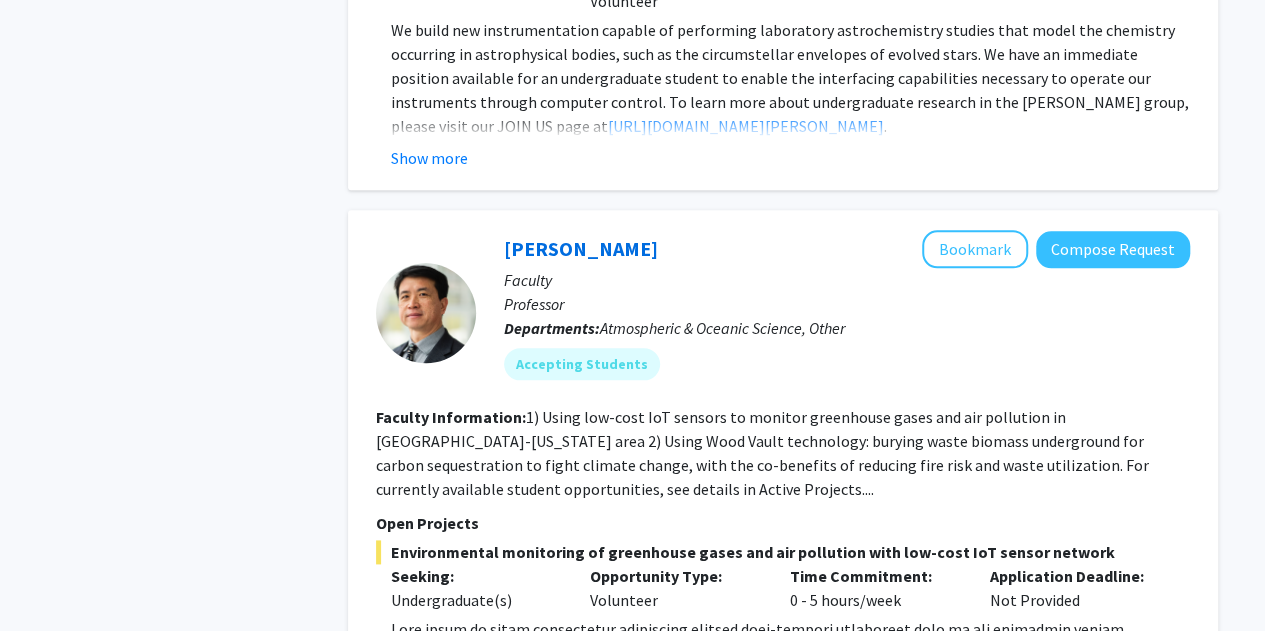 scroll, scrollTop: 8606, scrollLeft: 0, axis: vertical 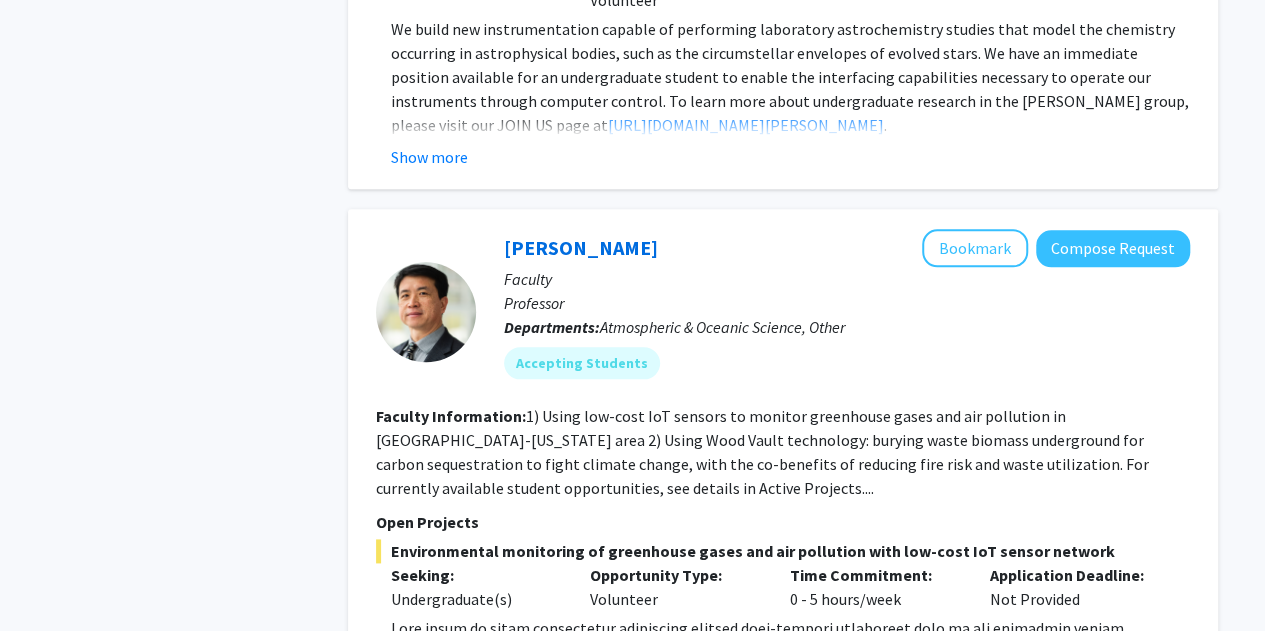click on "Show more" 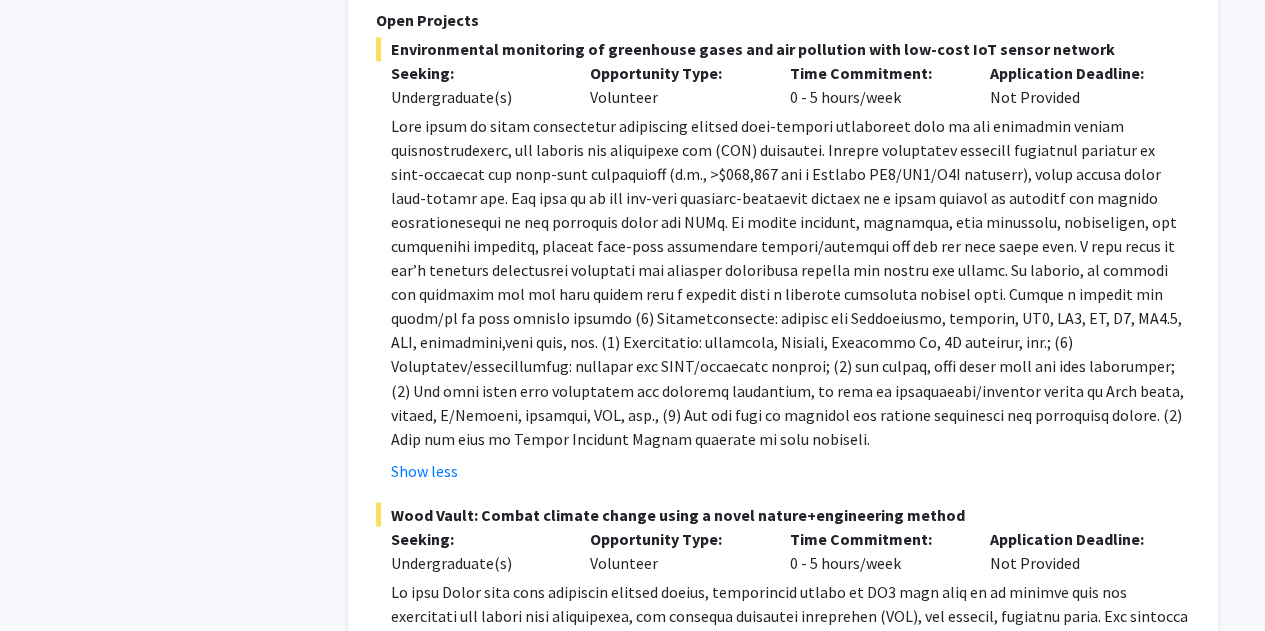 scroll, scrollTop: 9112, scrollLeft: 0, axis: vertical 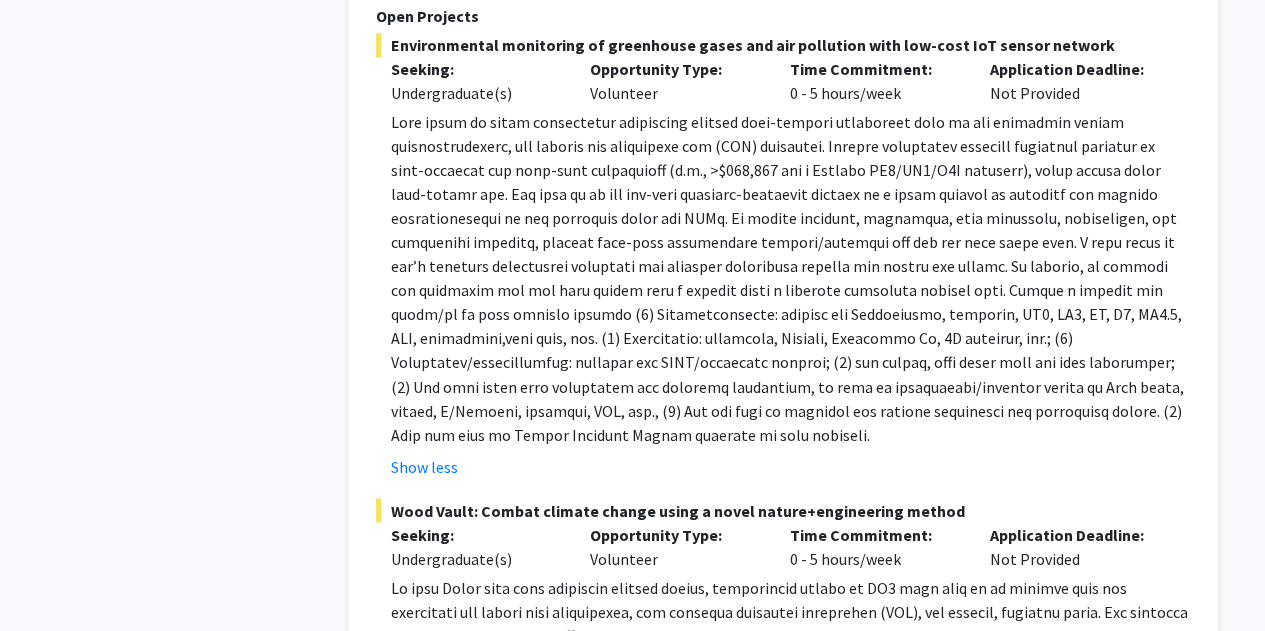 click on "Show more" 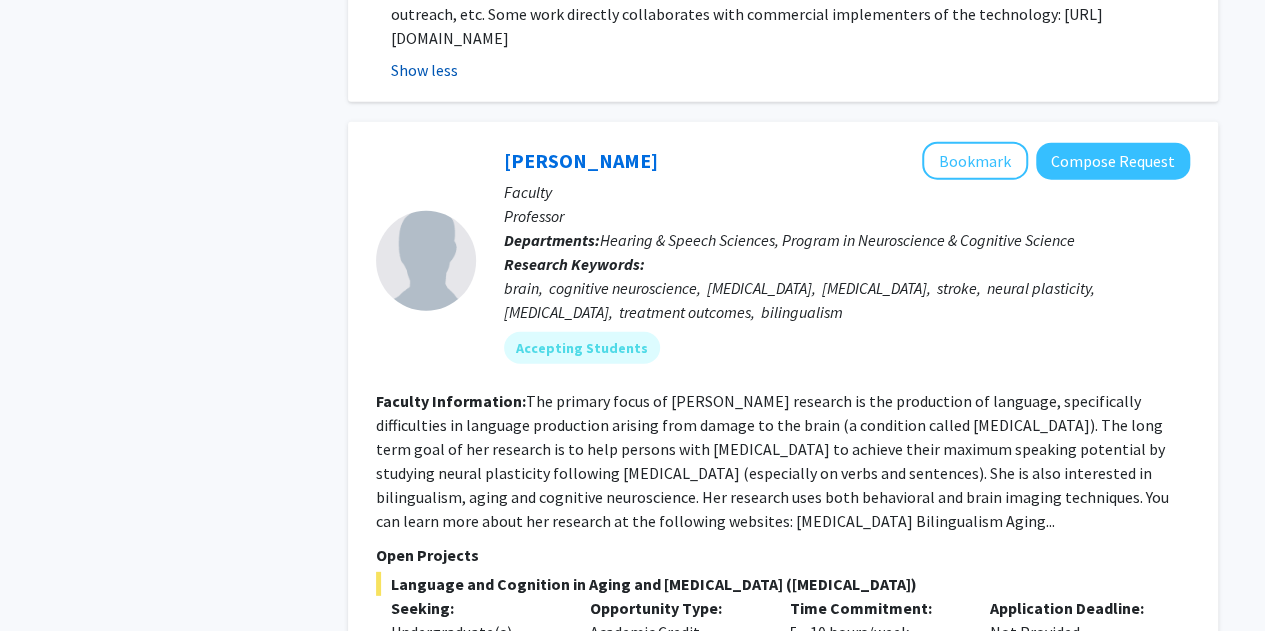 scroll, scrollTop: 10233, scrollLeft: 0, axis: vertical 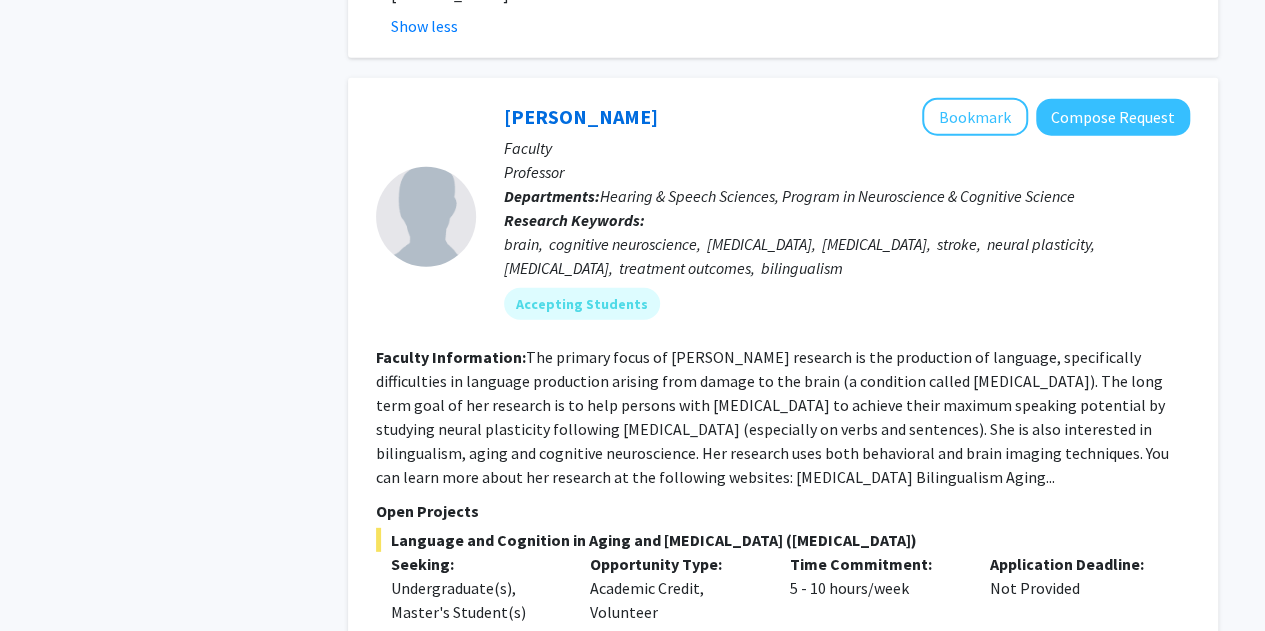 click on "Show more" 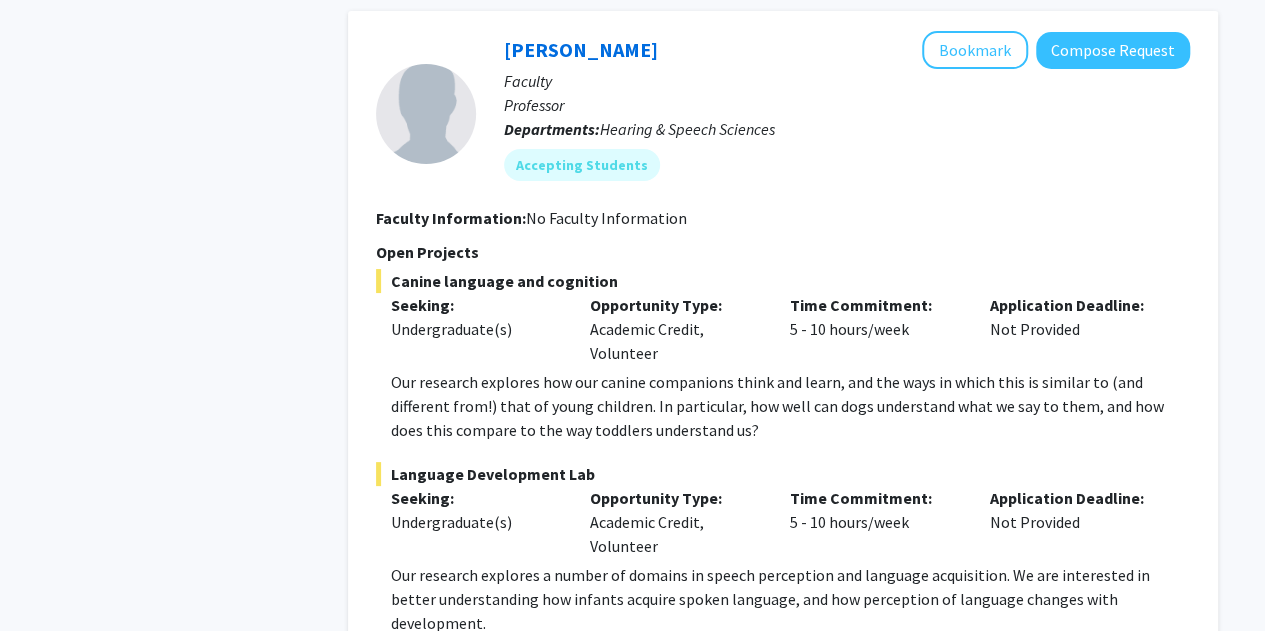 scroll, scrollTop: 11417, scrollLeft: 0, axis: vertical 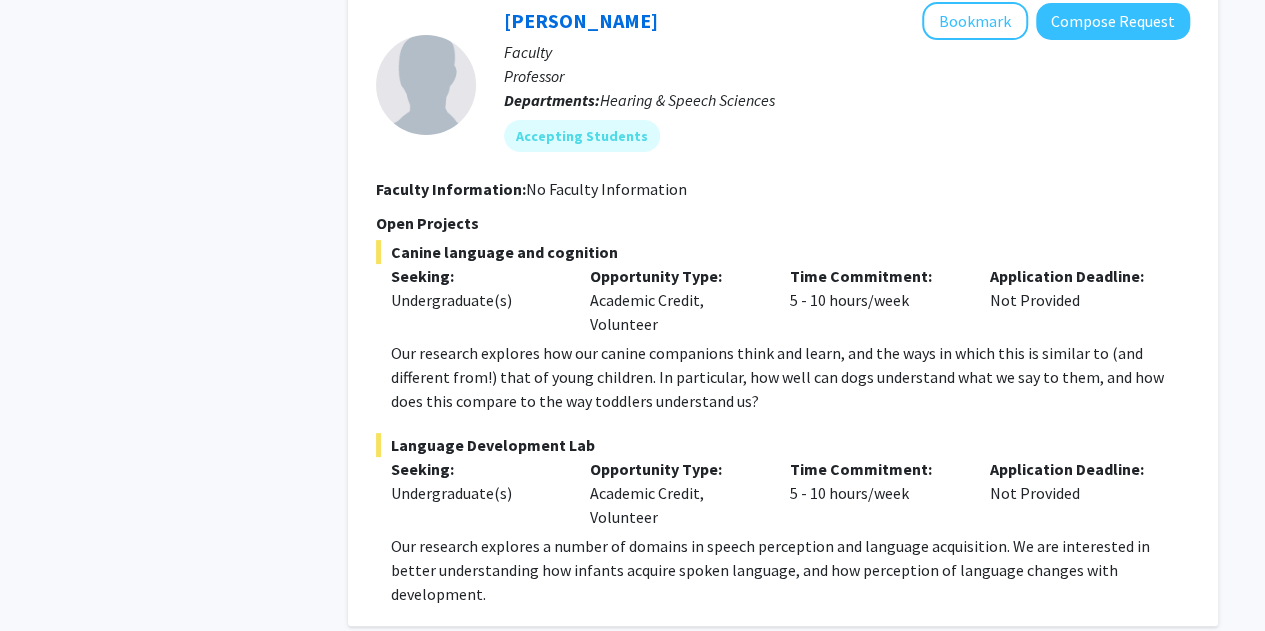 click on "2" 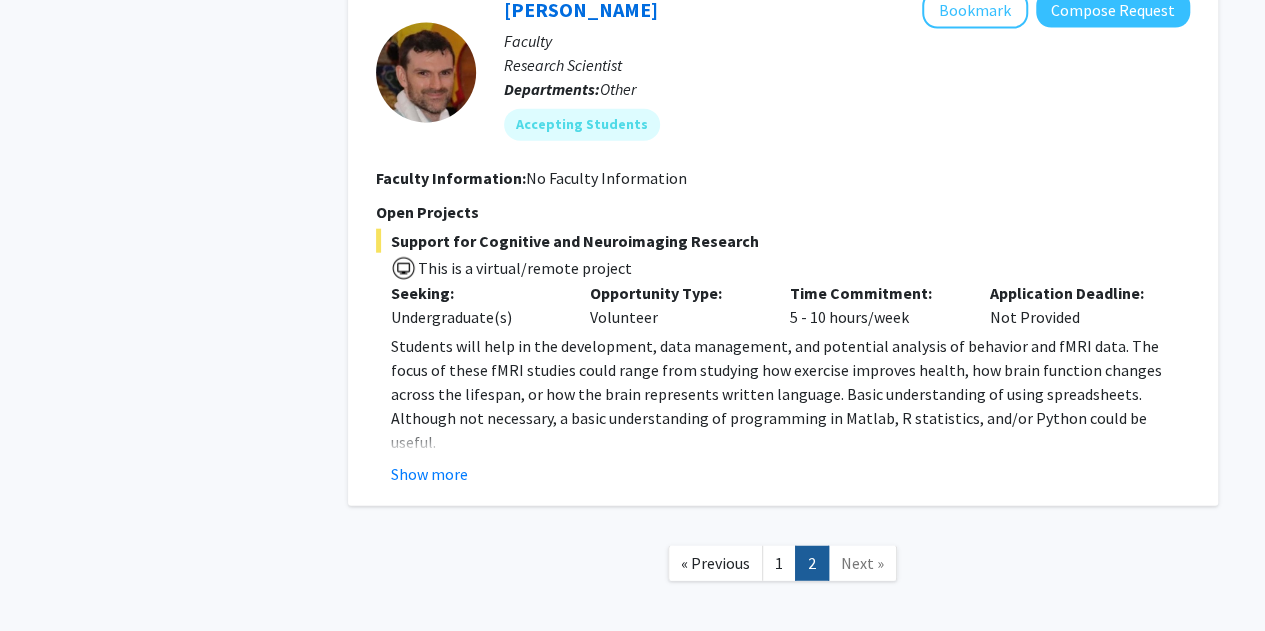 scroll, scrollTop: 6171, scrollLeft: 0, axis: vertical 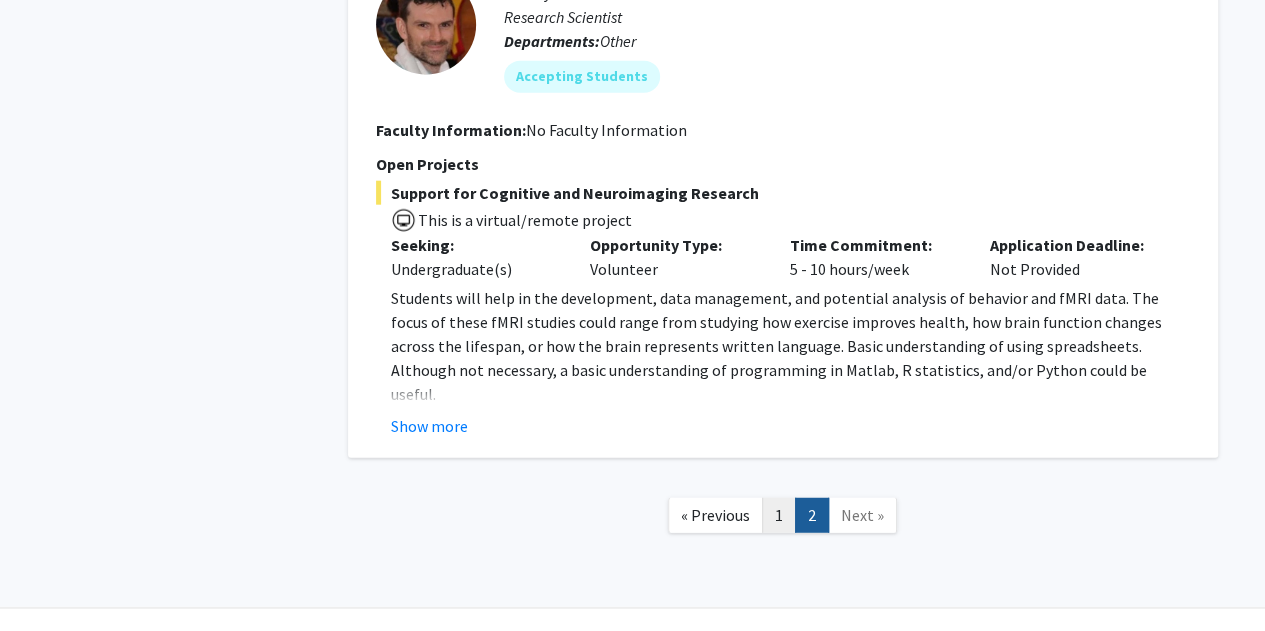 click on "1" 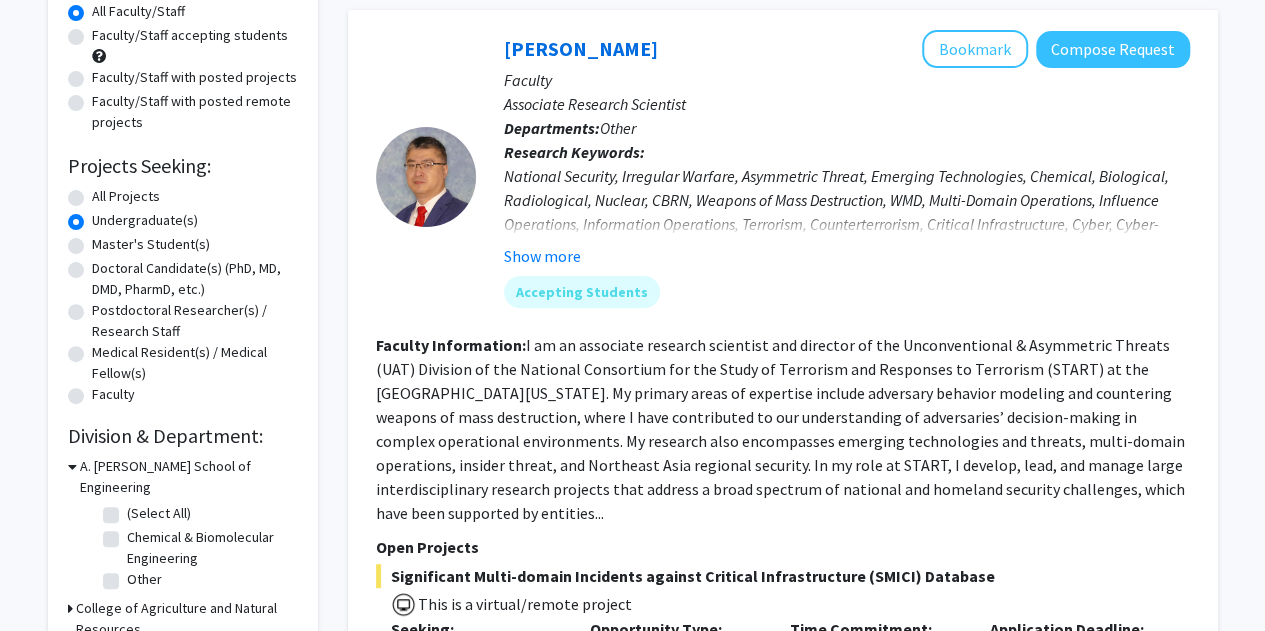 scroll, scrollTop: 200, scrollLeft: 0, axis: vertical 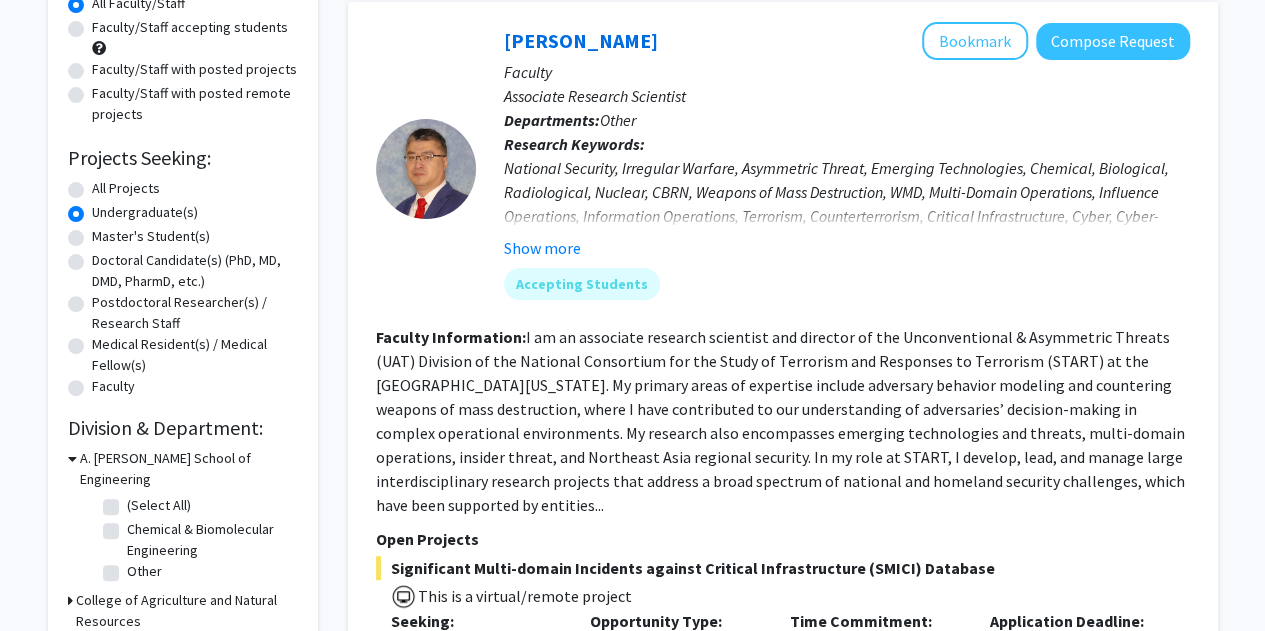 click on "I am an associate research scientist and director of the Unconventional & Asymmetric Threats (UAT) Division of the National Consortium for the Study of Terrorism and Responses to Terrorism (START) at the [GEOGRAPHIC_DATA][US_STATE]. My primary areas of expertise include adversary behavior modeling and countering weapons of mass destruction, where I have contributed to our understanding of adversaries’ decision-making in complex operational environments. My research also encompasses emerging technologies and threats, multi-domain operations, insider threat, and Northeast Asia regional security. In my role at START, I develop, lead, and manage large interdisciplinary research projects that address a broad spectrum of national and homeland security challenges, which have been supported by entities..." 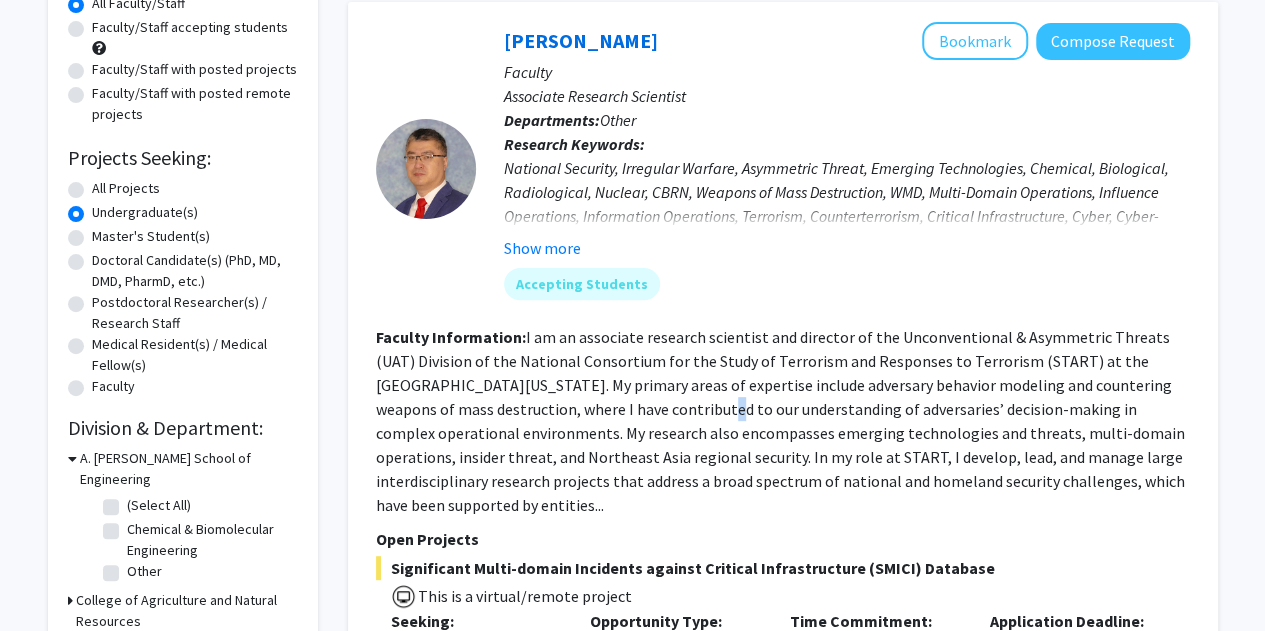 click on "I am an associate research scientist and director of the Unconventional & Asymmetric Threats (UAT) Division of the National Consortium for the Study of Terrorism and Responses to Terrorism (START) at the [GEOGRAPHIC_DATA][US_STATE]. My primary areas of expertise include adversary behavior modeling and countering weapons of mass destruction, where I have contributed to our understanding of adversaries’ decision-making in complex operational environments. My research also encompasses emerging technologies and threats, multi-domain operations, insider threat, and Northeast Asia regional security. In my role at START, I develop, lead, and manage large interdisciplinary research projects that address a broad spectrum of national and homeland security challenges, which have been supported by entities..." 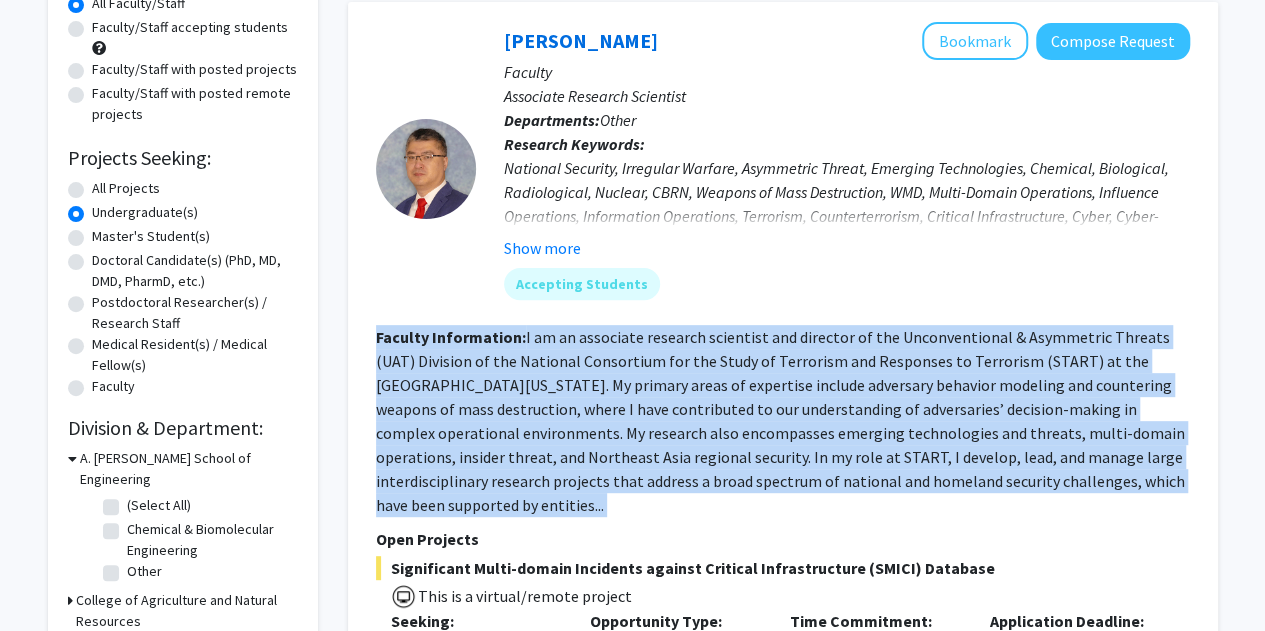 click on "I am an associate research scientist and director of the Unconventional & Asymmetric Threats (UAT) Division of the National Consortium for the Study of Terrorism and Responses to Terrorism (START) at the [GEOGRAPHIC_DATA][US_STATE]. My primary areas of expertise include adversary behavior modeling and countering weapons of mass destruction, where I have contributed to our understanding of adversaries’ decision-making in complex operational environments. My research also encompasses emerging technologies and threats, multi-domain operations, insider threat, and Northeast Asia regional security. In my role at START, I develop, lead, and manage large interdisciplinary research projects that address a broad spectrum of national and homeland security challenges, which have been supported by entities..." 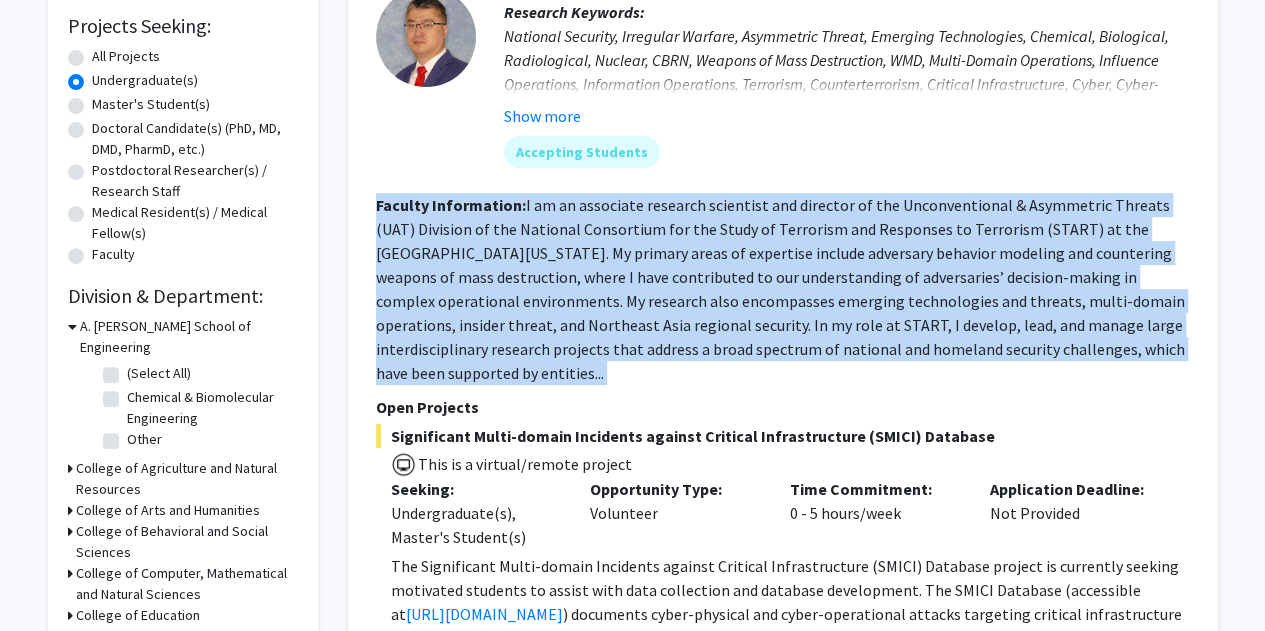 scroll, scrollTop: 336, scrollLeft: 0, axis: vertical 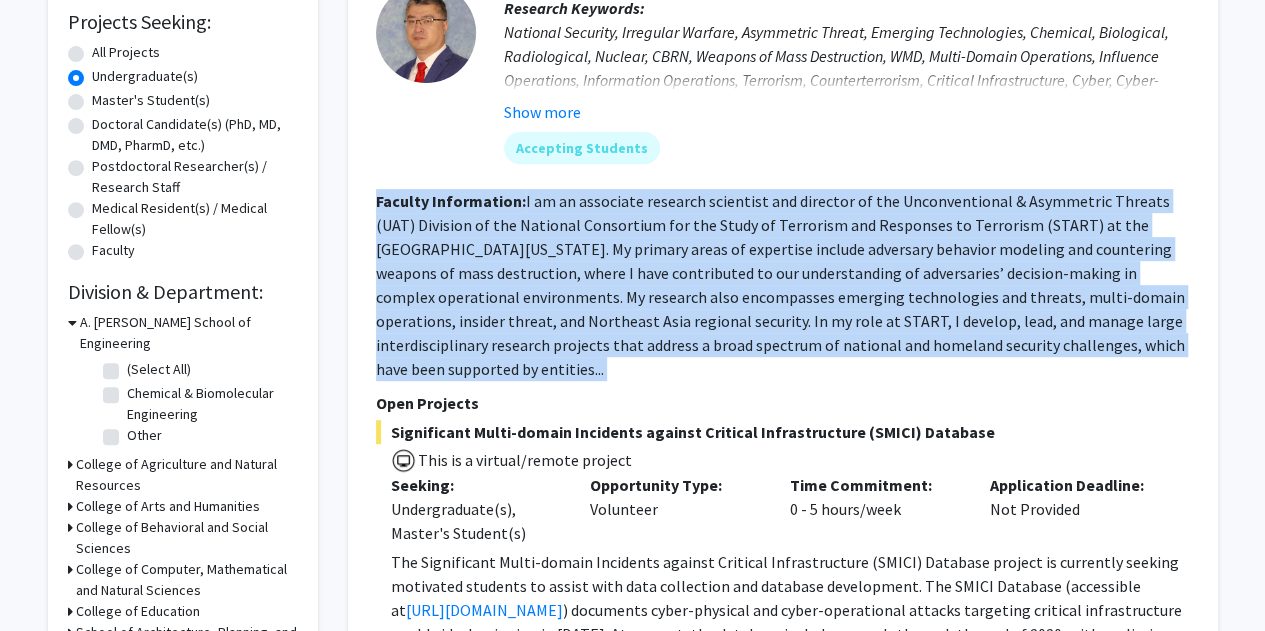 click on "I am an associate research scientist and director of the Unconventional & Asymmetric Threats (UAT) Division of the National Consortium for the Study of Terrorism and Responses to Terrorism (START) at the [GEOGRAPHIC_DATA][US_STATE]. My primary areas of expertise include adversary behavior modeling and countering weapons of mass destruction, where I have contributed to our understanding of adversaries’ decision-making in complex operational environments. My research also encompasses emerging technologies and threats, multi-domain operations, insider threat, and Northeast Asia regional security. In my role at START, I develop, lead, and manage large interdisciplinary research projects that address a broad spectrum of national and homeland security challenges, which have been supported by entities..." 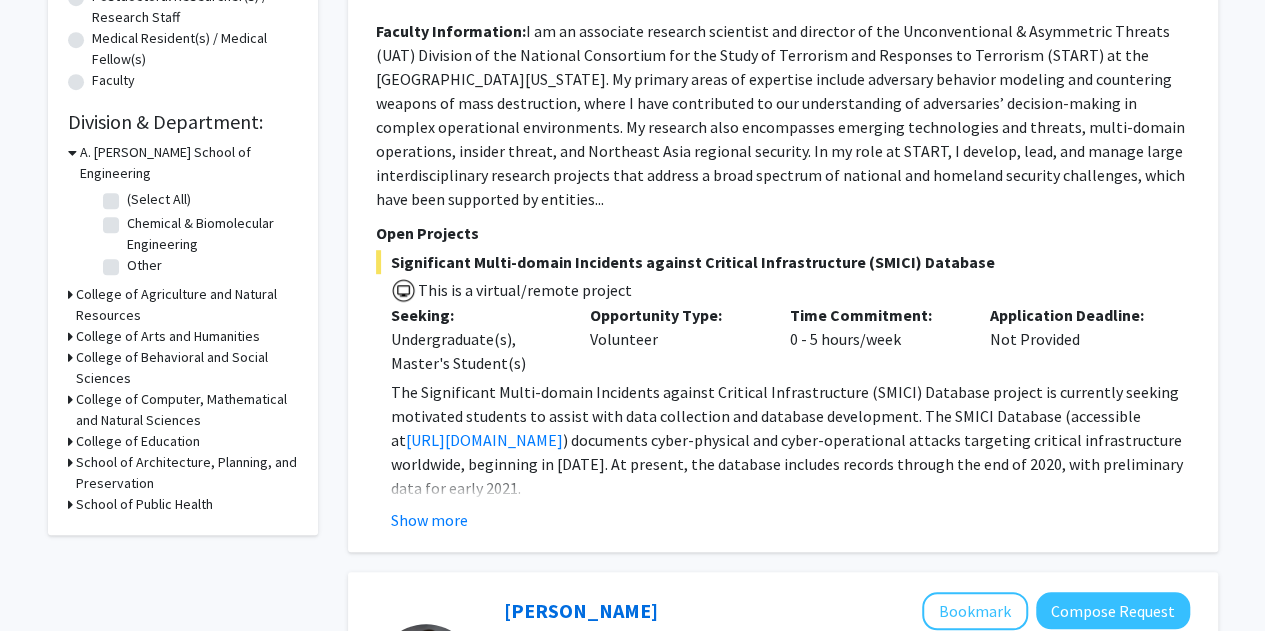 scroll, scrollTop: 517, scrollLeft: 0, axis: vertical 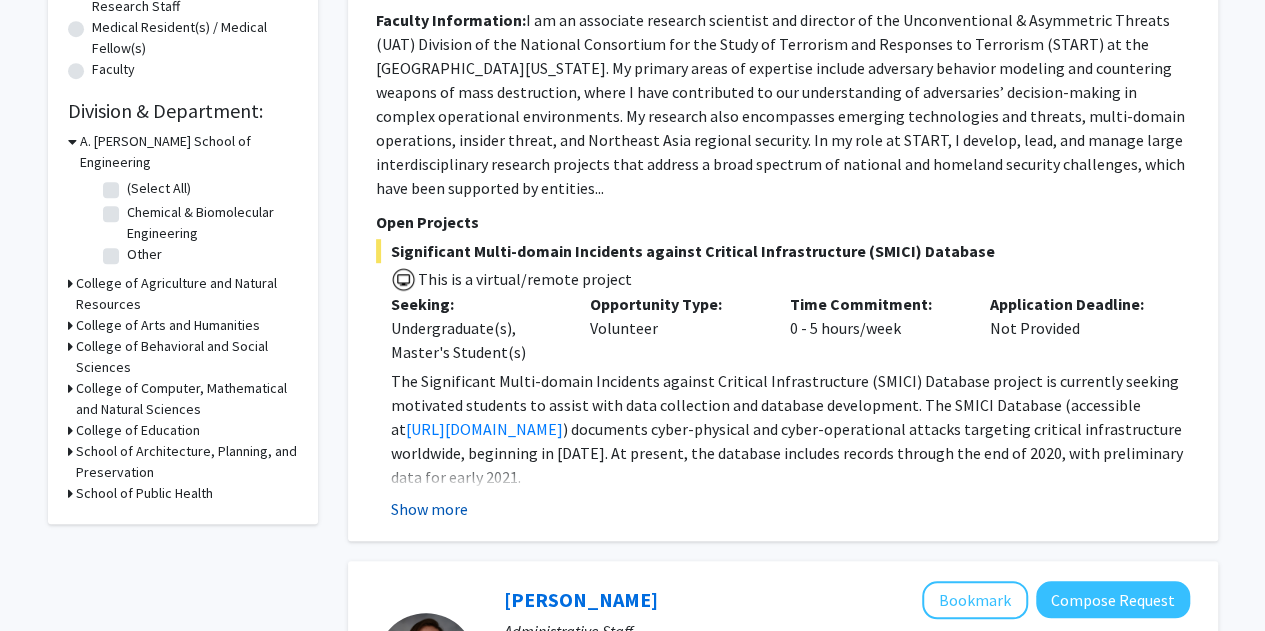 click on "Show more" 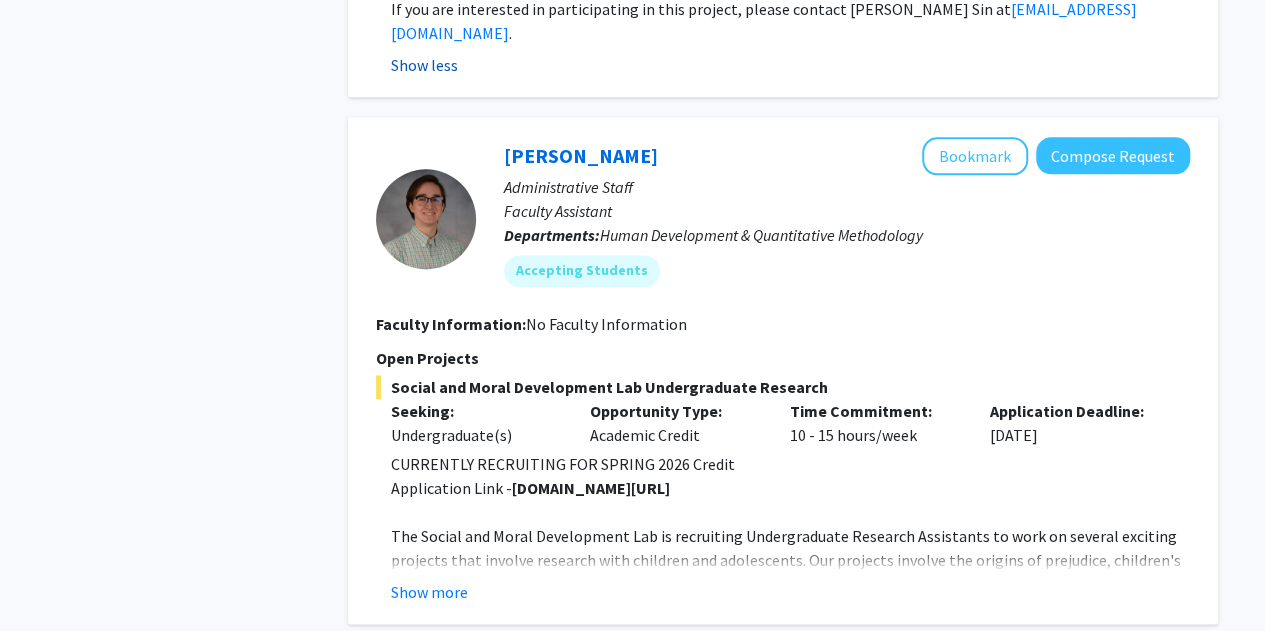 scroll, scrollTop: 1228, scrollLeft: 0, axis: vertical 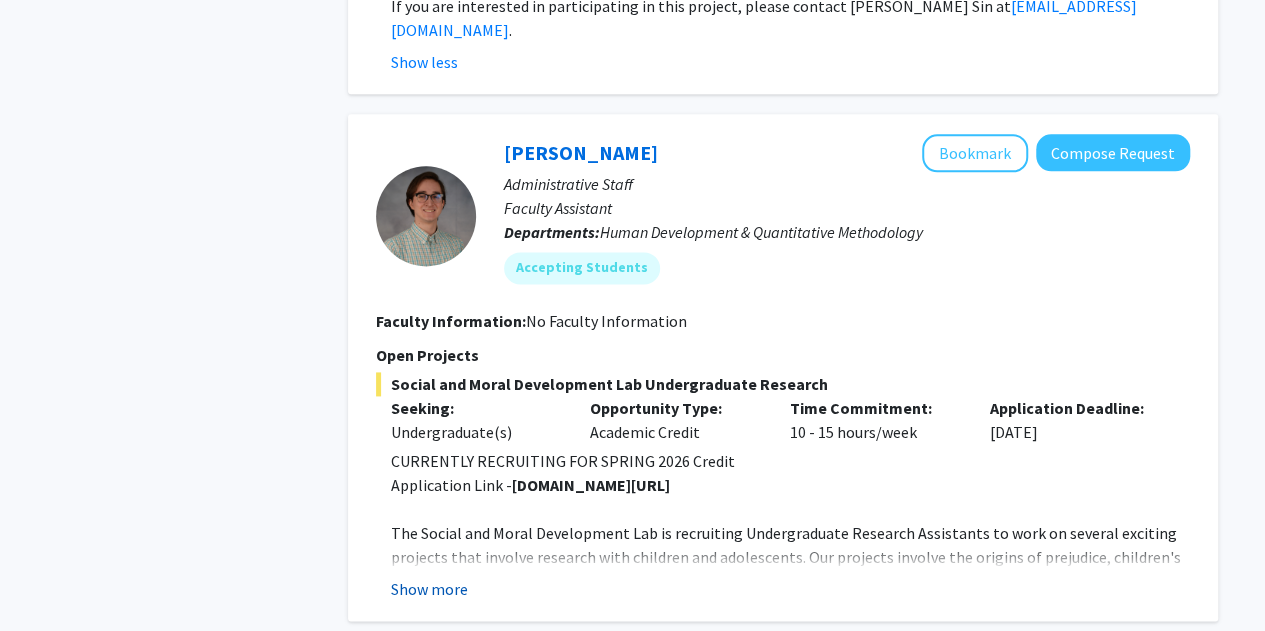 click on "Show more" 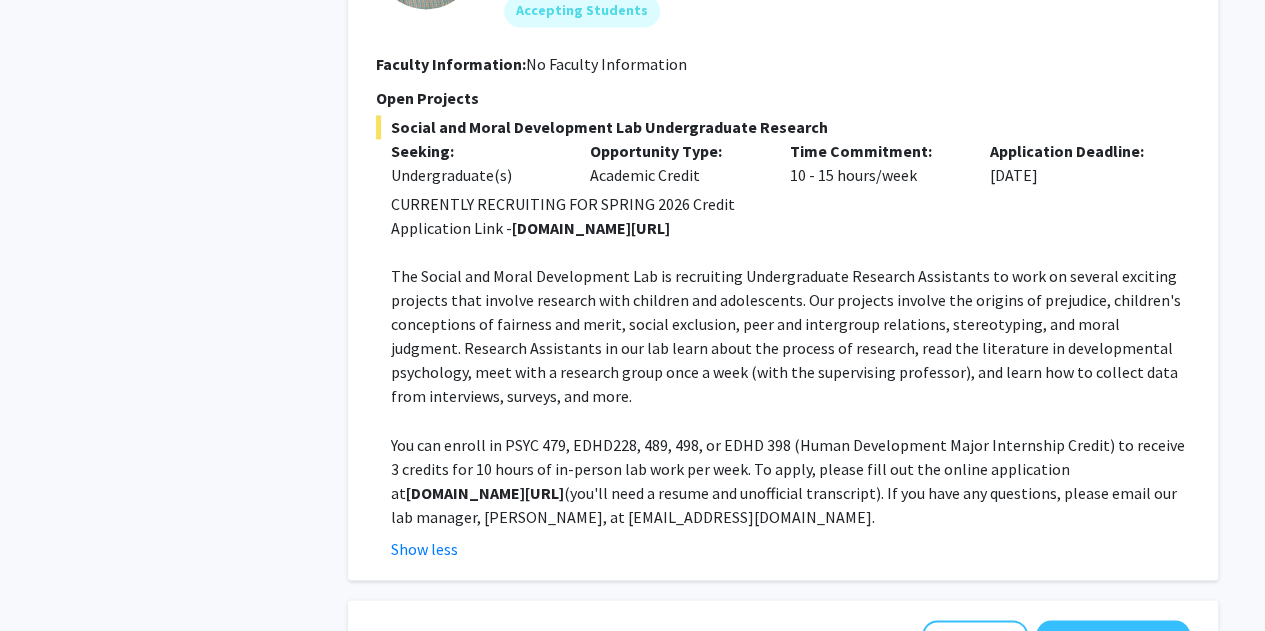 scroll, scrollTop: 1487, scrollLeft: 0, axis: vertical 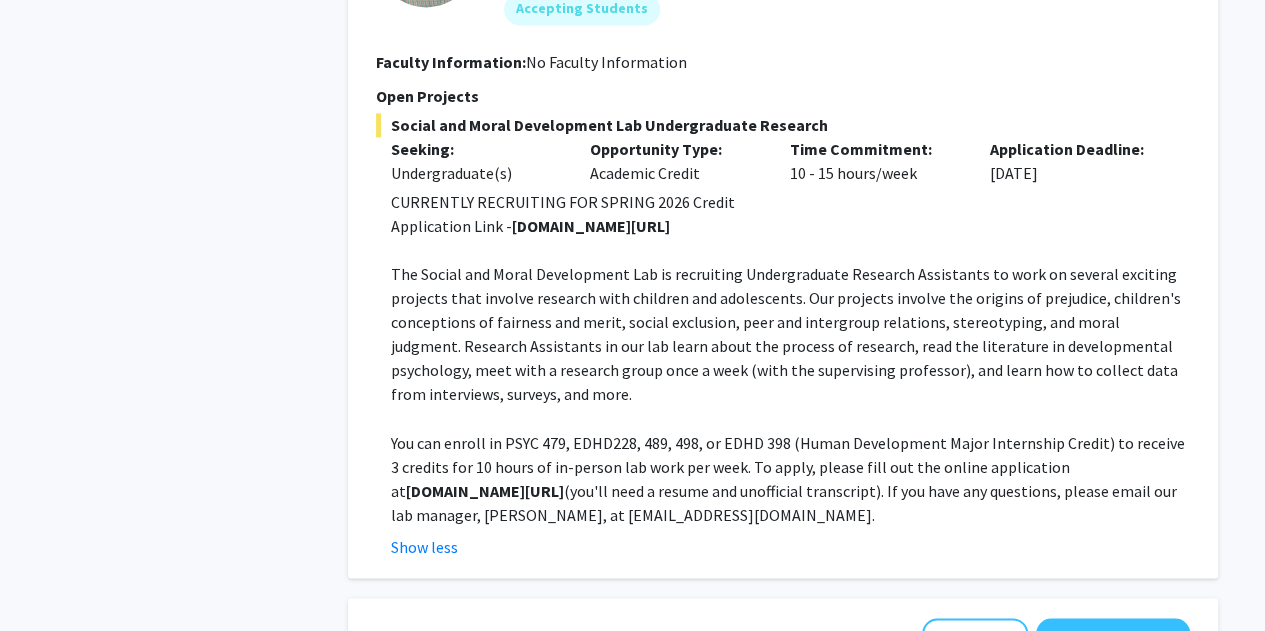 click on "You can enroll in PSYC 479, EDHD228, 489, 498, or EDHD 398 (Human Development Major Internship Credit) to receive 3 credits for 10 hours of in-person lab work per week. To apply, please fill out the online application at  [DOMAIN_NAME][URL]  (you'll need a resume and unofficial transcript). If you have any questions, please email our lab manager, [PERSON_NAME], at [EMAIL_ADDRESS][DOMAIN_NAME]." 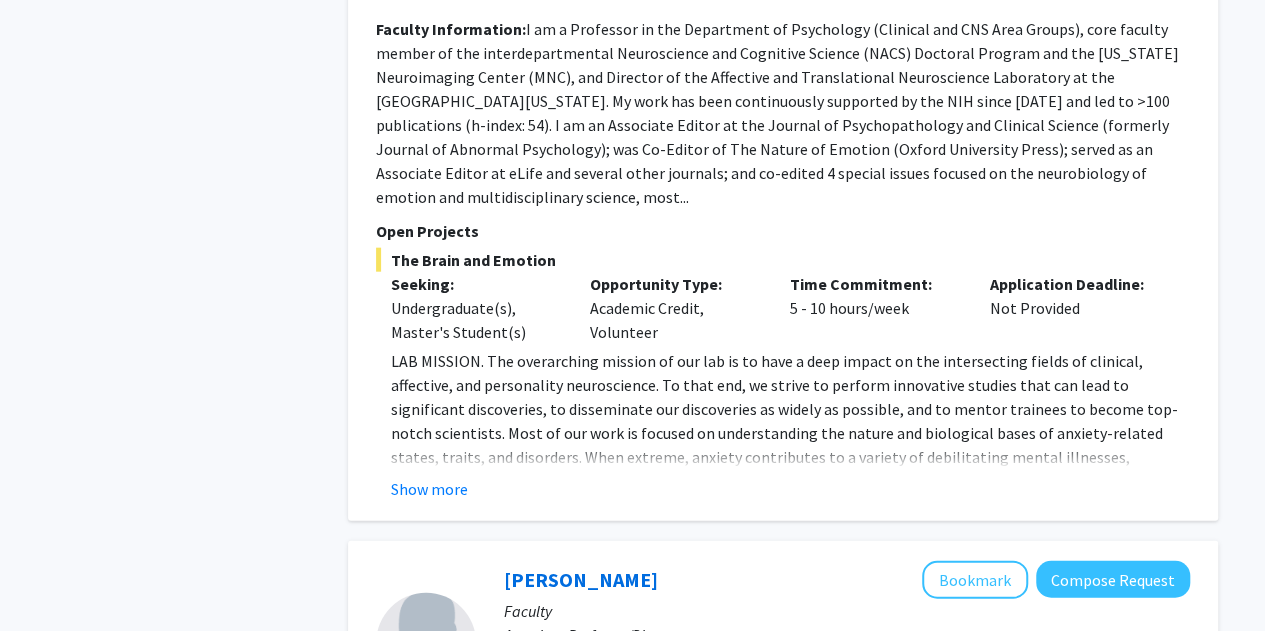 scroll, scrollTop: 2264, scrollLeft: 0, axis: vertical 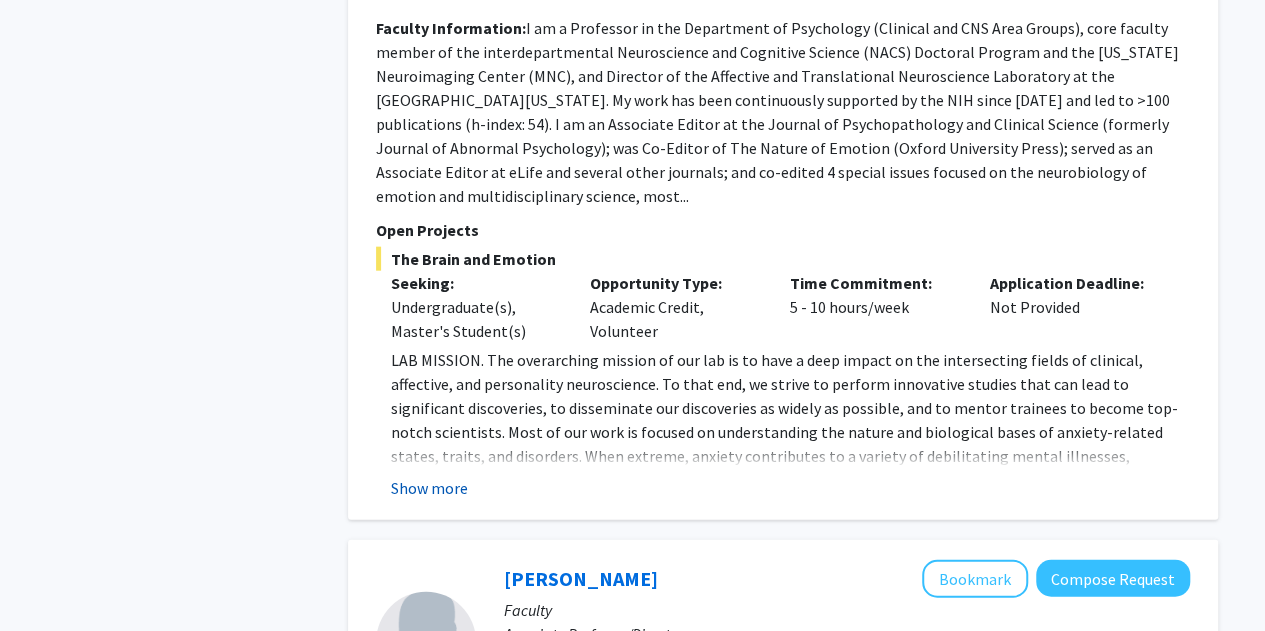 click on "Show more" 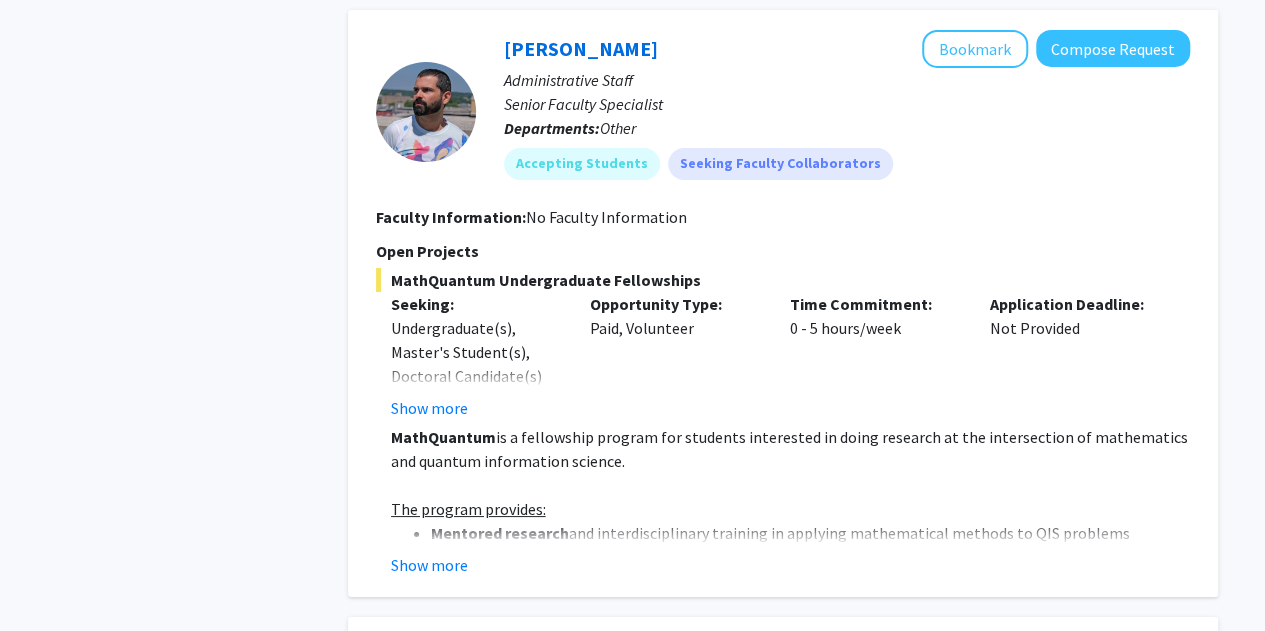 scroll, scrollTop: 3610, scrollLeft: 0, axis: vertical 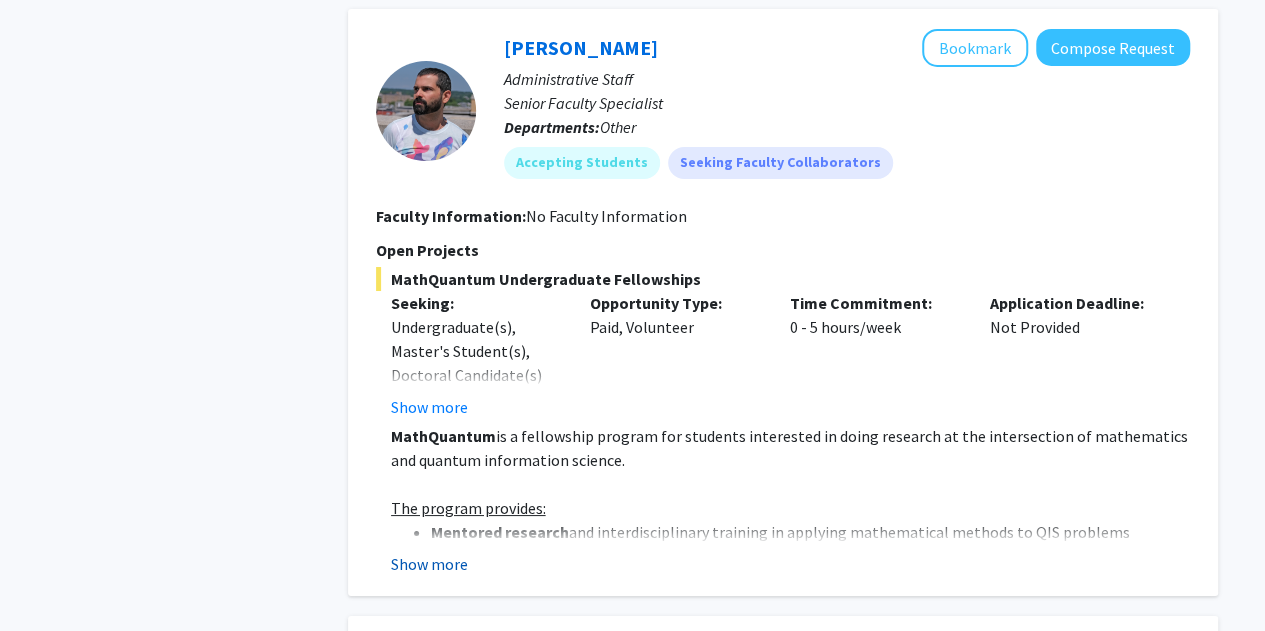 click on "Show more" 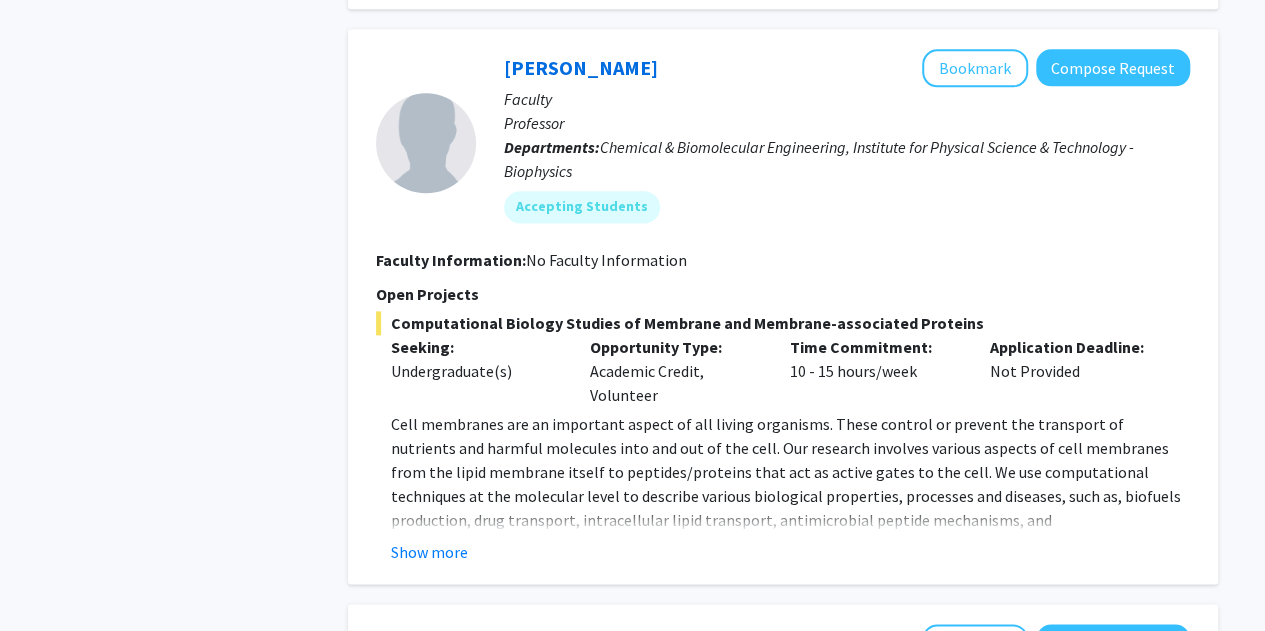 scroll, scrollTop: 5016, scrollLeft: 0, axis: vertical 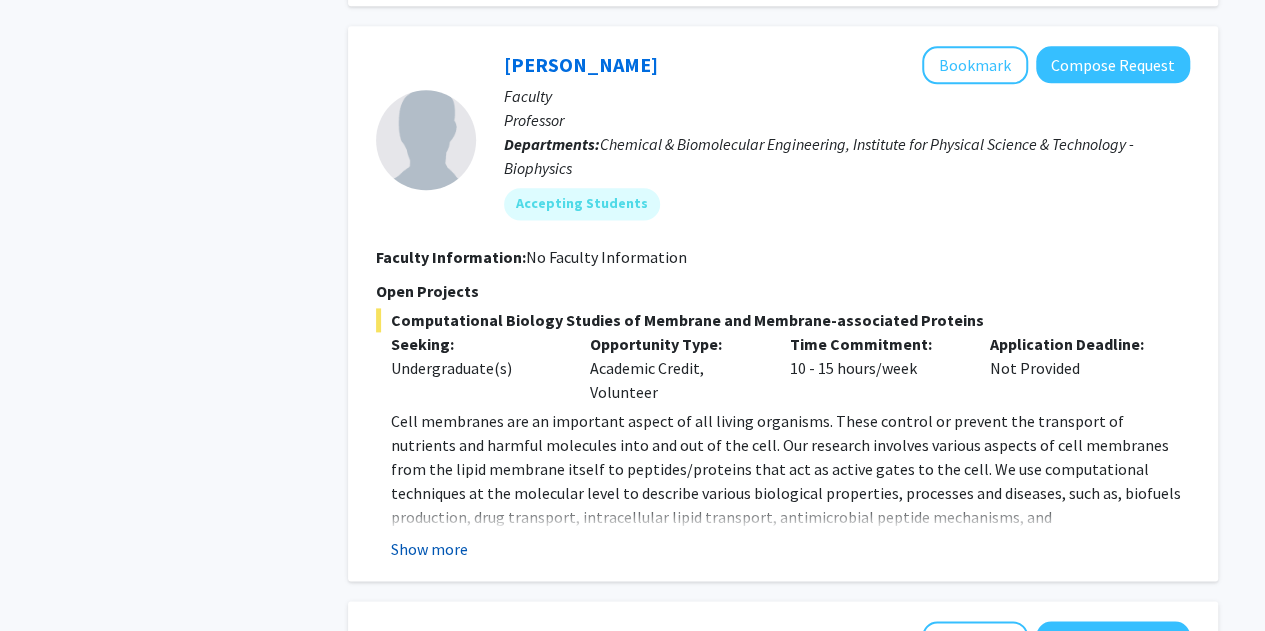 click on "Show more" 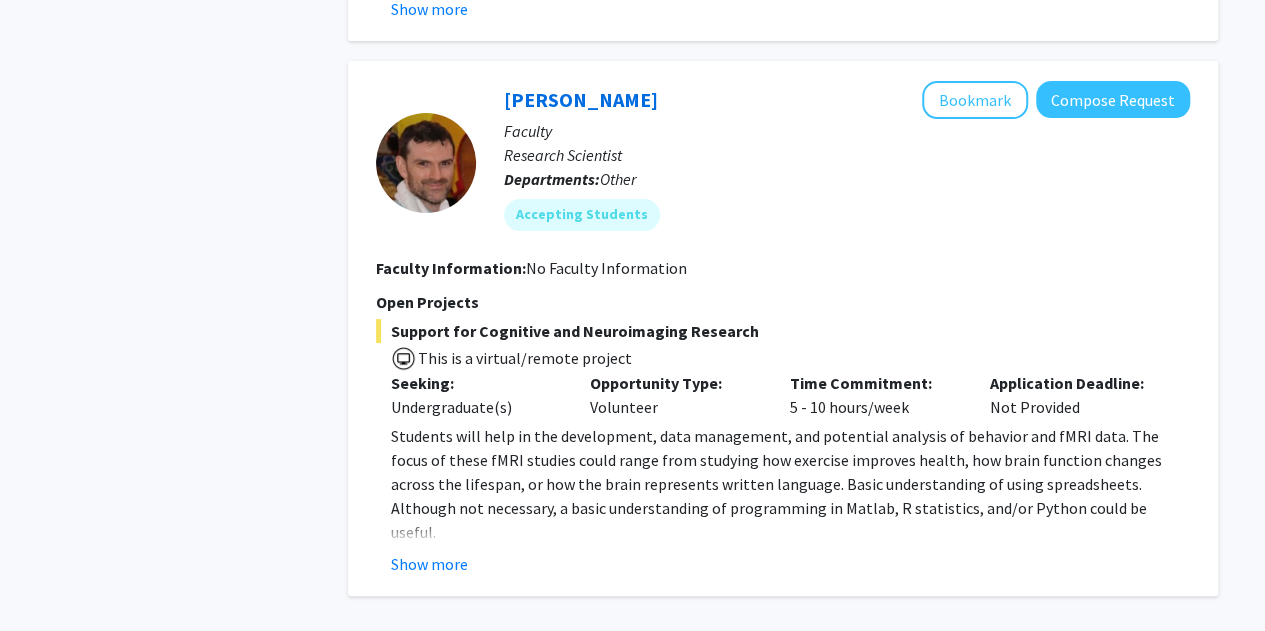 scroll, scrollTop: 7715, scrollLeft: 0, axis: vertical 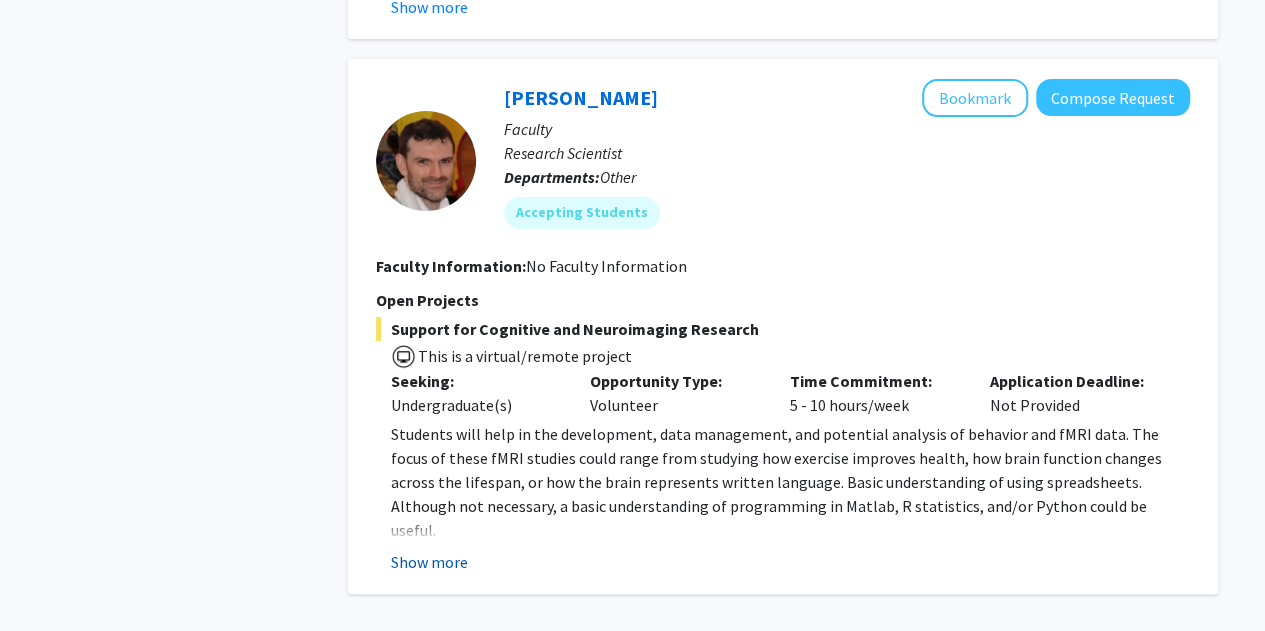 click on "Show more" 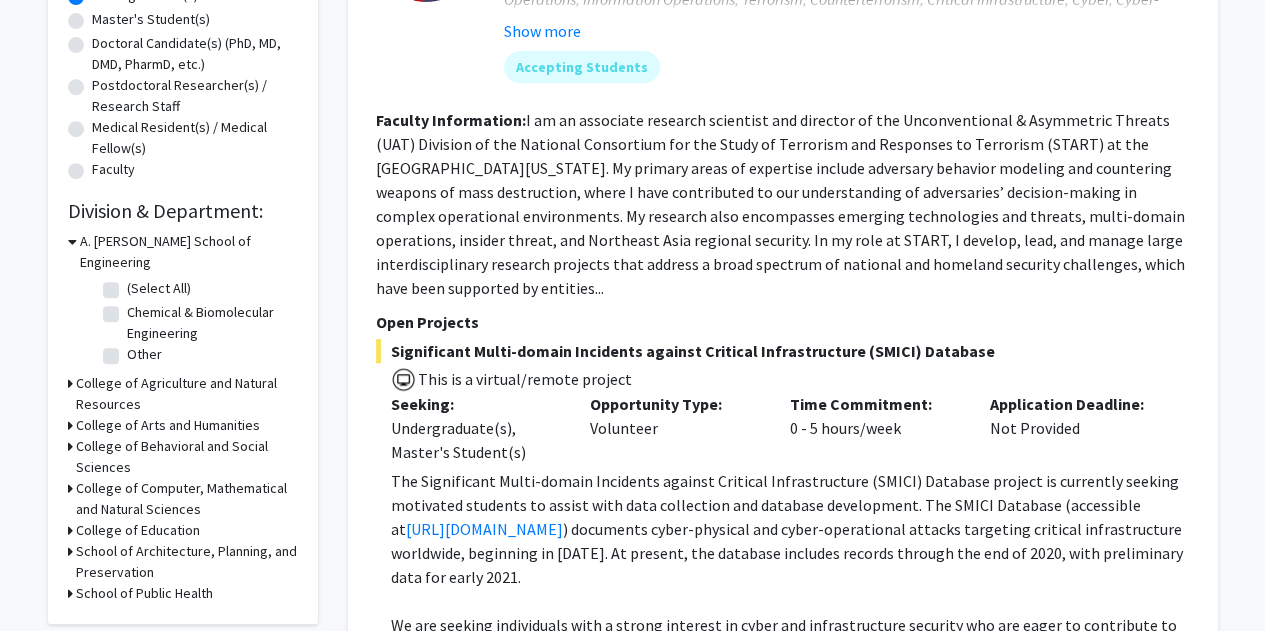 scroll, scrollTop: 0, scrollLeft: 0, axis: both 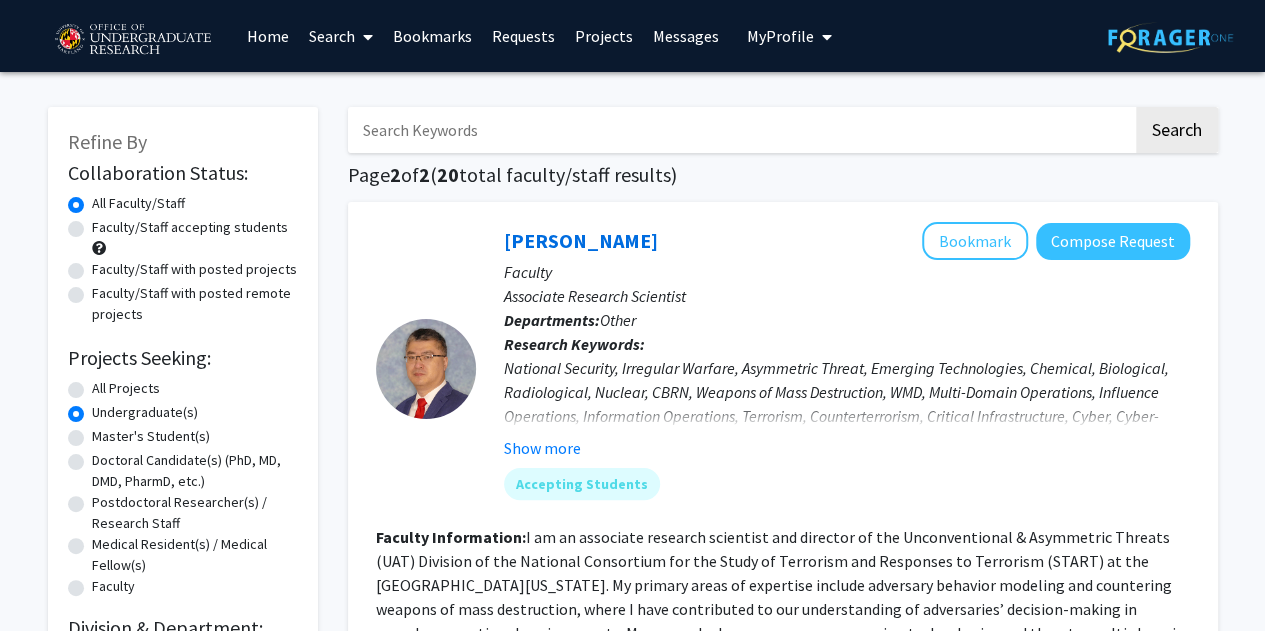 click at bounding box center (740, 130) 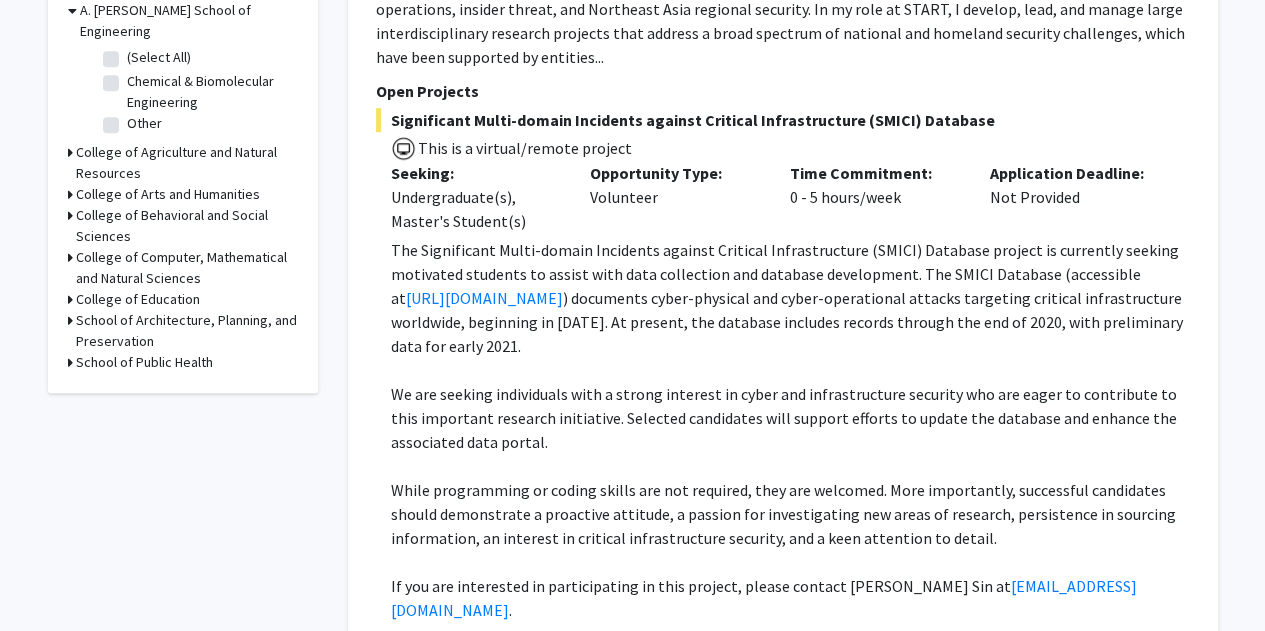 scroll, scrollTop: 0, scrollLeft: 0, axis: both 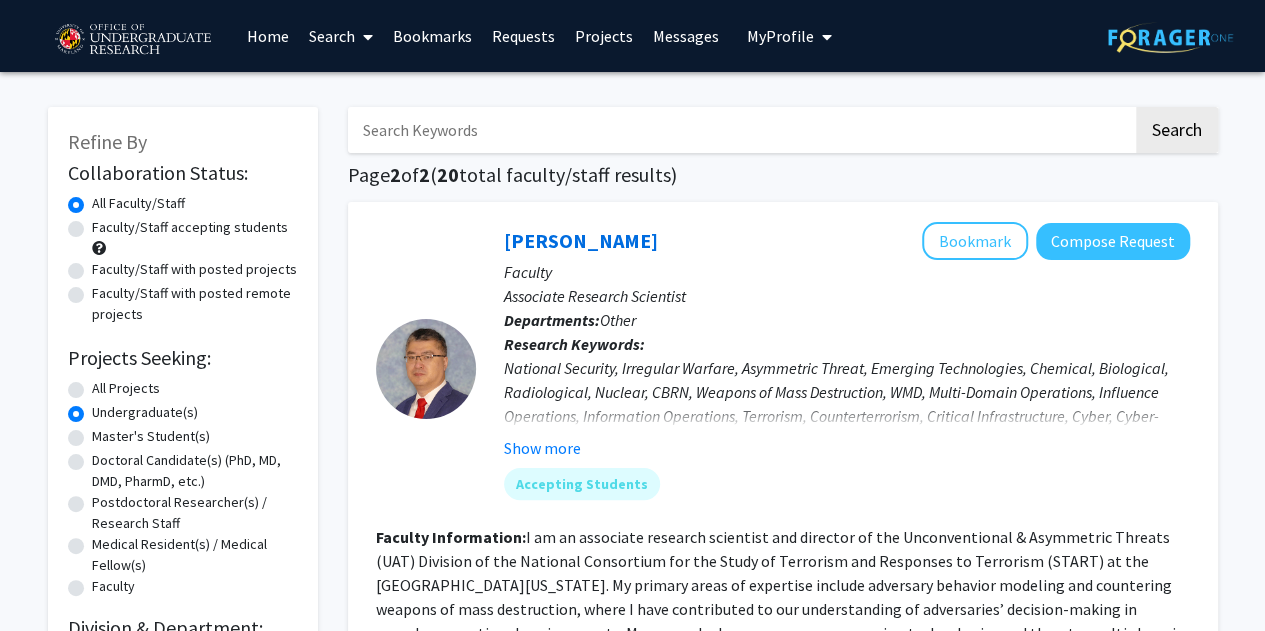 click at bounding box center (740, 130) 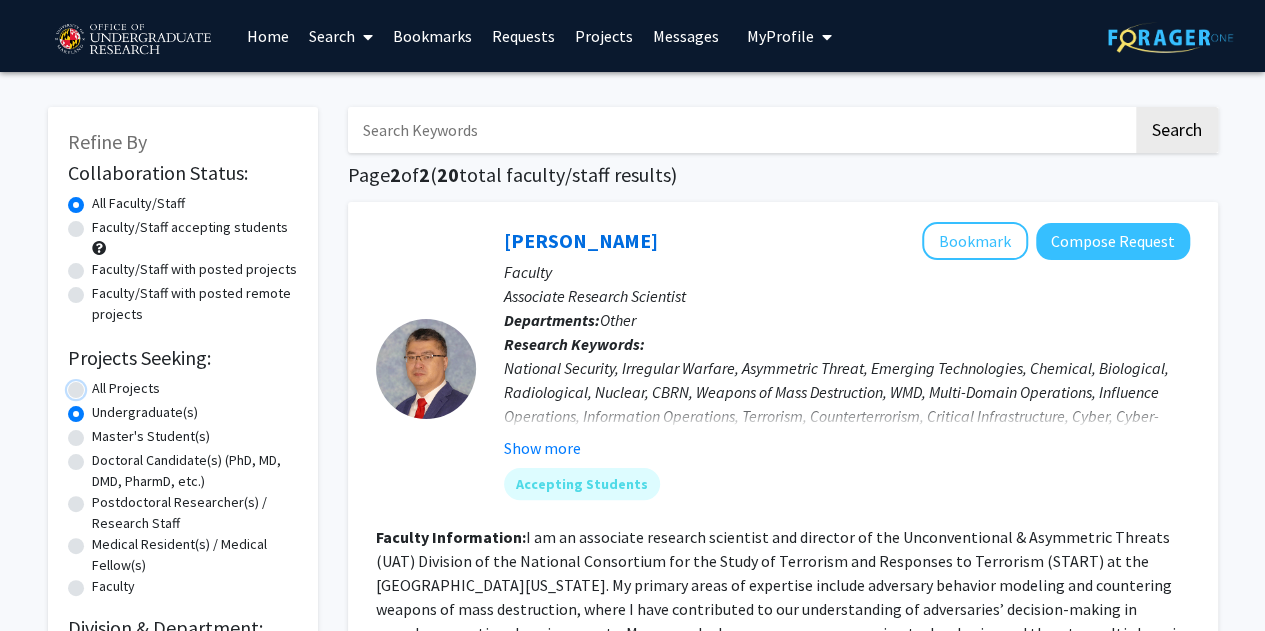 click on "All Projects" at bounding box center [98, 384] 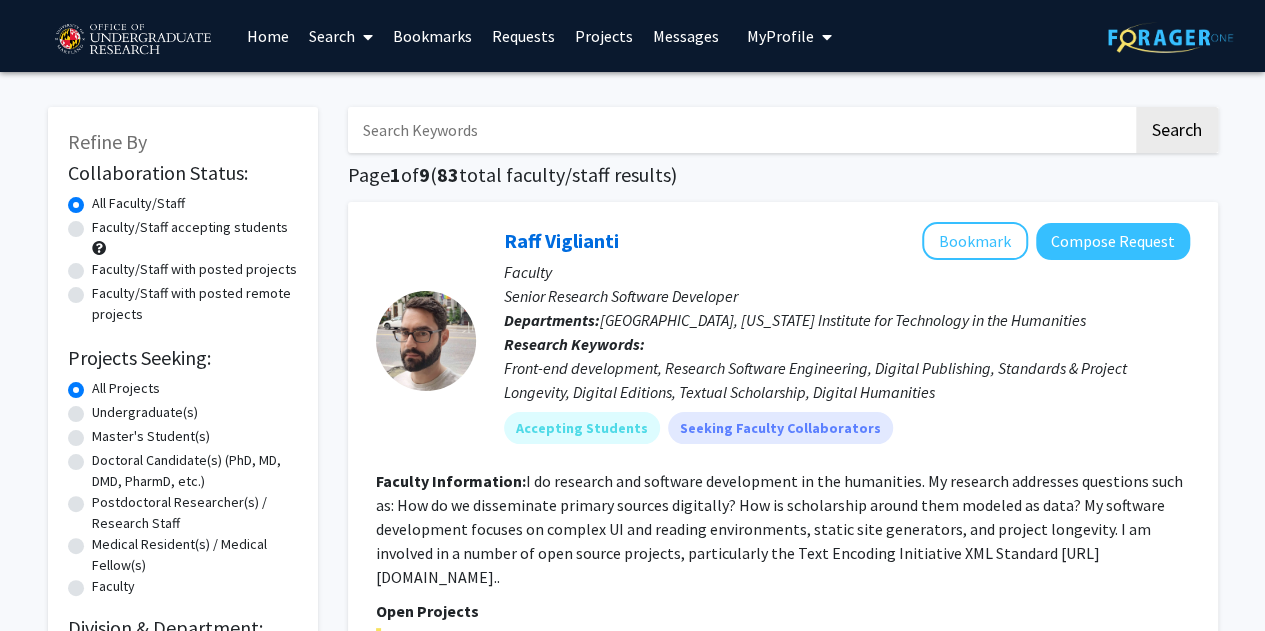 click at bounding box center (740, 130) 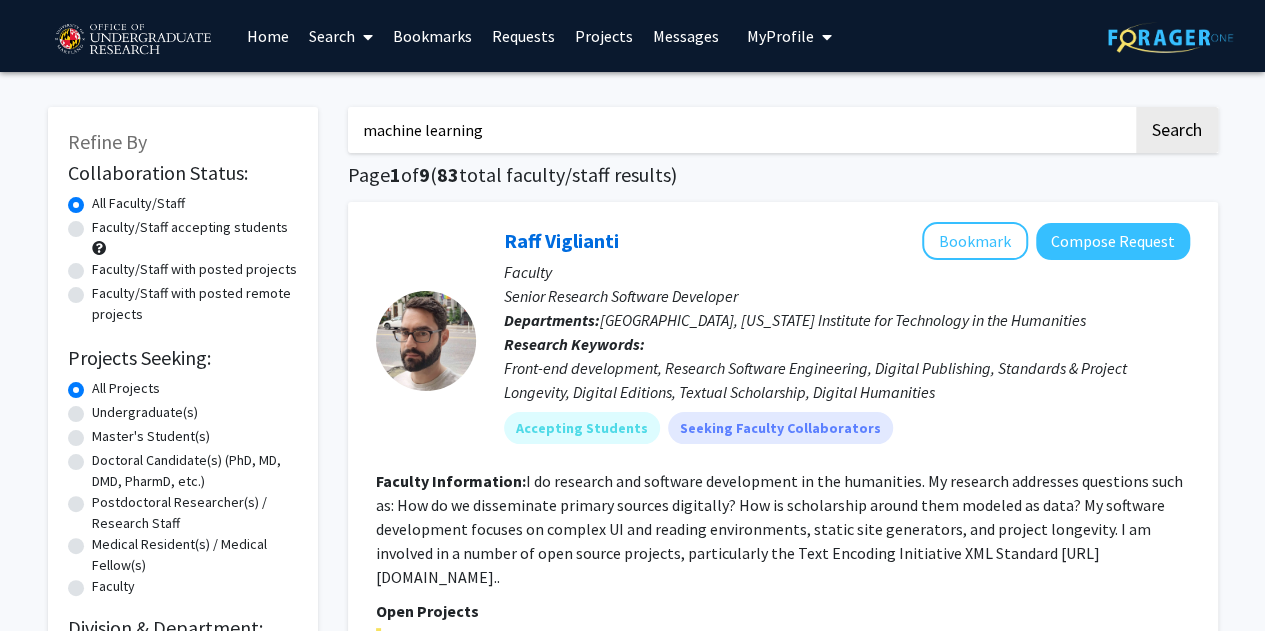 type on "machine learning" 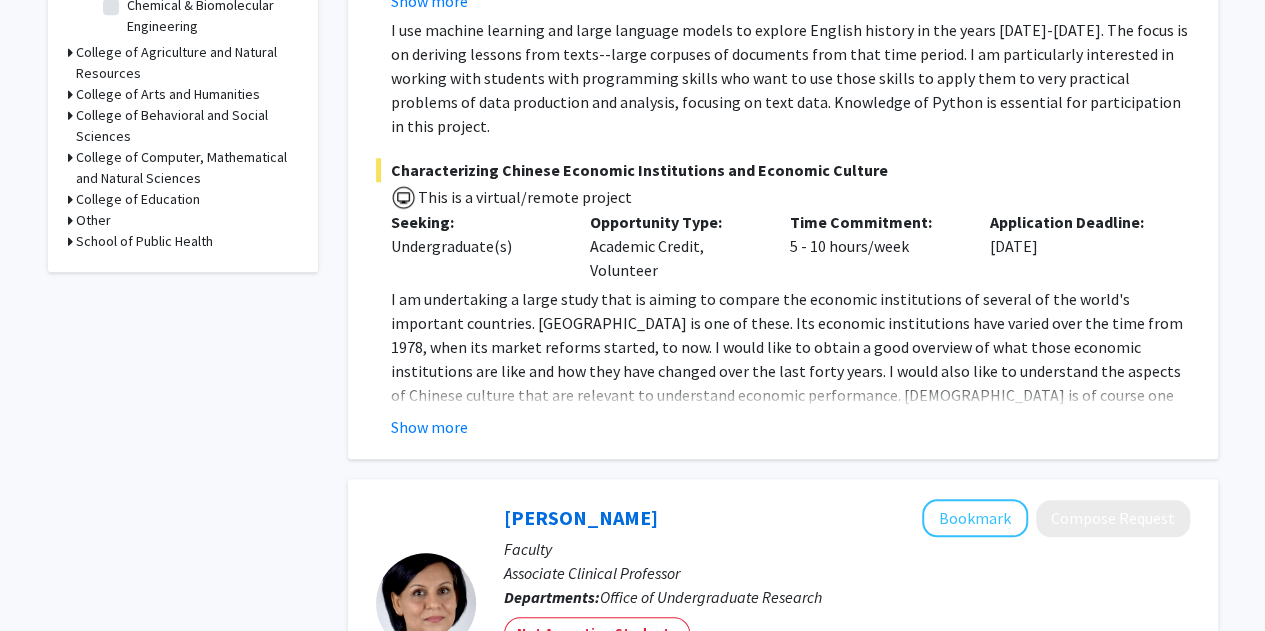 scroll, scrollTop: 0, scrollLeft: 0, axis: both 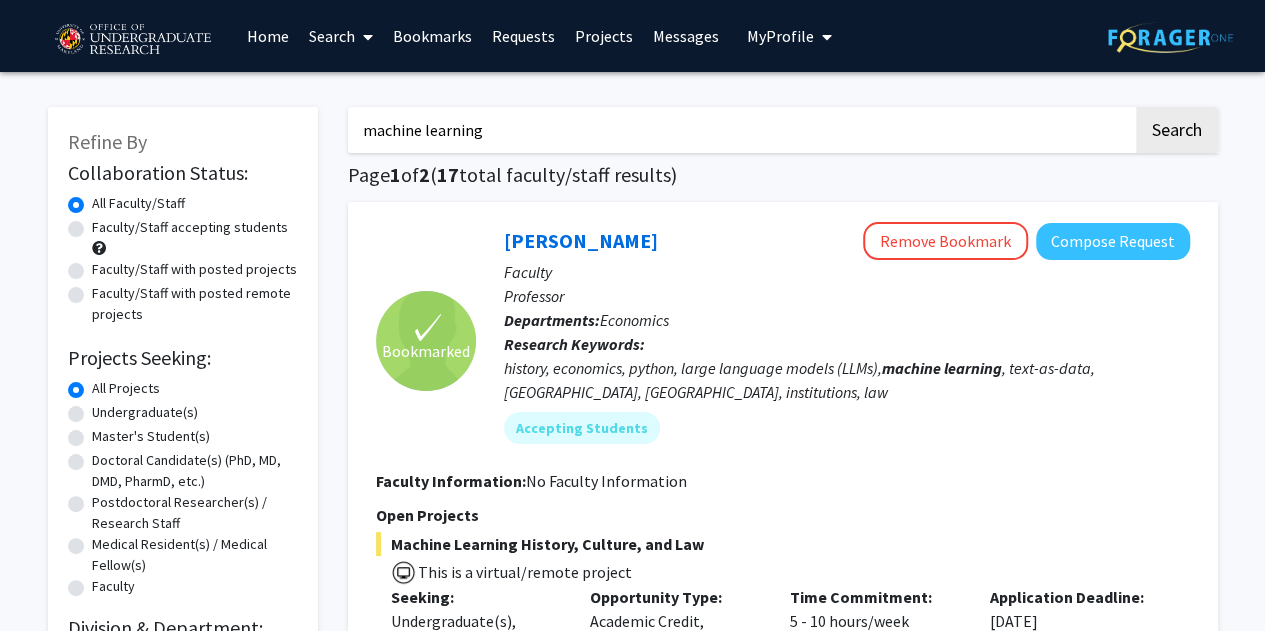 click on "Faculty/Staff accepting students" 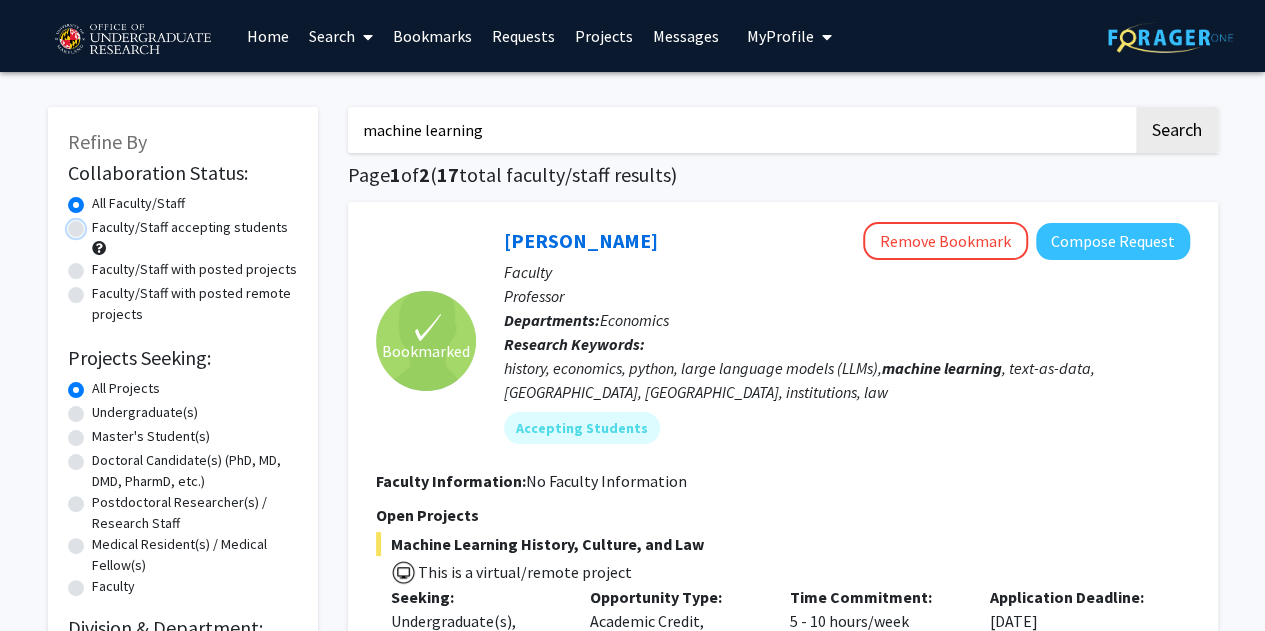 click on "Faculty/Staff accepting students" at bounding box center (98, 223) 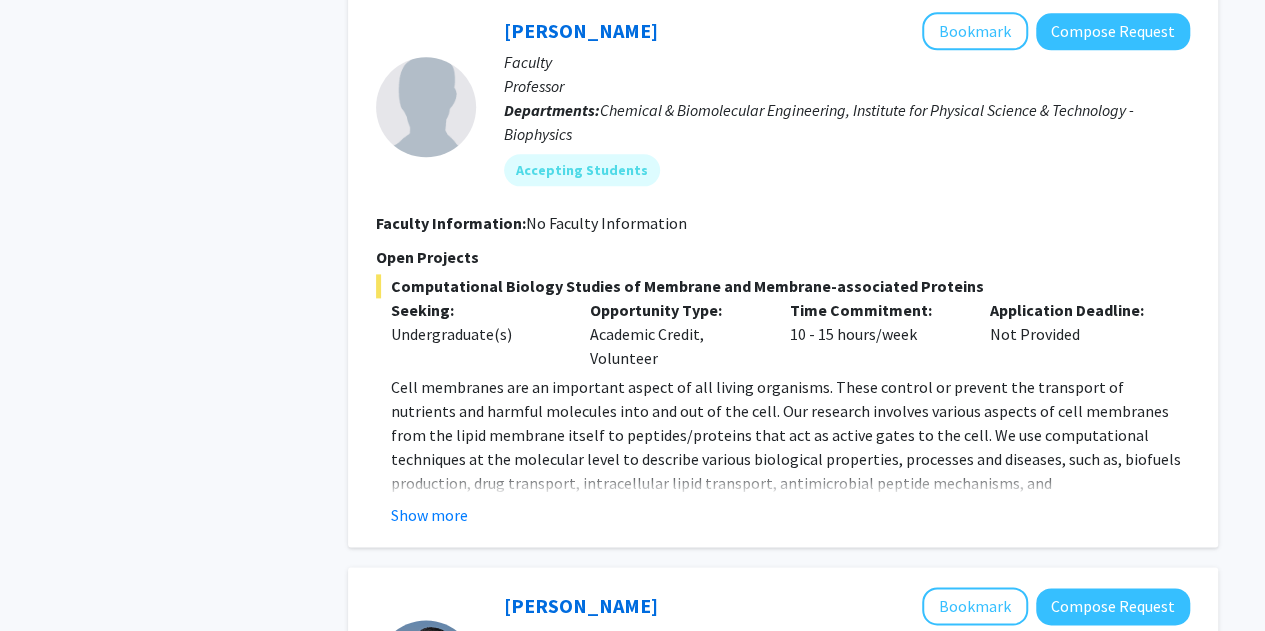 scroll, scrollTop: 1188, scrollLeft: 0, axis: vertical 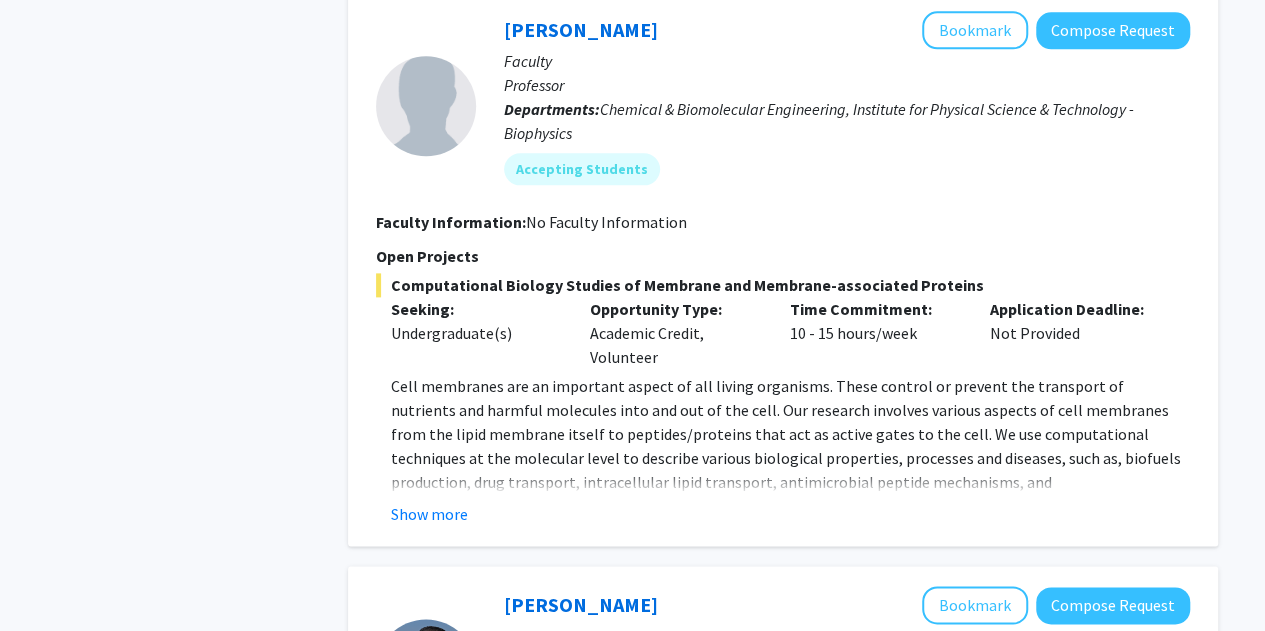 click on "[PERSON_NAME]   Bookmark
Compose Request  Faculty Professor Departments:  Chemical & Biomolecular Engineering, Institute for Physical Science & Technology - Biophysics Accepting Students Faculty Information:   No Faculty Information  Open Projects  Computational Biology Studies of Membrane and Membrane-associated Proteins  Seeking: Undergraduate(s) Opportunity Type:  Academic Credit, Volunteer  Time Commitment:  10 - 15 hours/week  Application Deadline:  Not Provided  Show more" 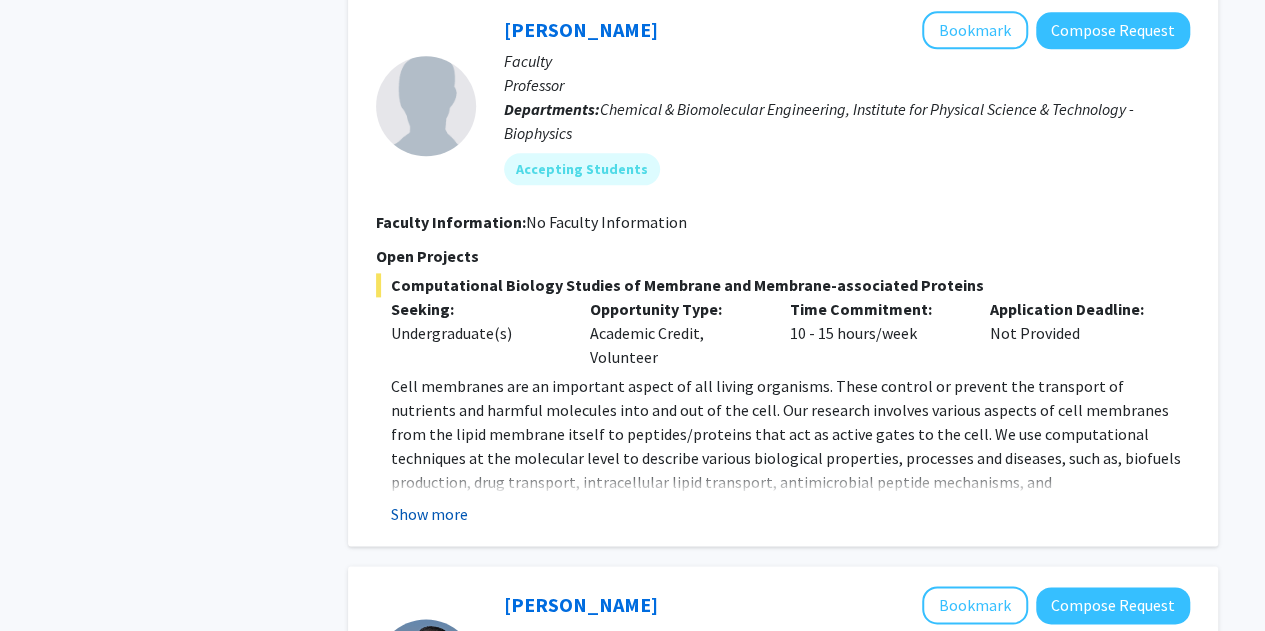 click on "Show more" 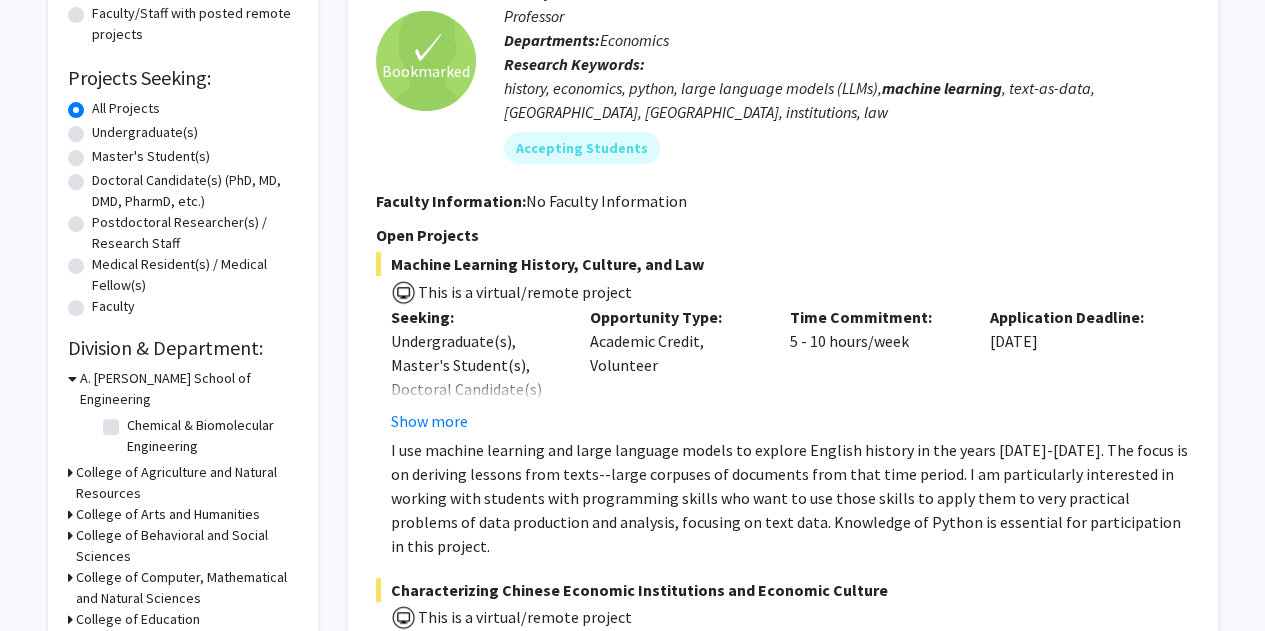 scroll, scrollTop: 0, scrollLeft: 0, axis: both 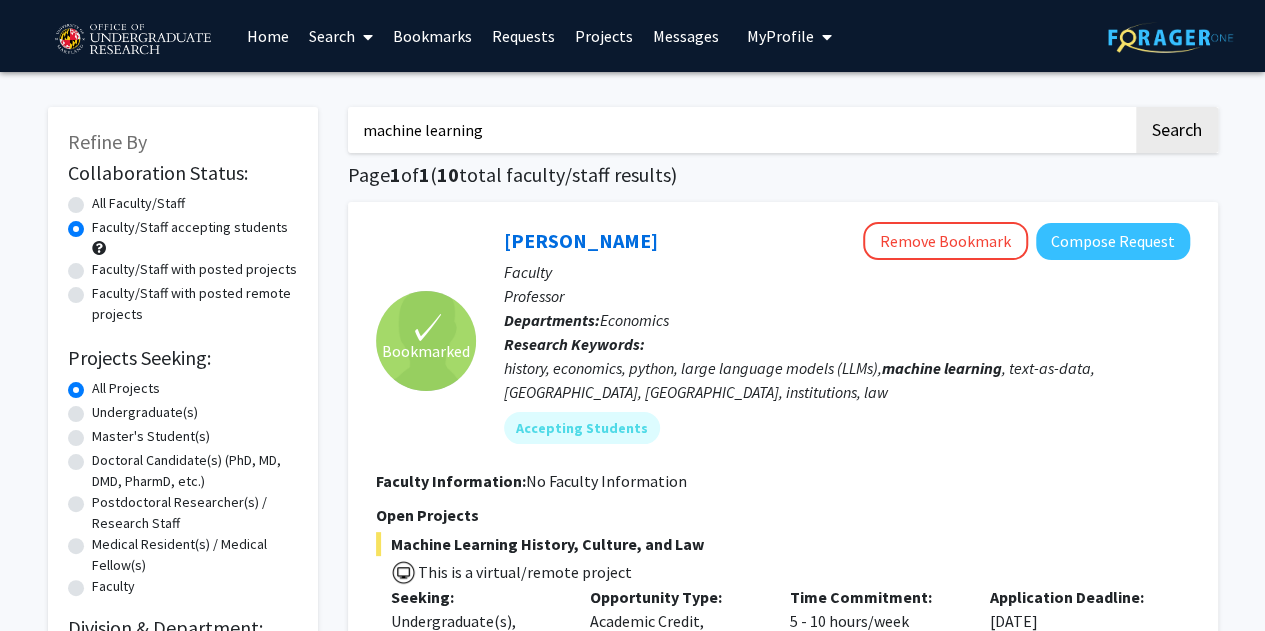 click on "machine learning" at bounding box center (740, 130) 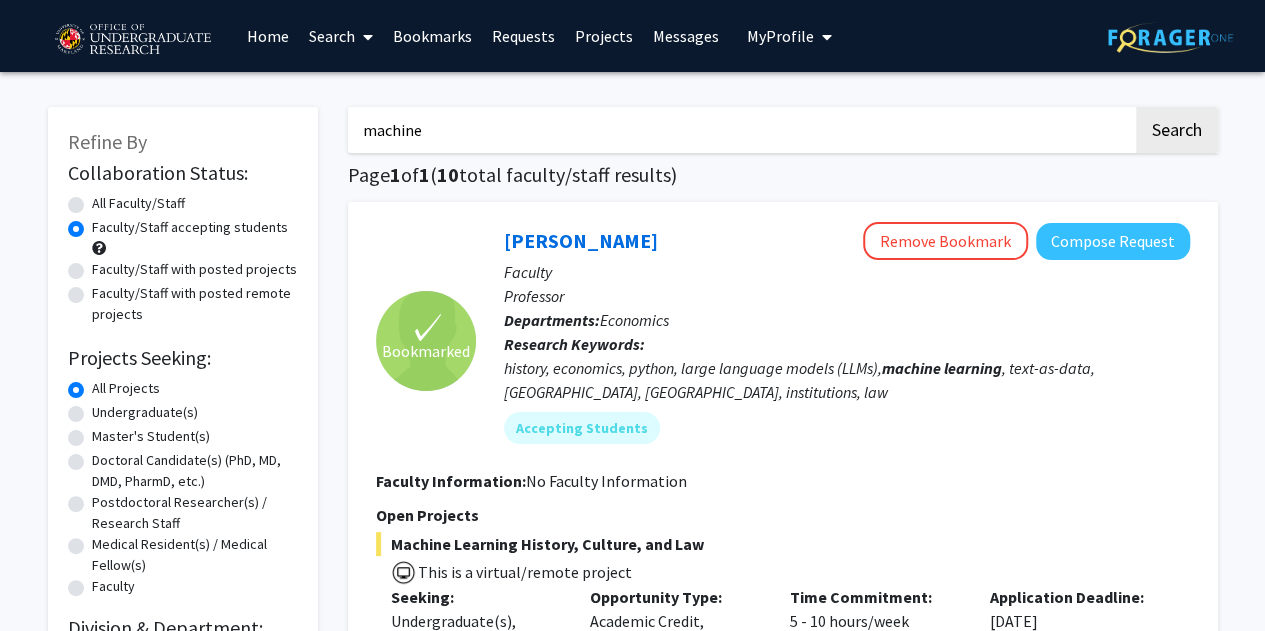 type on "machine" 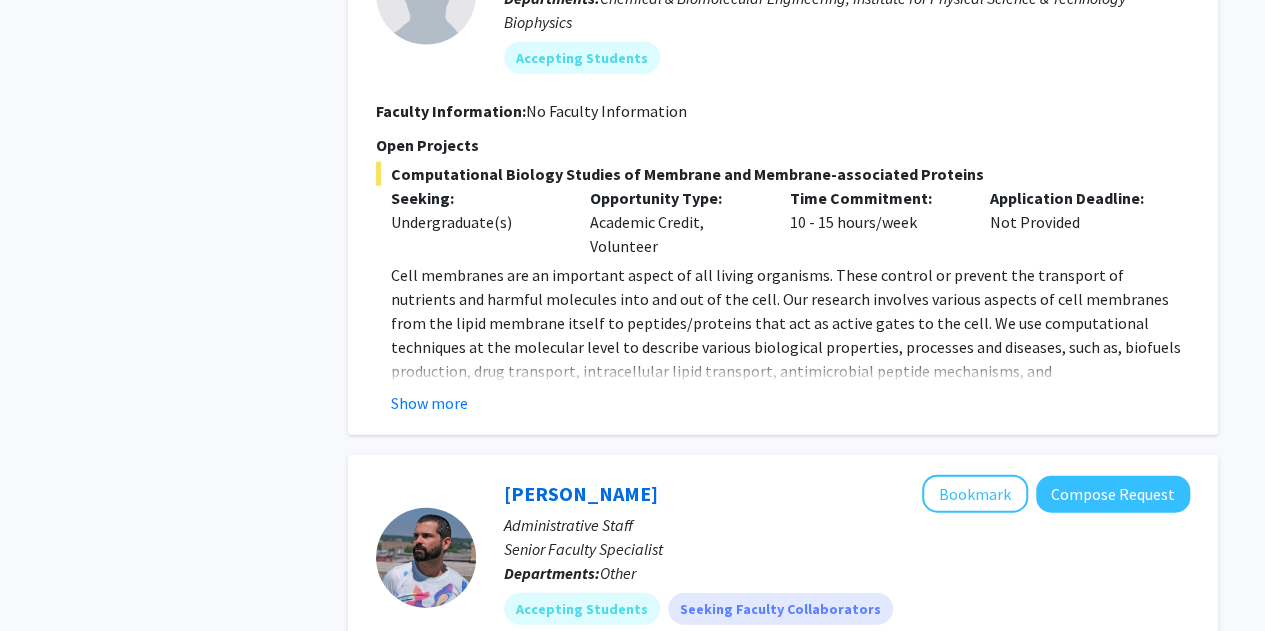 scroll, scrollTop: 2081, scrollLeft: 0, axis: vertical 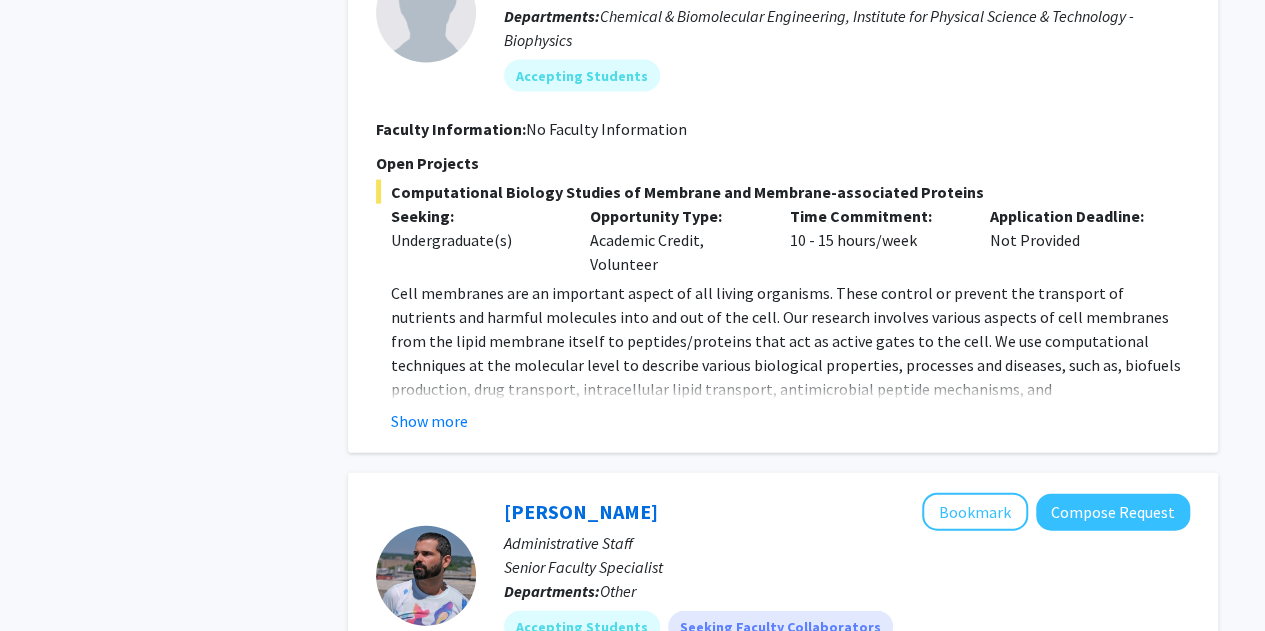 click on "Cell membranes are an important aspect of all living organisms. These control or prevent the transport of nutrients and harmful molecules into and out of the cell. Our research involves various aspects of cell membranes from the lipid membrane itself to peptides/proteins that act as active gates to the cell. We use computational techniques at the molecular level to describe various biological properties, processes and diseases, such as, biofuels production, drug transport, intracellular lipid transport, antimicrobial peptide mechanisms, and bacterial/mammalian membrane modeling. Additional applications to our work are probing mechanisms of lipid transport within the cell, how microbes become resistant to antibiotics, modeling proteins of SARS-CoV-2, estimating drug permeation across the skin, growth mechanisms in [MEDICAL_DATA], and understanding [MEDICAL_DATA] diseases. Our simulations utilize high-performance computing and some work involves the use of machine learning Show more" 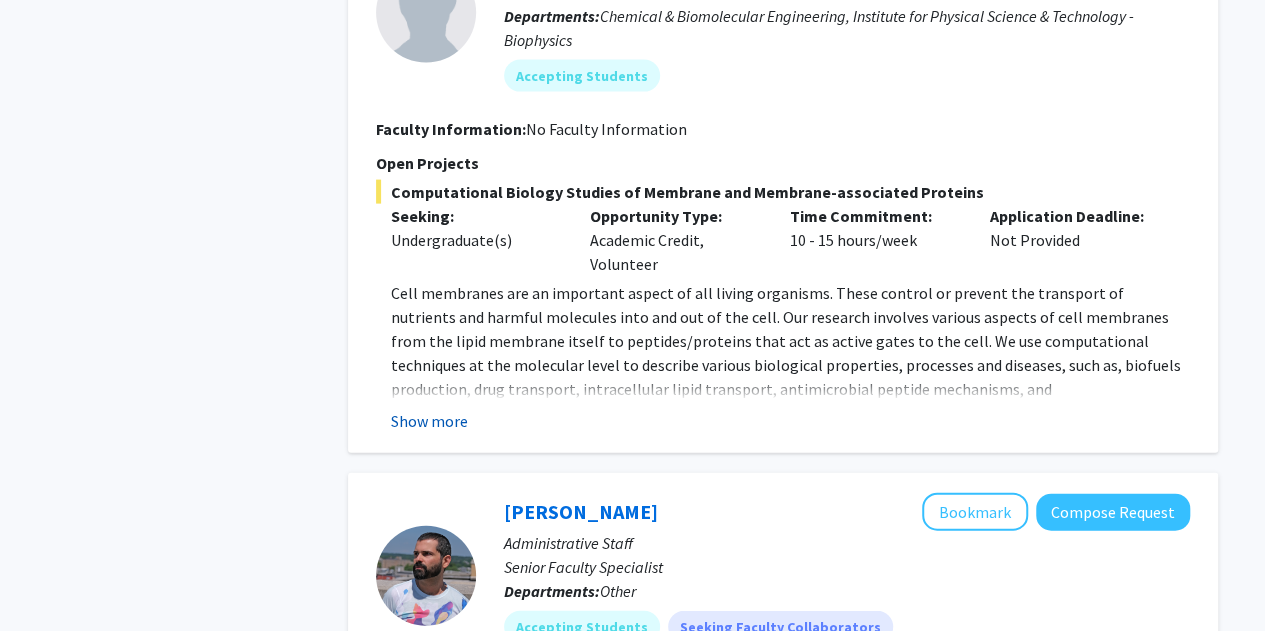 click on "Show more" 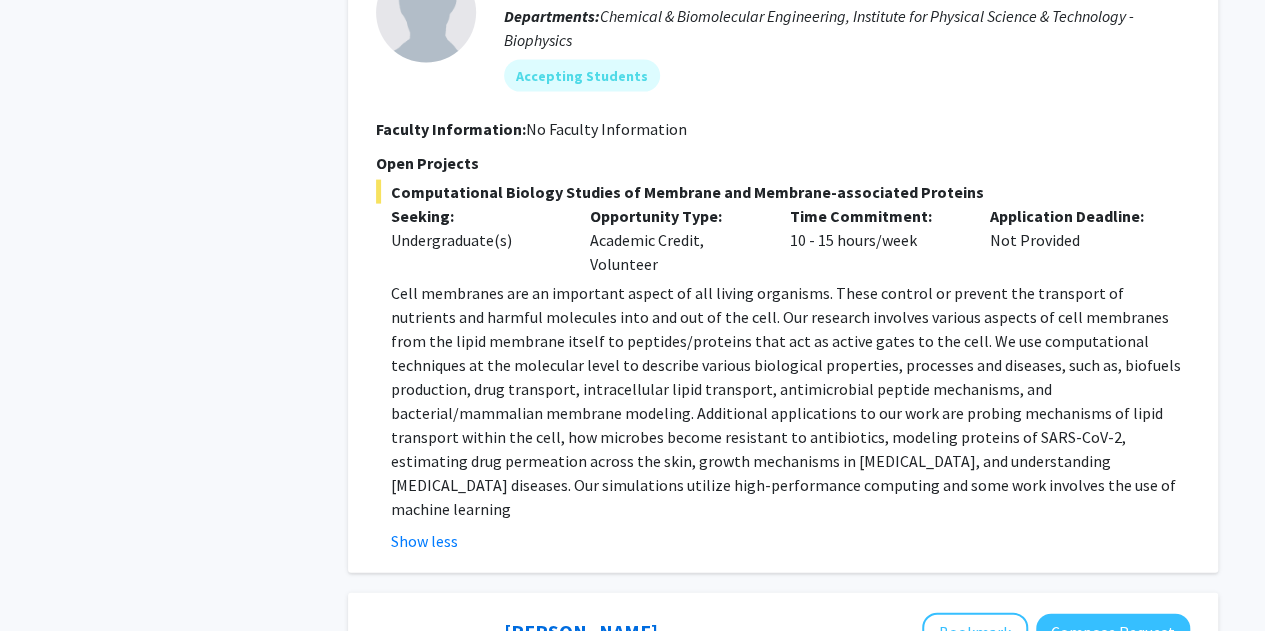 click on "Cell membranes are an important aspect of all living organisms. These control or prevent the transport of nutrients and harmful molecules into and out of the cell. Our research involves various aspects of cell membranes from the lipid membrane itself to peptides/proteins that act as active gates to the cell. We use computational techniques at the molecular level to describe various biological properties, processes and diseases, such as, biofuels production, drug transport, intracellular lipid transport, antimicrobial peptide mechanisms, and bacterial/mammalian membrane modeling. Additional applications to our work are probing mechanisms of lipid transport within the cell, how microbes become resistant to antibiotics, modeling proteins of SARS-CoV-2, estimating drug permeation across the skin, growth mechanisms in [MEDICAL_DATA], and understanding [MEDICAL_DATA] diseases. Our simulations utilize high-performance computing and some work involves the use of machine learning" 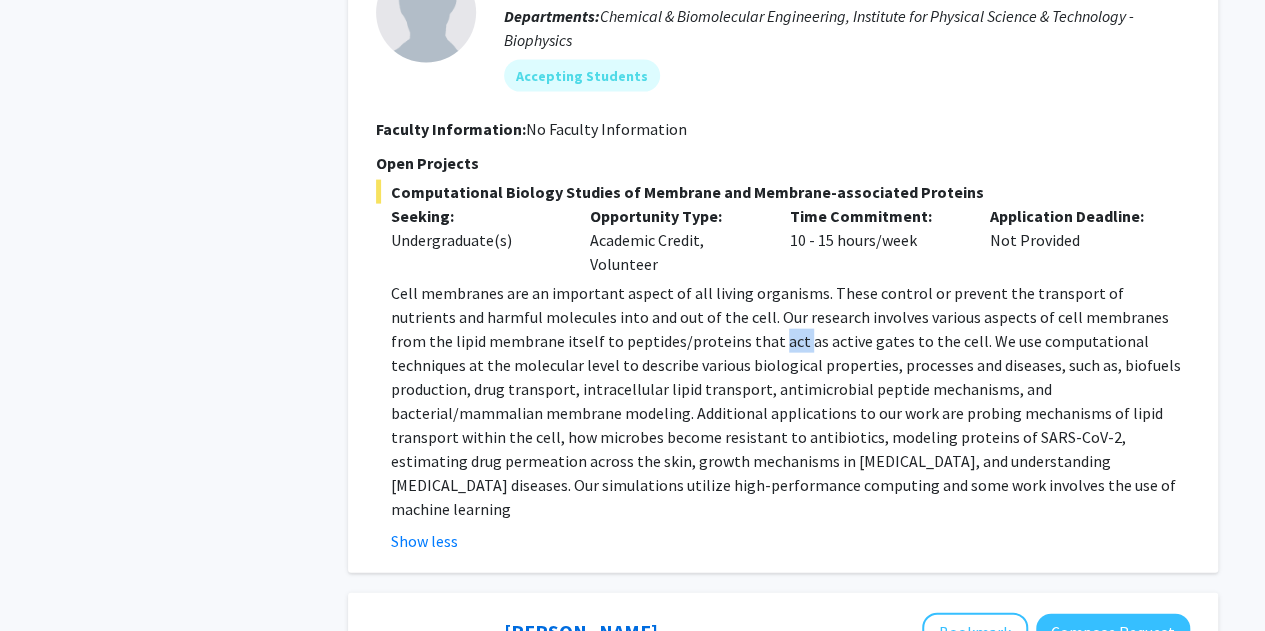 click on "Cell membranes are an important aspect of all living organisms. These control or prevent the transport of nutrients and harmful molecules into and out of the cell. Our research involves various aspects of cell membranes from the lipid membrane itself to peptides/proteins that act as active gates to the cell. We use computational techniques at the molecular level to describe various biological properties, processes and diseases, such as, biofuels production, drug transport, intracellular lipid transport, antimicrobial peptide mechanisms, and bacterial/mammalian membrane modeling. Additional applications to our work are probing mechanisms of lipid transport within the cell, how microbes become resistant to antibiotics, modeling proteins of SARS-CoV-2, estimating drug permeation across the skin, growth mechanisms in [MEDICAL_DATA], and understanding [MEDICAL_DATA] diseases. Our simulations utilize high-performance computing and some work involves the use of machine learning" 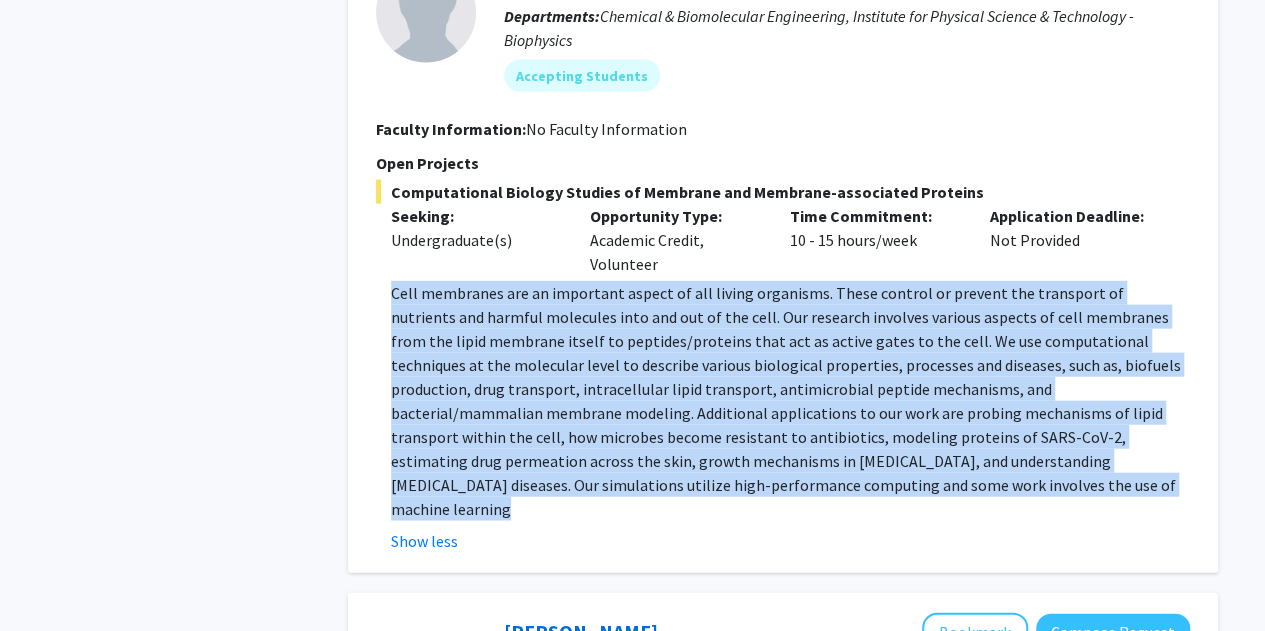 click on "Cell membranes are an important aspect of all living organisms. These control or prevent the transport of nutrients and harmful molecules into and out of the cell. Our research involves various aspects of cell membranes from the lipid membrane itself to peptides/proteins that act as active gates to the cell. We use computational techniques at the molecular level to describe various biological properties, processes and diseases, such as, biofuels production, drug transport, intracellular lipid transport, antimicrobial peptide mechanisms, and bacterial/mammalian membrane modeling. Additional applications to our work are probing mechanisms of lipid transport within the cell, how microbes become resistant to antibiotics, modeling proteins of SARS-CoV-2, estimating drug permeation across the skin, growth mechanisms in [MEDICAL_DATA], and understanding [MEDICAL_DATA] diseases. Our simulations utilize high-performance computing and some work involves the use of machine learning" 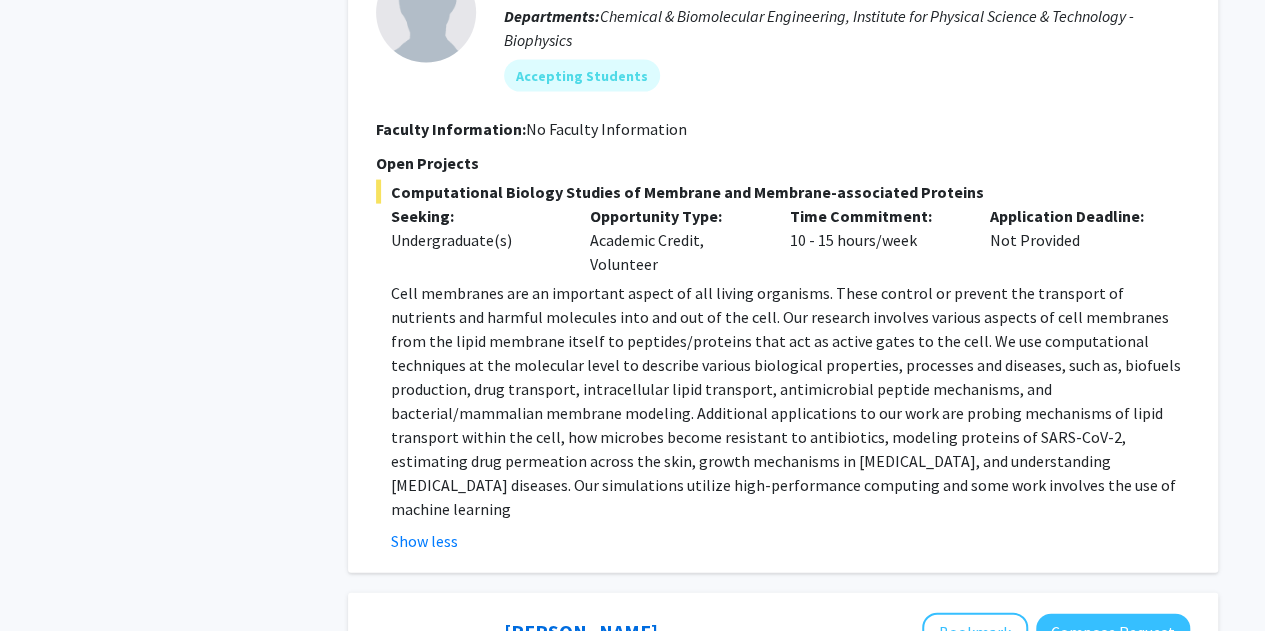 click on "Cell membranes are an important aspect of all living organisms. These control or prevent the transport of nutrients and harmful molecules into and out of the cell. Our research involves various aspects of cell membranes from the lipid membrane itself to peptides/proteins that act as active gates to the cell. We use computational techniques at the molecular level to describe various biological properties, processes and diseases, such as, biofuels production, drug transport, intracellular lipid transport, antimicrobial peptide mechanisms, and bacterial/mammalian membrane modeling. Additional applications to our work are probing mechanisms of lipid transport within the cell, how microbes become resistant to antibiotics, modeling proteins of SARS-CoV-2, estimating drug permeation across the skin, growth mechanisms in [MEDICAL_DATA], and understanding [MEDICAL_DATA] diseases. Our simulations utilize high-performance computing and some work involves the use of machine learning" 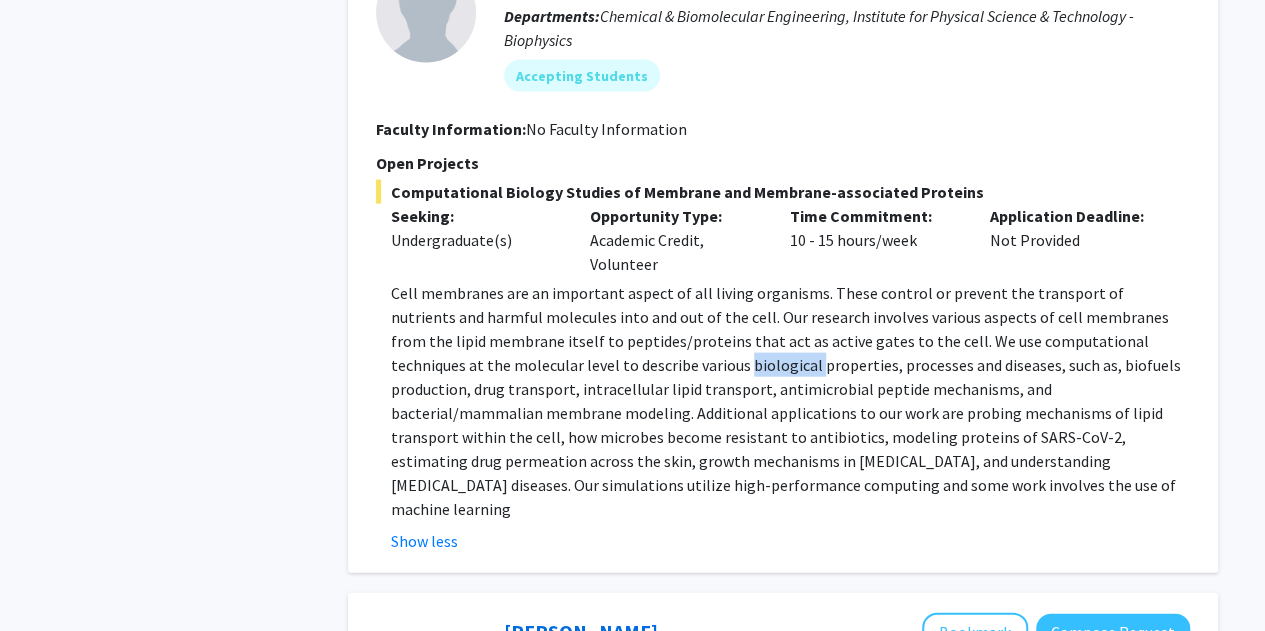 click on "Cell membranes are an important aspect of all living organisms. These control or prevent the transport of nutrients and harmful molecules into and out of the cell. Our research involves various aspects of cell membranes from the lipid membrane itself to peptides/proteins that act as active gates to the cell. We use computational techniques at the molecular level to describe various biological properties, processes and diseases, such as, biofuels production, drug transport, intracellular lipid transport, antimicrobial peptide mechanisms, and bacterial/mammalian membrane modeling. Additional applications to our work are probing mechanisms of lipid transport within the cell, how microbes become resistant to antibiotics, modeling proteins of SARS-CoV-2, estimating drug permeation across the skin, growth mechanisms in [MEDICAL_DATA], and understanding [MEDICAL_DATA] diseases. Our simulations utilize high-performance computing and some work involves the use of machine learning" 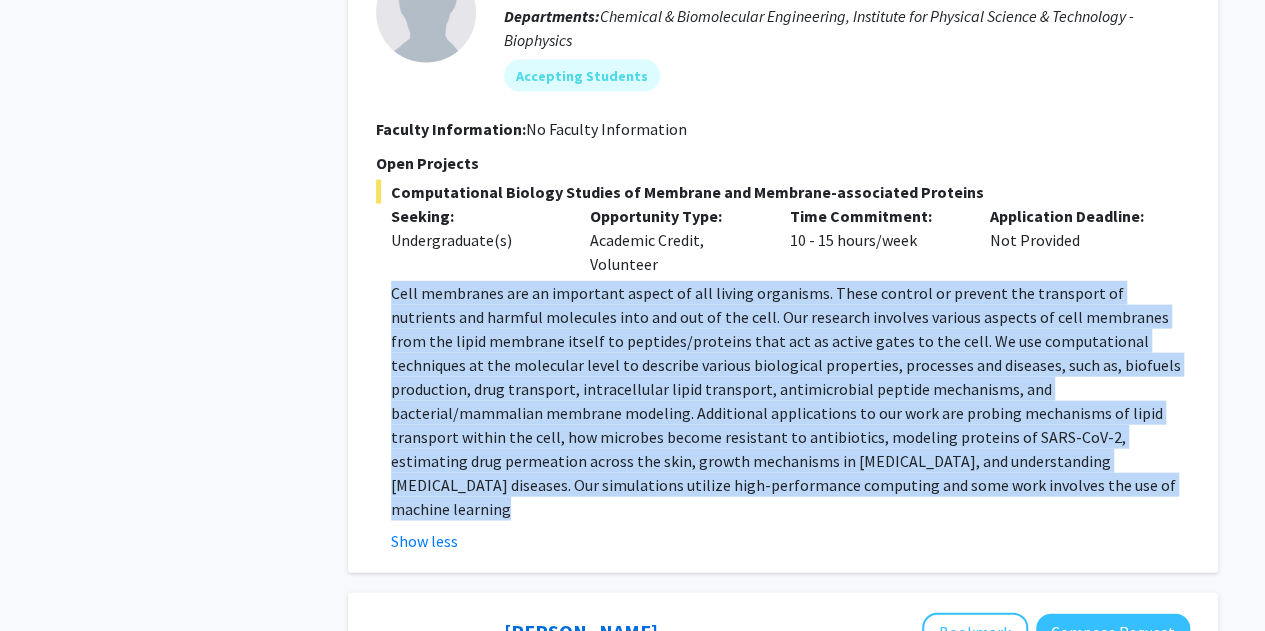 click on "Cell membranes are an important aspect of all living organisms. These control or prevent the transport of nutrients and harmful molecules into and out of the cell. Our research involves various aspects of cell membranes from the lipid membrane itself to peptides/proteins that act as active gates to the cell. We use computational techniques at the molecular level to describe various biological properties, processes and diseases, such as, biofuels production, drug transport, intracellular lipid transport, antimicrobial peptide mechanisms, and bacterial/mammalian membrane modeling. Additional applications to our work are probing mechanisms of lipid transport within the cell, how microbes become resistant to antibiotics, modeling proteins of SARS-CoV-2, estimating drug permeation across the skin, growth mechanisms in [MEDICAL_DATA], and understanding [MEDICAL_DATA] diseases. Our simulations utilize high-performance computing and some work involves the use of machine learning" 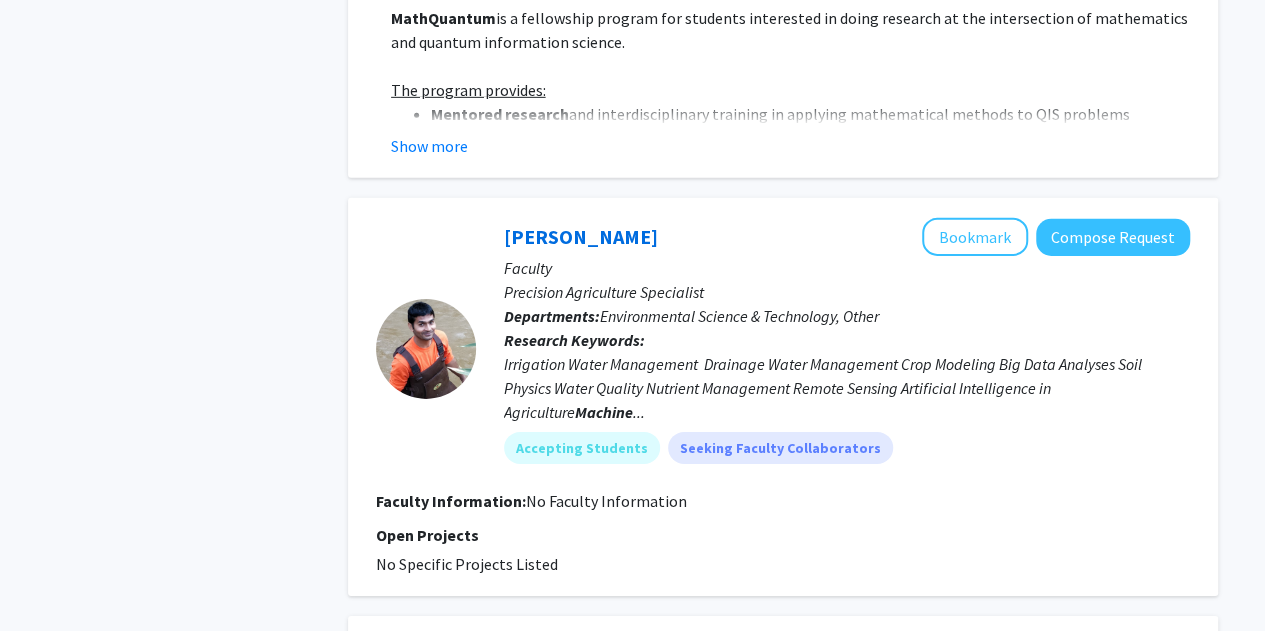 scroll, scrollTop: 3086, scrollLeft: 0, axis: vertical 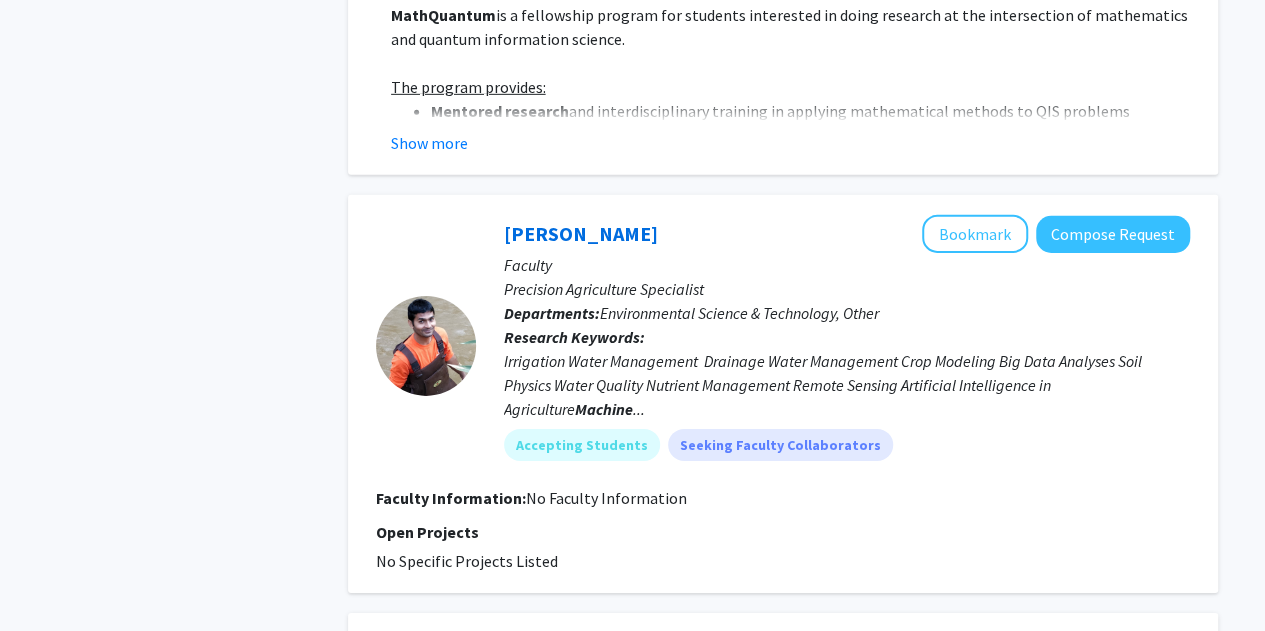 click on "Machine" 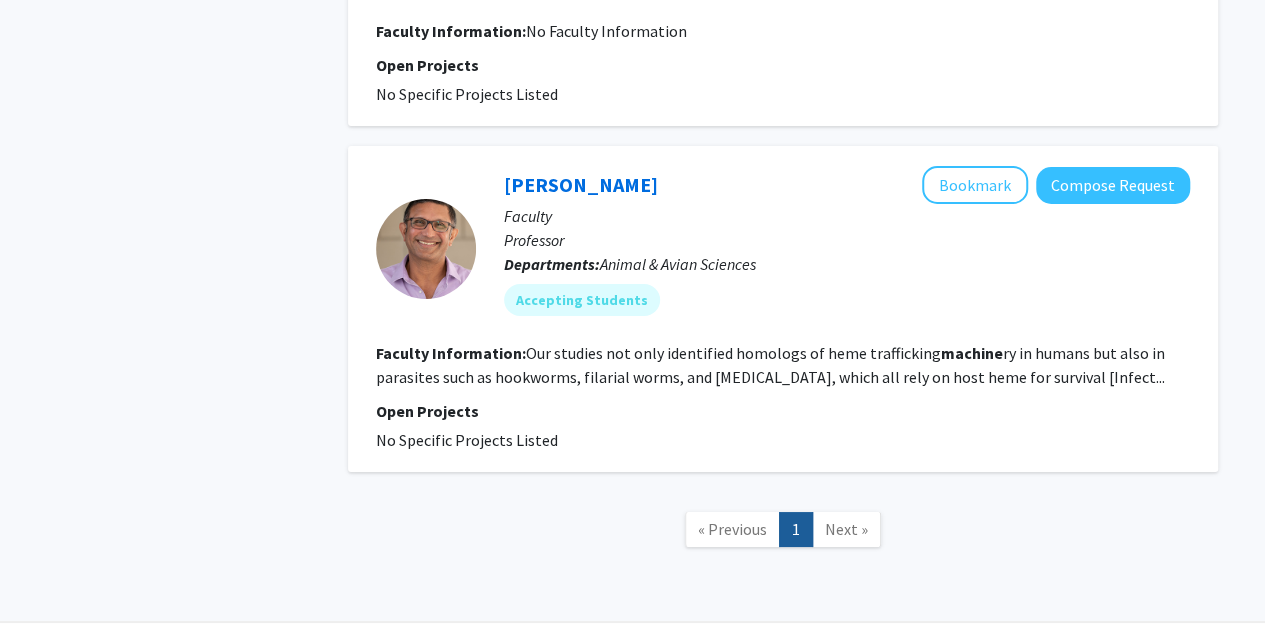 scroll, scrollTop: 3554, scrollLeft: 0, axis: vertical 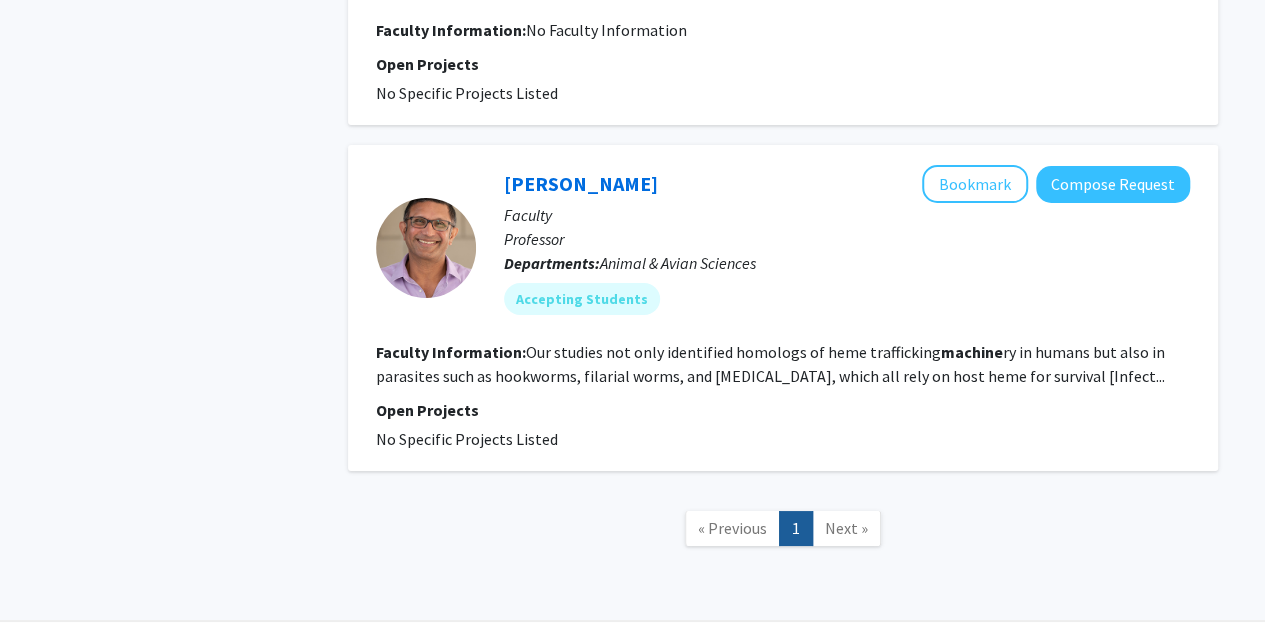 click on "Faculty Information:  Our studies not only identified homologs of heme trafficking  machine ry in humans but also in parasites such as hookworms, filarial worms, and [MEDICAL_DATA], which all rely on host heme for survival [Infect..." 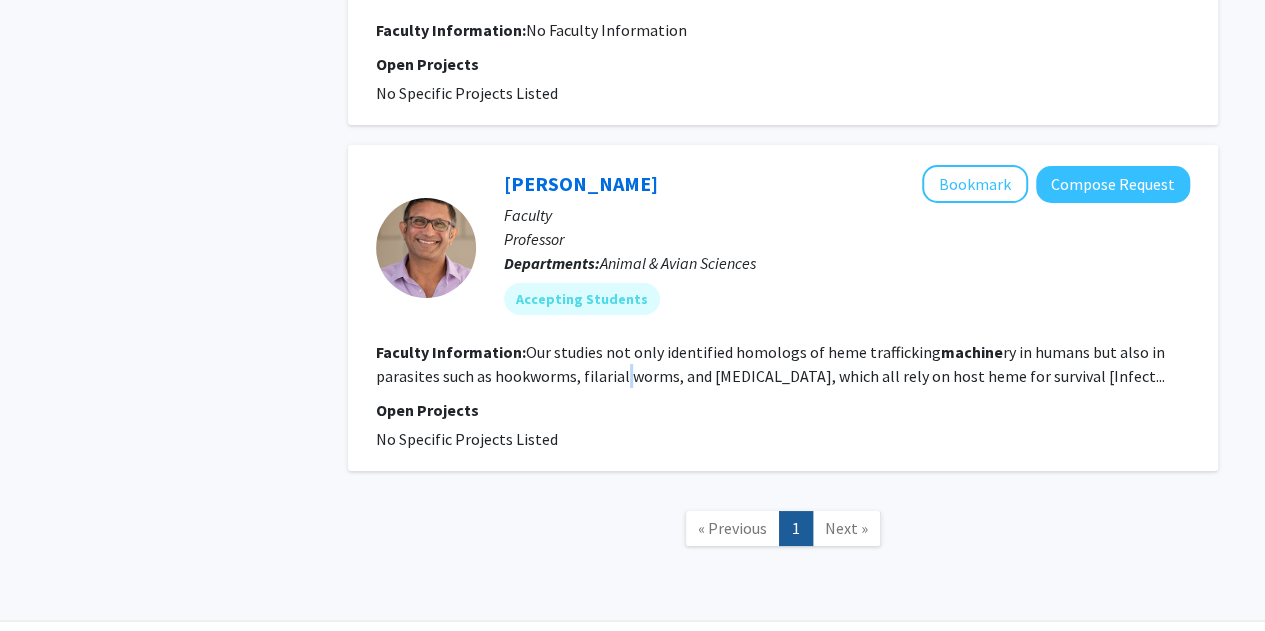 click on "Faculty Information:  Our studies not only identified homologs of heme trafficking  machine ry in humans but also in parasites such as hookworms, filarial worms, and [MEDICAL_DATA], which all rely on host heme for survival [Infect..." 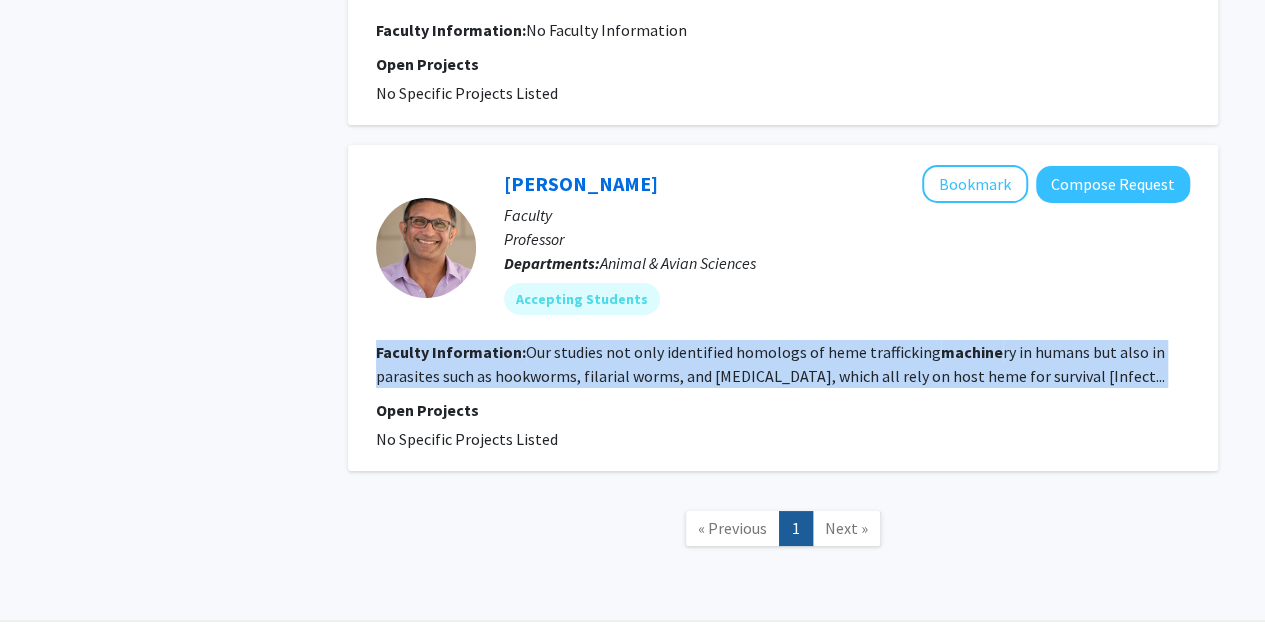 click on "Faculty Information:  Our studies not only identified homologs of heme trafficking  machine ry in humans but also in parasites such as hookworms, filarial worms, and [MEDICAL_DATA], which all rely on host heme for survival [Infect..." 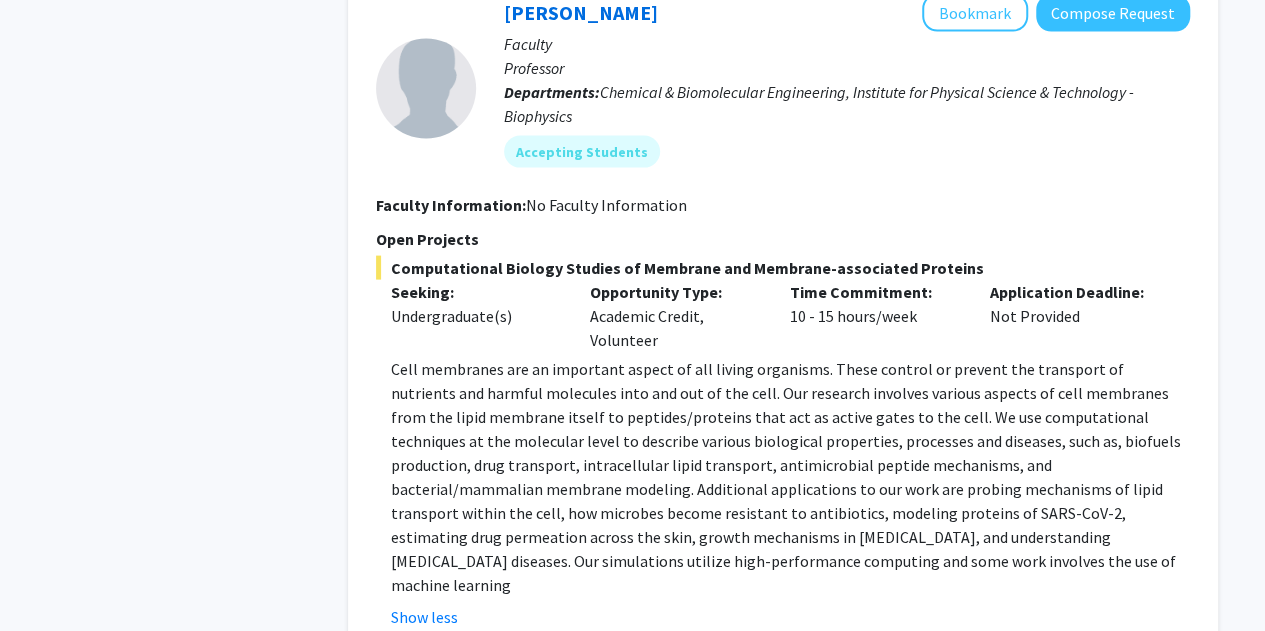 scroll, scrollTop: 2007, scrollLeft: 0, axis: vertical 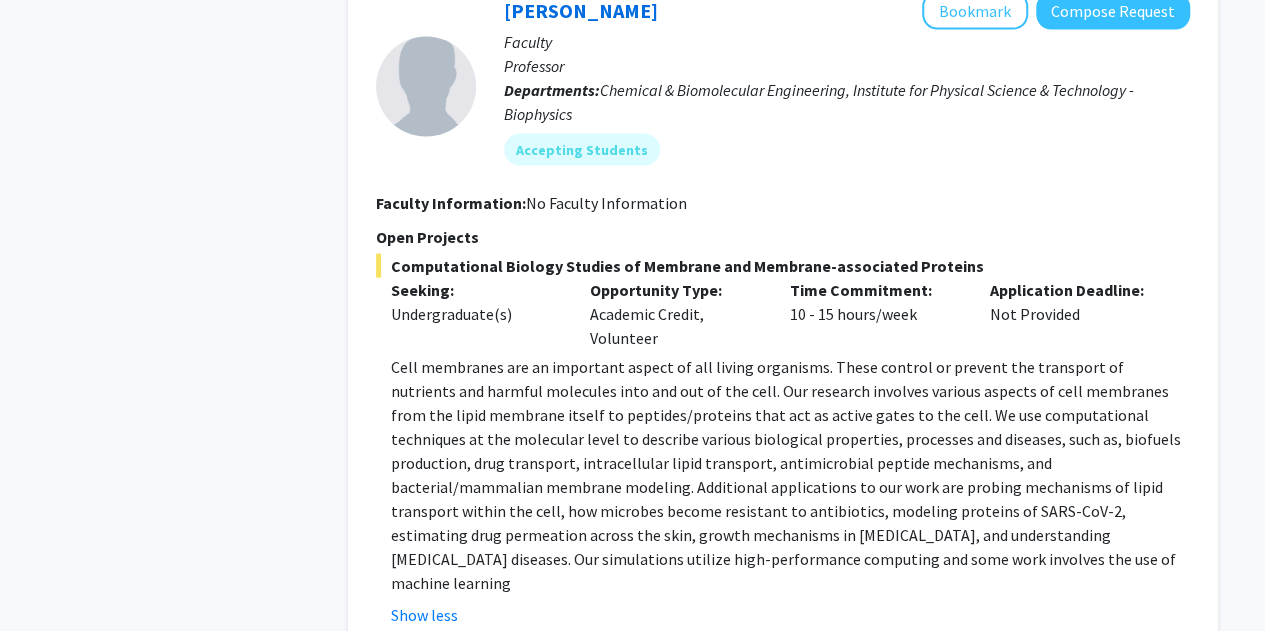 click on "Cell membranes are an important aspect of all living organisms. These control or prevent the transport of nutrients and harmful molecules into and out of the cell. Our research involves various aspects of cell membranes from the lipid membrane itself to peptides/proteins that act as active gates to the cell. We use computational techniques at the molecular level to describe various biological properties, processes and diseases, such as, biofuels production, drug transport, intracellular lipid transport, antimicrobial peptide mechanisms, and bacterial/mammalian membrane modeling. Additional applications to our work are probing mechanisms of lipid transport within the cell, how microbes become resistant to antibiotics, modeling proteins of SARS-CoV-2, estimating drug permeation across the skin, growth mechanisms in [MEDICAL_DATA], and understanding [MEDICAL_DATA] diseases. Our simulations utilize high-performance computing and some work involves the use of machine learning" 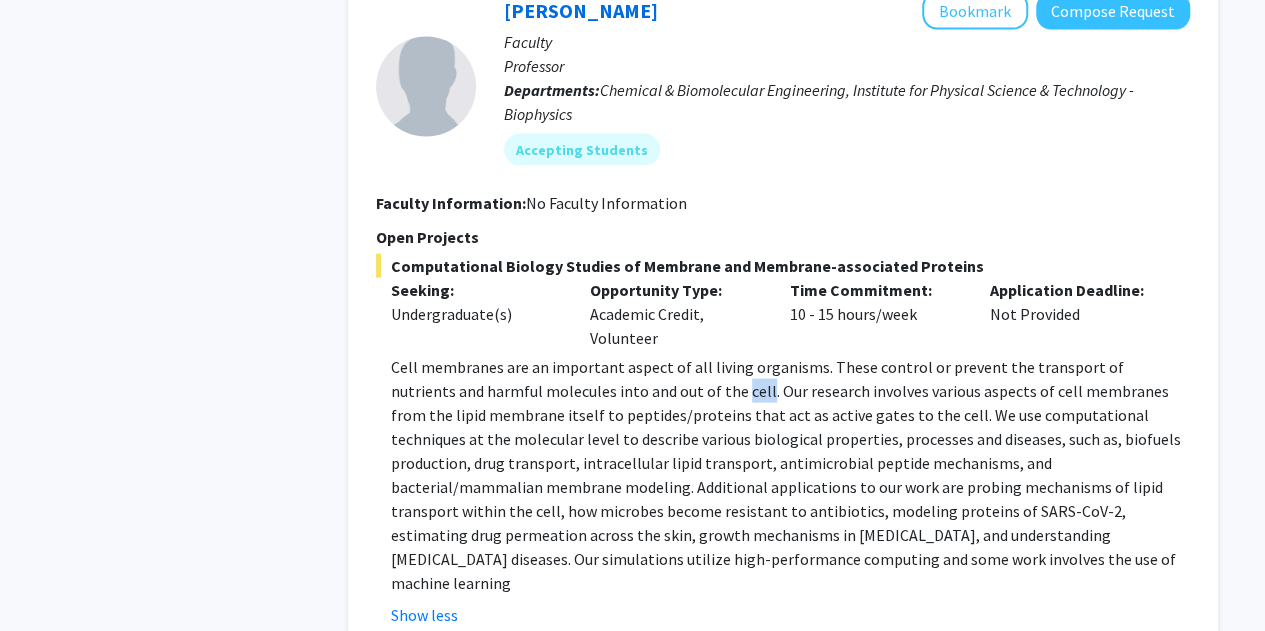 click on "Cell membranes are an important aspect of all living organisms. These control or prevent the transport of nutrients and harmful molecules into and out of the cell. Our research involves various aspects of cell membranes from the lipid membrane itself to peptides/proteins that act as active gates to the cell. We use computational techniques at the molecular level to describe various biological properties, processes and diseases, such as, biofuels production, drug transport, intracellular lipid transport, antimicrobial peptide mechanisms, and bacterial/mammalian membrane modeling. Additional applications to our work are probing mechanisms of lipid transport within the cell, how microbes become resistant to antibiotics, modeling proteins of SARS-CoV-2, estimating drug permeation across the skin, growth mechanisms in [MEDICAL_DATA], and understanding [MEDICAL_DATA] diseases. Our simulations utilize high-performance computing and some work involves the use of machine learning" 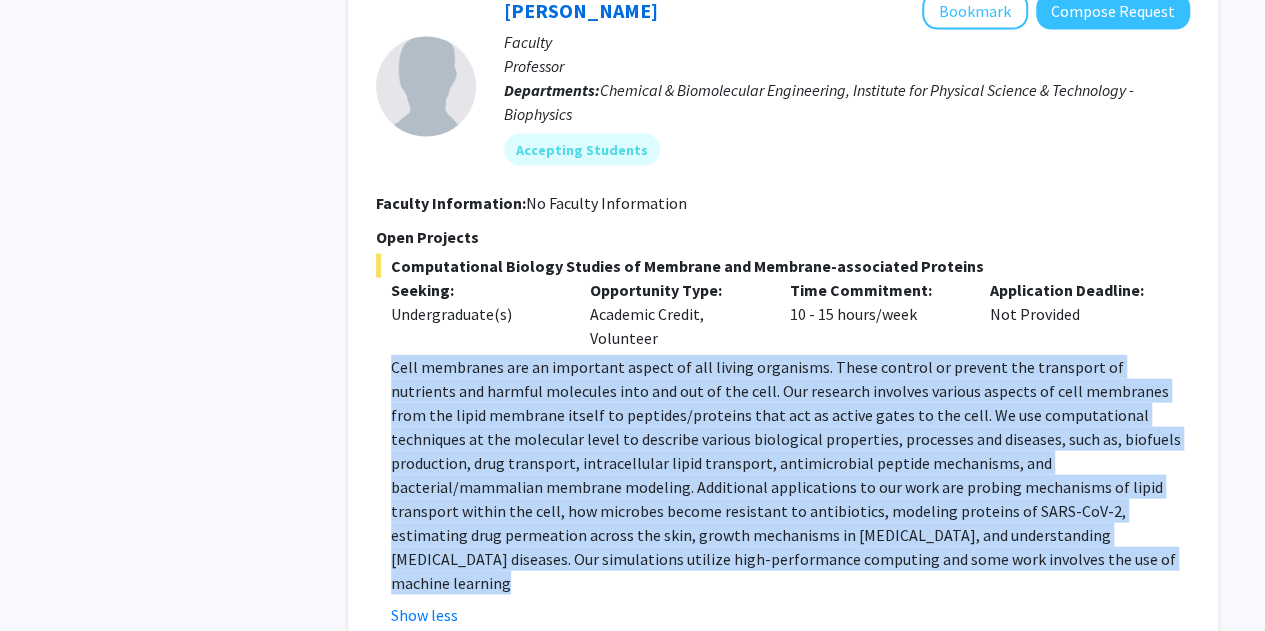 click on "Cell membranes are an important aspect of all living organisms. These control or prevent the transport of nutrients and harmful molecules into and out of the cell. Our research involves various aspects of cell membranes from the lipid membrane itself to peptides/proteins that act as active gates to the cell. We use computational techniques at the molecular level to describe various biological properties, processes and diseases, such as, biofuels production, drug transport, intracellular lipid transport, antimicrobial peptide mechanisms, and bacterial/mammalian membrane modeling. Additional applications to our work are probing mechanisms of lipid transport within the cell, how microbes become resistant to antibiotics, modeling proteins of SARS-CoV-2, estimating drug permeation across the skin, growth mechanisms in [MEDICAL_DATA], and understanding [MEDICAL_DATA] diseases. Our simulations utilize high-performance computing and some work involves the use of machine learning" 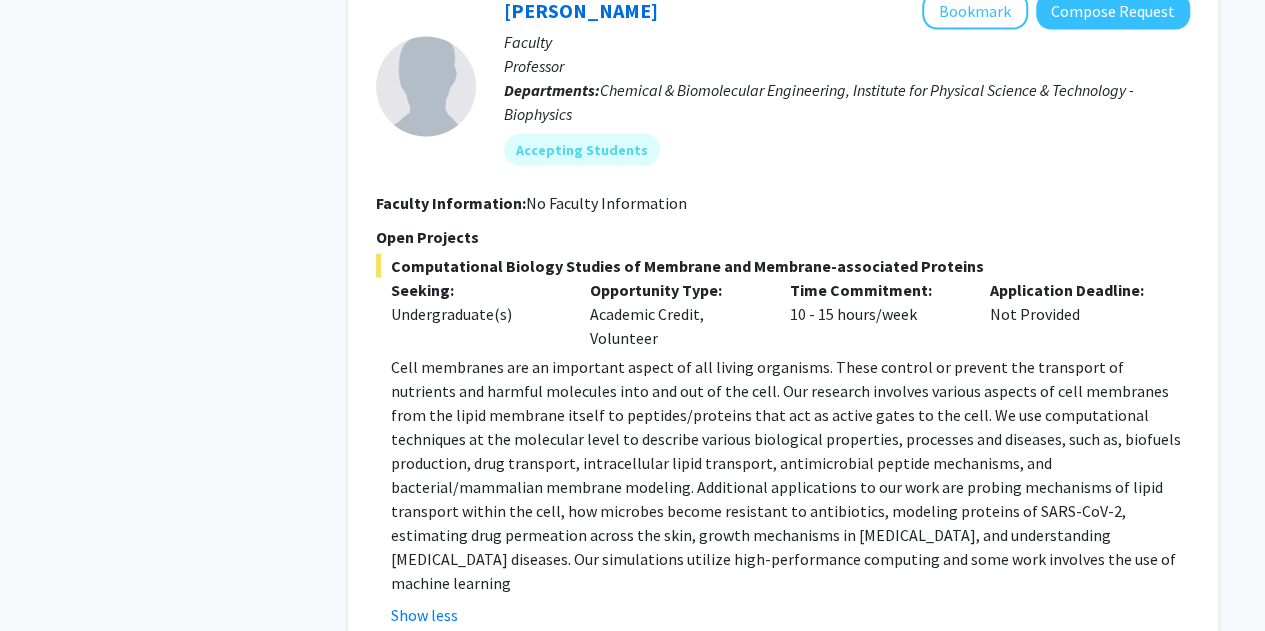 click on "Cell membranes are an important aspect of all living organisms. These control or prevent the transport of nutrients and harmful molecules into and out of the cell. Our research involves various aspects of cell membranes from the lipid membrane itself to peptides/proteins that act as active gates to the cell. We use computational techniques at the molecular level to describe various biological properties, processes and diseases, such as, biofuels production, drug transport, intracellular lipid transport, antimicrobial peptide mechanisms, and bacterial/mammalian membrane modeling. Additional applications to our work are probing mechanisms of lipid transport within the cell, how microbes become resistant to antibiotics, modeling proteins of SARS-CoV-2, estimating drug permeation across the skin, growth mechanisms in [MEDICAL_DATA], and understanding [MEDICAL_DATA] diseases. Our simulations utilize high-performance computing and some work involves the use of machine learning" 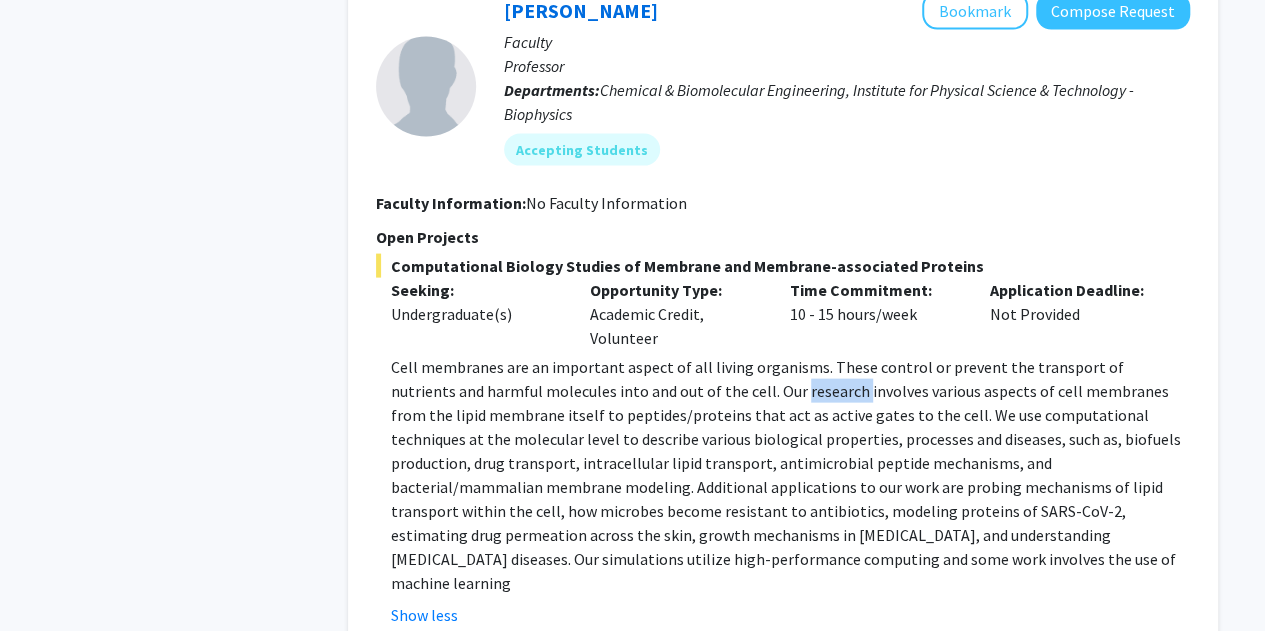 click on "Cell membranes are an important aspect of all living organisms. These control or prevent the transport of nutrients and harmful molecules into and out of the cell. Our research involves various aspects of cell membranes from the lipid membrane itself to peptides/proteins that act as active gates to the cell. We use computational techniques at the molecular level to describe various biological properties, processes and diseases, such as, biofuels production, drug transport, intracellular lipid transport, antimicrobial peptide mechanisms, and bacterial/mammalian membrane modeling. Additional applications to our work are probing mechanisms of lipid transport within the cell, how microbes become resistant to antibiotics, modeling proteins of SARS-CoV-2, estimating drug permeation across the skin, growth mechanisms in [MEDICAL_DATA], and understanding [MEDICAL_DATA] diseases. Our simulations utilize high-performance computing and some work involves the use of machine learning" 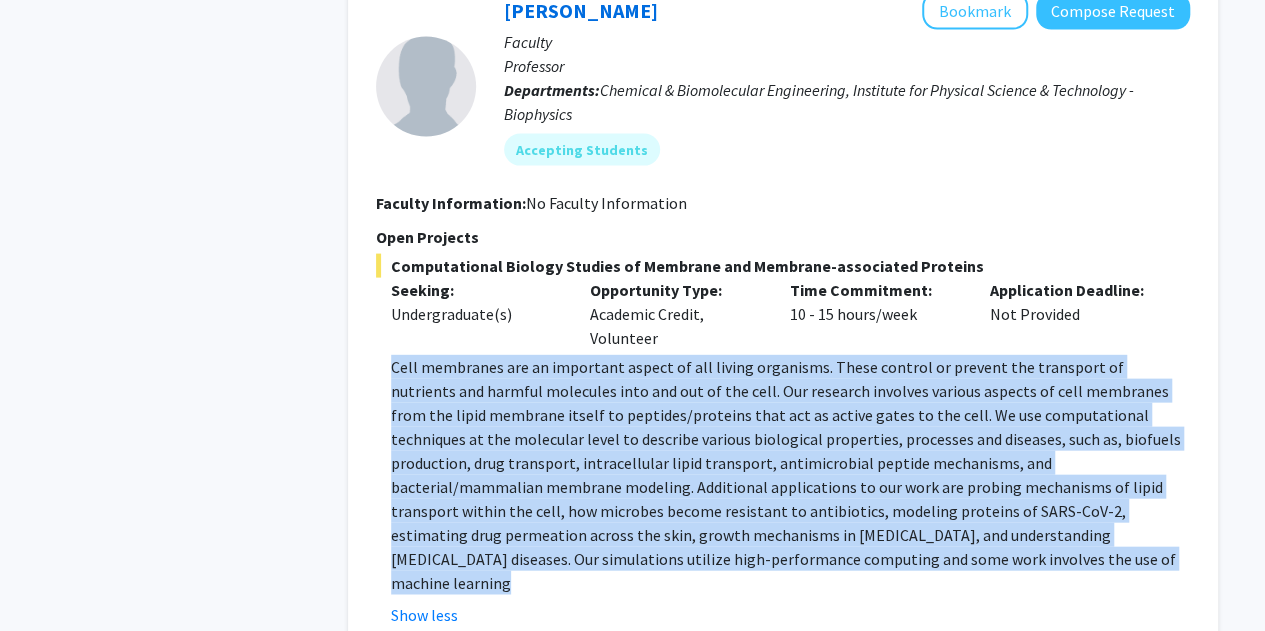 click on "Cell membranes are an important aspect of all living organisms. These control or prevent the transport of nutrients and harmful molecules into and out of the cell. Our research involves various aspects of cell membranes from the lipid membrane itself to peptides/proteins that act as active gates to the cell. We use computational techniques at the molecular level to describe various biological properties, processes and diseases, such as, biofuels production, drug transport, intracellular lipid transport, antimicrobial peptide mechanisms, and bacterial/mammalian membrane modeling. Additional applications to our work are probing mechanisms of lipid transport within the cell, how microbes become resistant to antibiotics, modeling proteins of SARS-CoV-2, estimating drug permeation across the skin, growth mechanisms in [MEDICAL_DATA], and understanding [MEDICAL_DATA] diseases. Our simulations utilize high-performance computing and some work involves the use of machine learning" 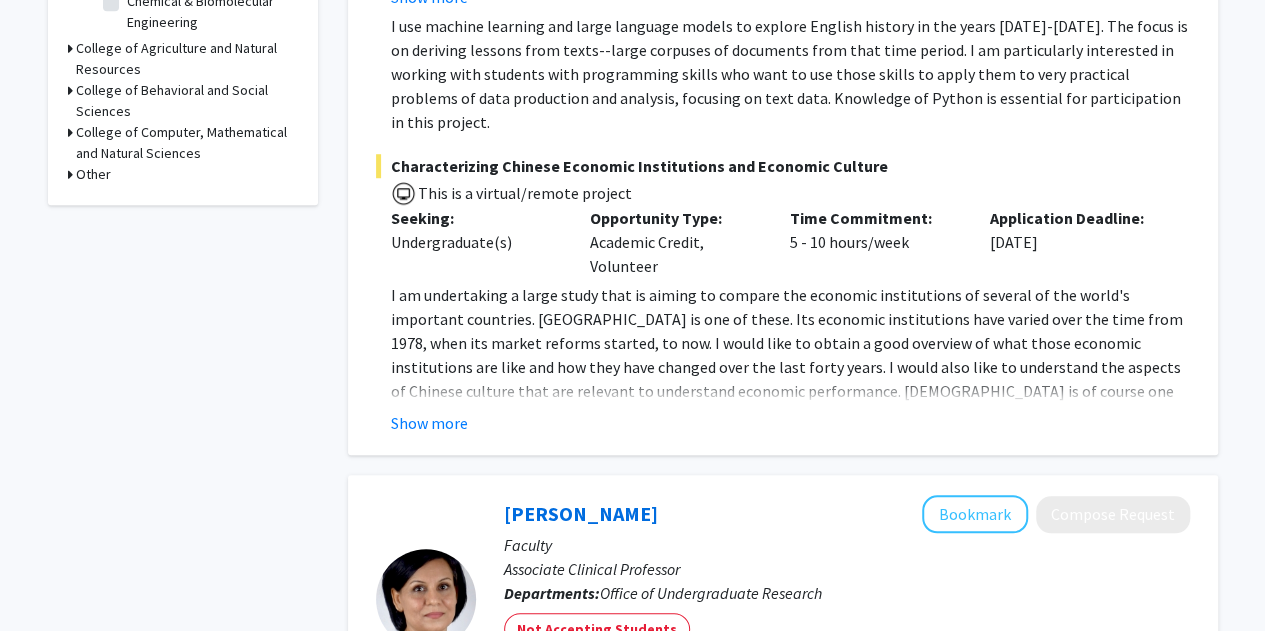 scroll, scrollTop: 0, scrollLeft: 0, axis: both 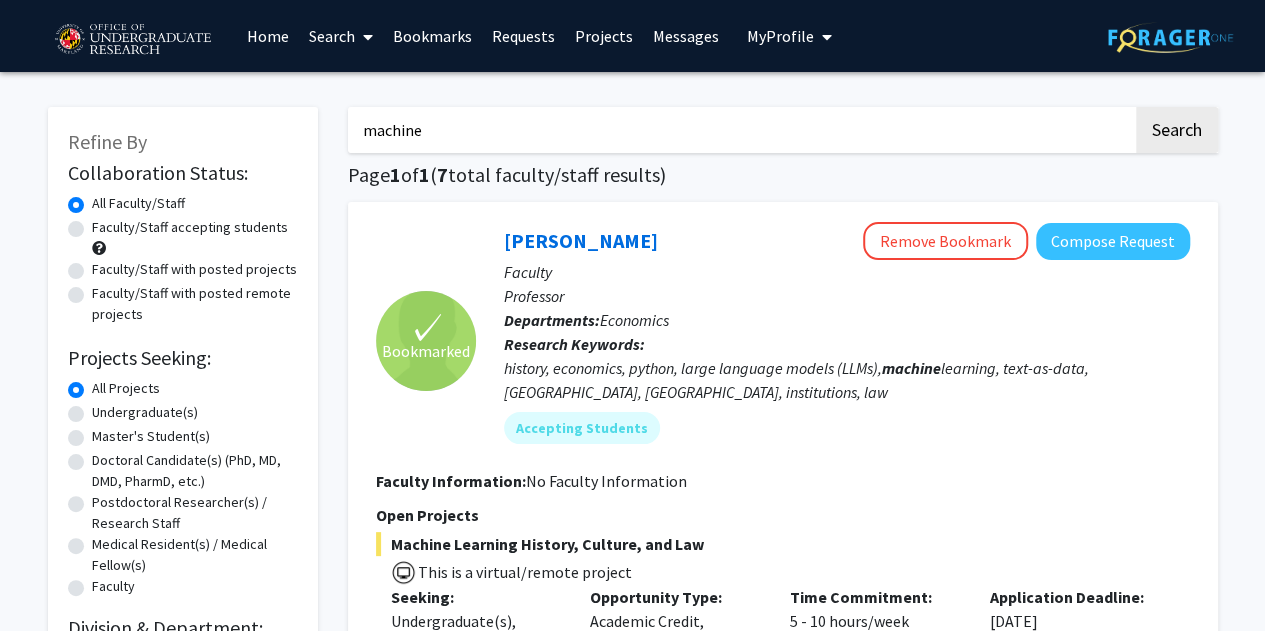 click on "machine" at bounding box center (740, 130) 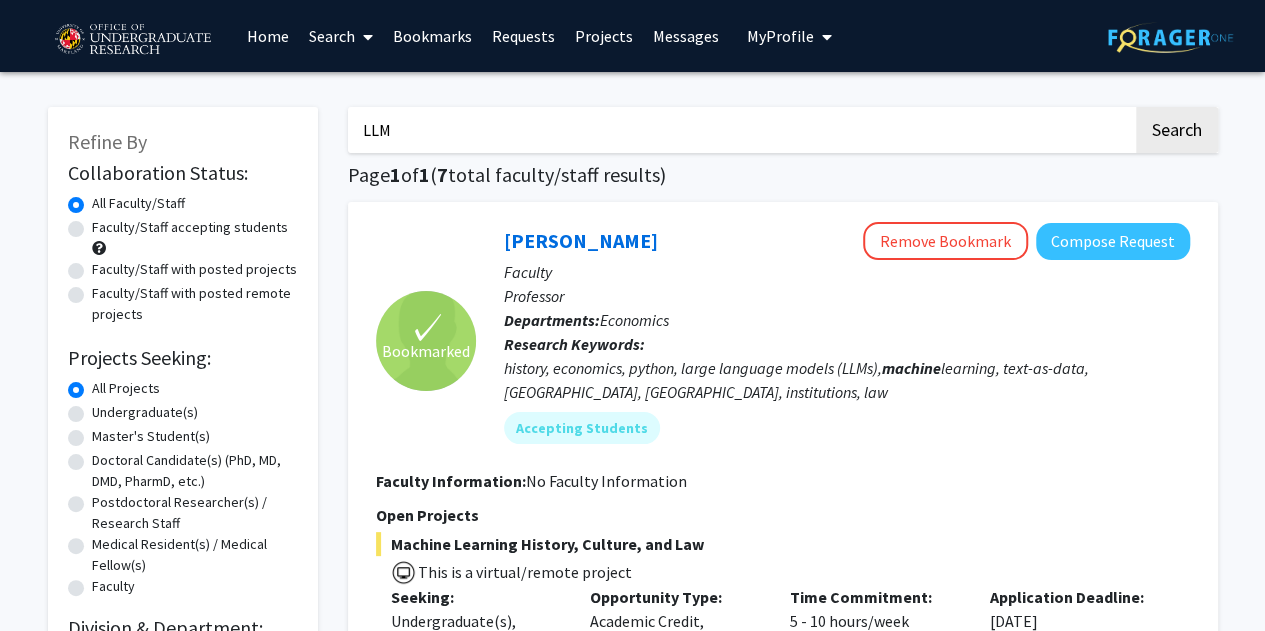 click on "Search" 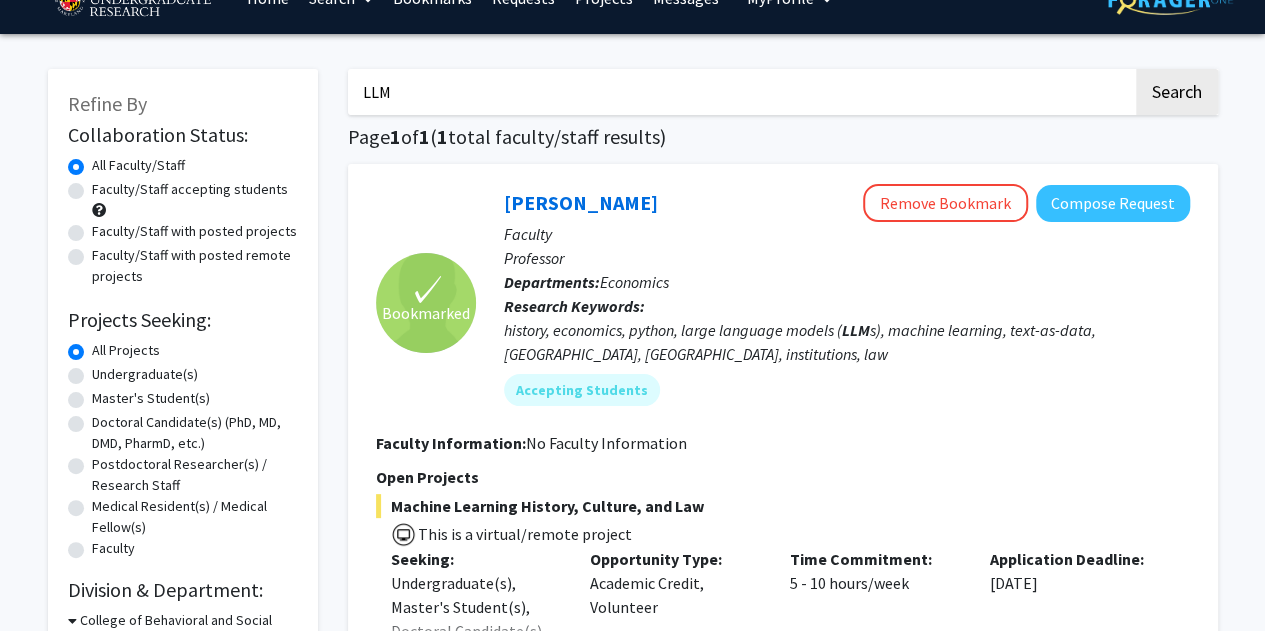 scroll, scrollTop: 0, scrollLeft: 0, axis: both 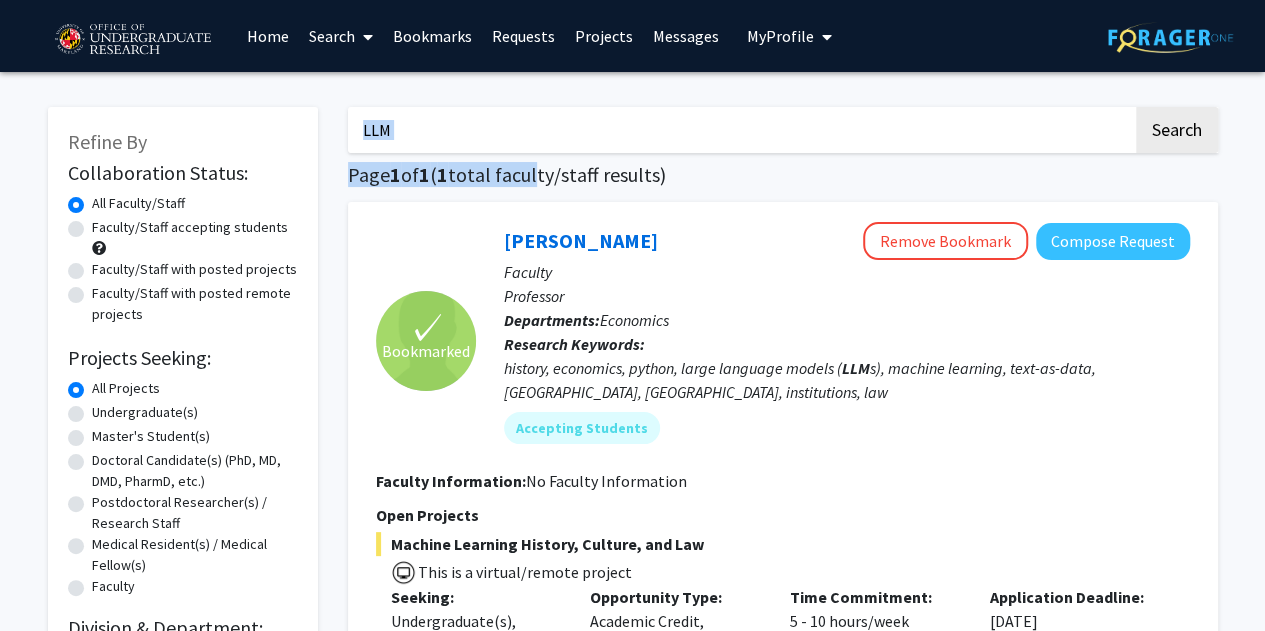 drag, startPoint x: 534, startPoint y: 159, endPoint x: 554, endPoint y: 137, distance: 29.732138 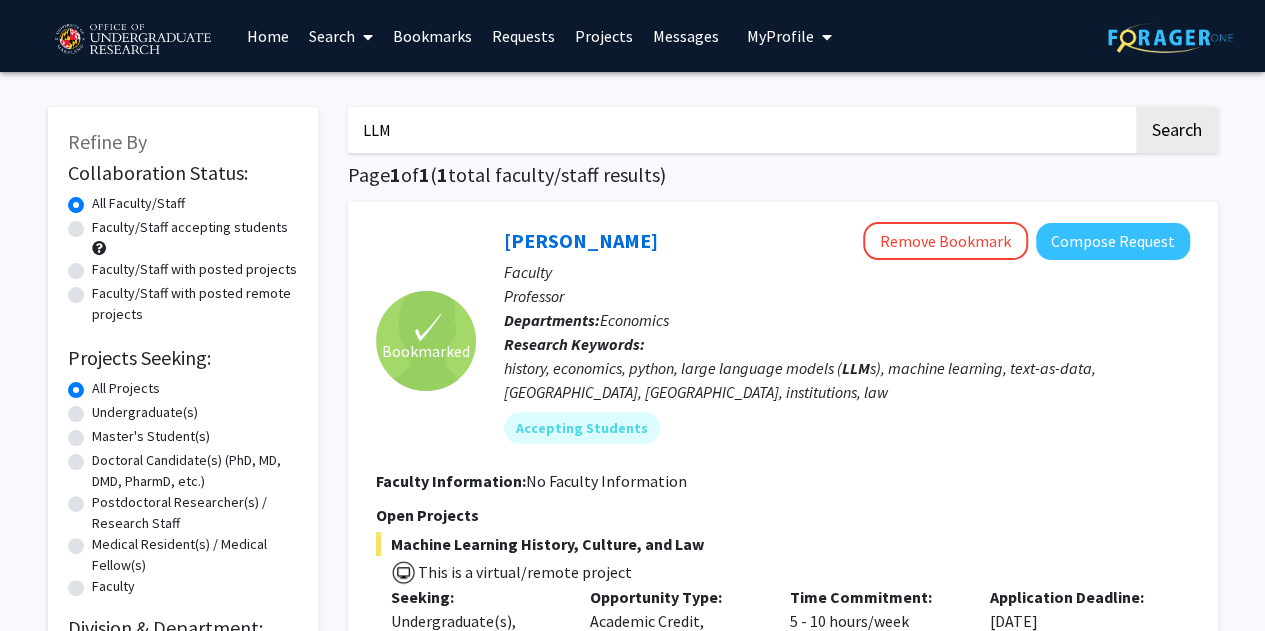 click on "LLM" at bounding box center [740, 130] 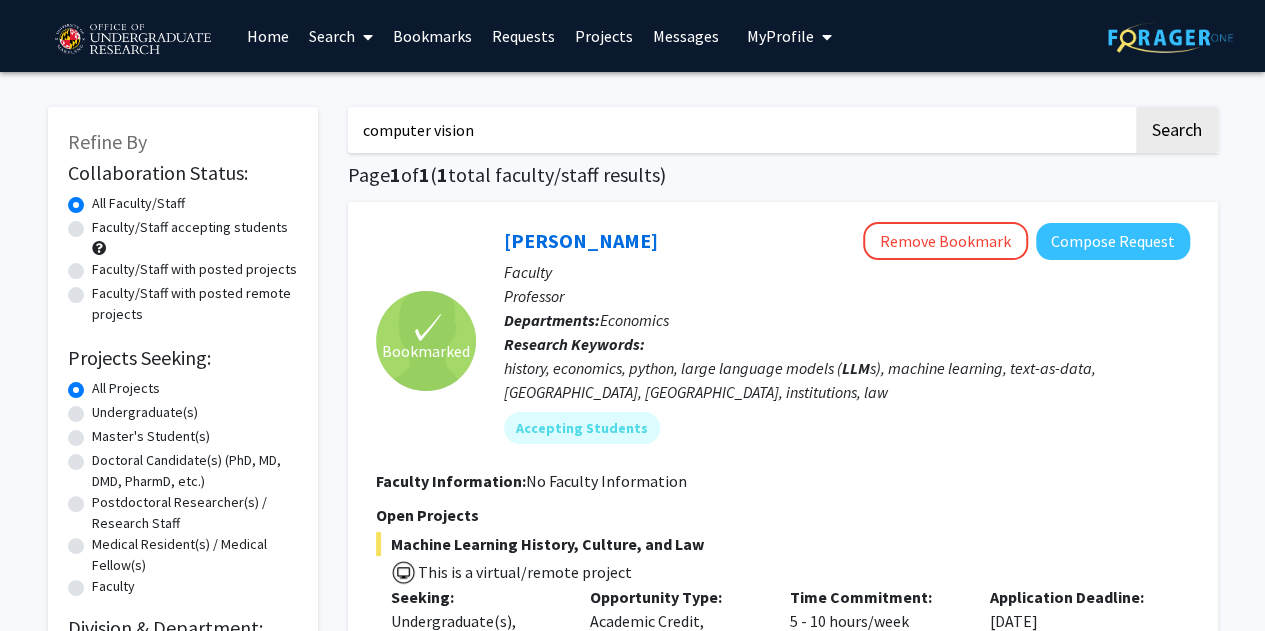 click on "Search" 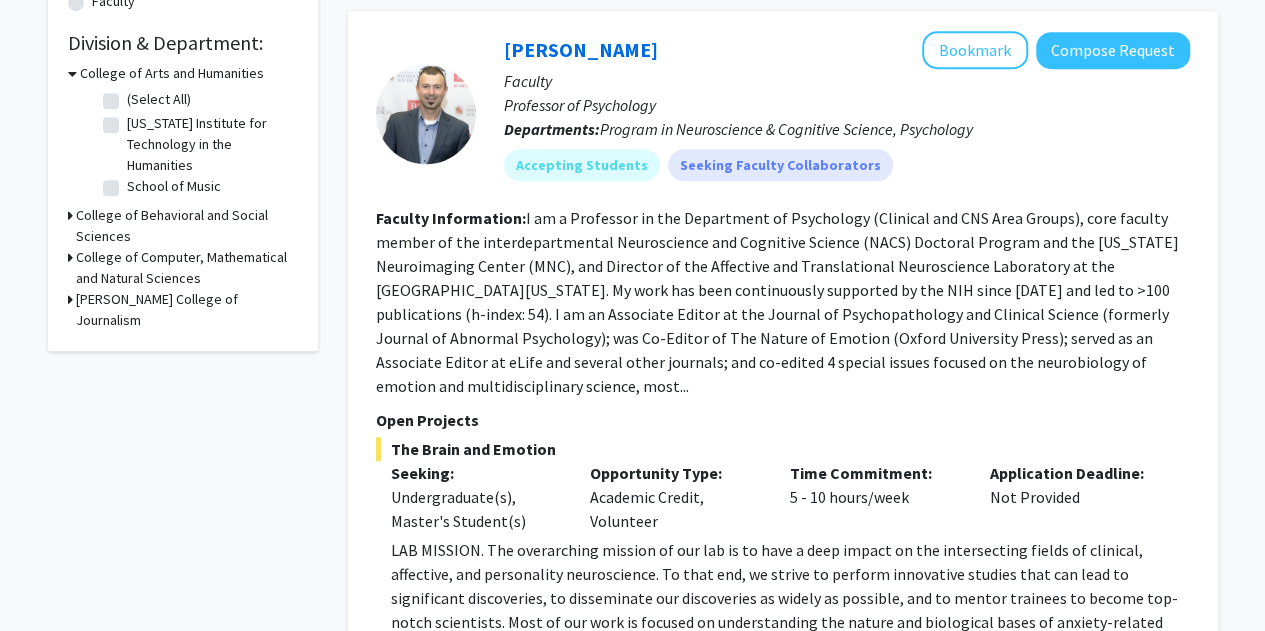 scroll, scrollTop: 584, scrollLeft: 0, axis: vertical 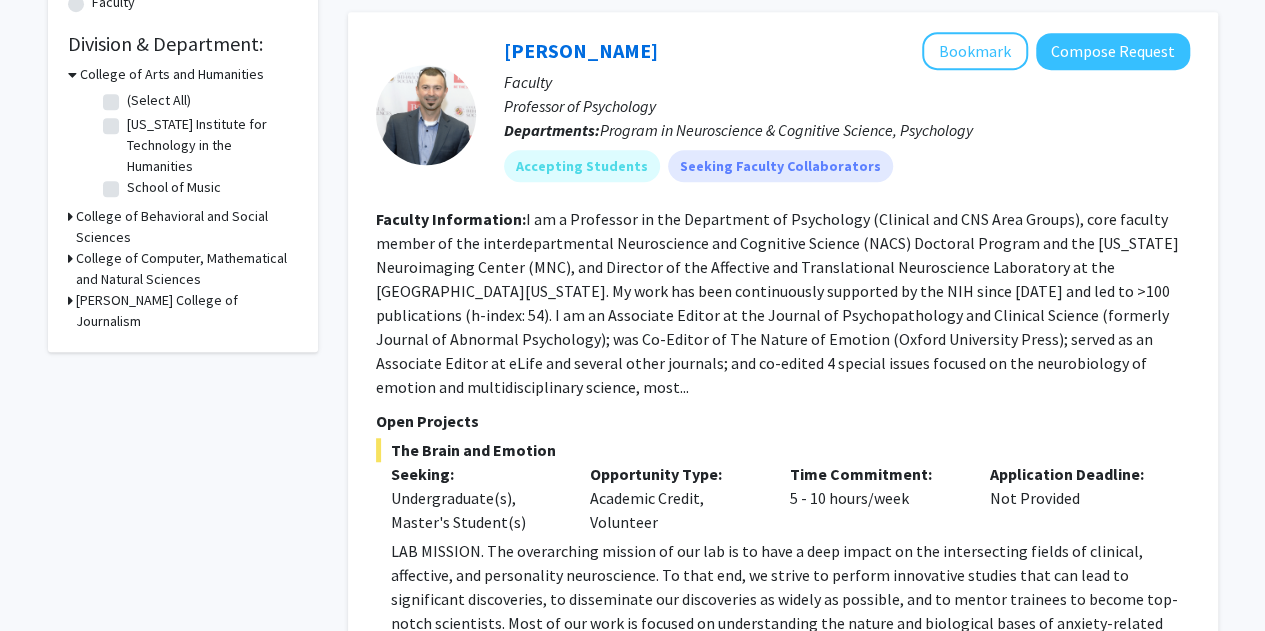 click on "I am a Professor in the Department of Psychology (Clinical and CNS Area Groups), core faculty member of the interdepartmental Neuroscience and Cognitive Science (NACS) Doctoral Program and the [US_STATE] Neuroimaging Center (MNC), and Director of the Affective and Translational Neuroscience Laboratory at the [GEOGRAPHIC_DATA][US_STATE]. My work has been continuously supported by the NIH since [DATE] and led to >100 publications (h-index: 54). I am an Associate Editor at the Journal of Psychopathology and Clinical Science (formerly Journal of Abnormal Psychology); was Co-Editor of The Nature of Emotion (Oxford University Press); served as an Associate Editor at eLife and several other journals; and co-edited 4 special issues focused on the neurobiology of emotion and multidisciplinary science, most..." 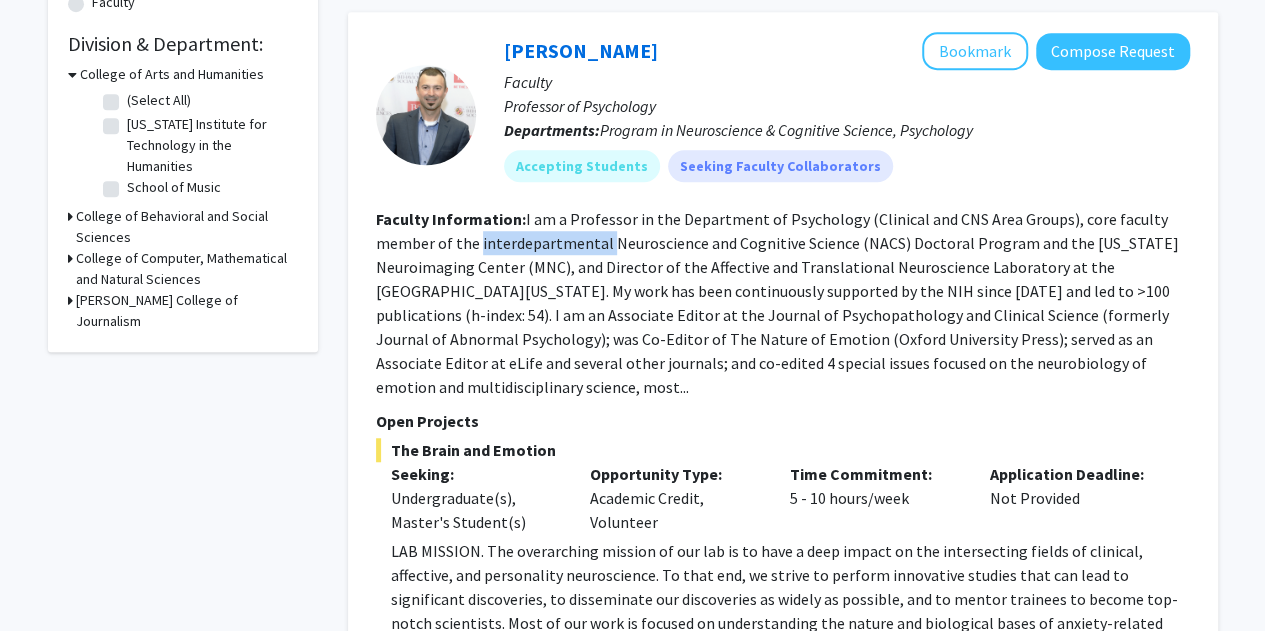 click on "I am a Professor in the Department of Psychology (Clinical and CNS Area Groups), core faculty member of the interdepartmental Neuroscience and Cognitive Science (NACS) Doctoral Program and the [US_STATE] Neuroimaging Center (MNC), and Director of the Affective and Translational Neuroscience Laboratory at the [GEOGRAPHIC_DATA][US_STATE]. My work has been continuously supported by the NIH since [DATE] and led to >100 publications (h-index: 54). I am an Associate Editor at the Journal of Psychopathology and Clinical Science (formerly Journal of Abnormal Psychology); was Co-Editor of The Nature of Emotion (Oxford University Press); served as an Associate Editor at eLife and several other journals; and co-edited 4 special issues focused on the neurobiology of emotion and multidisciplinary science, most..." 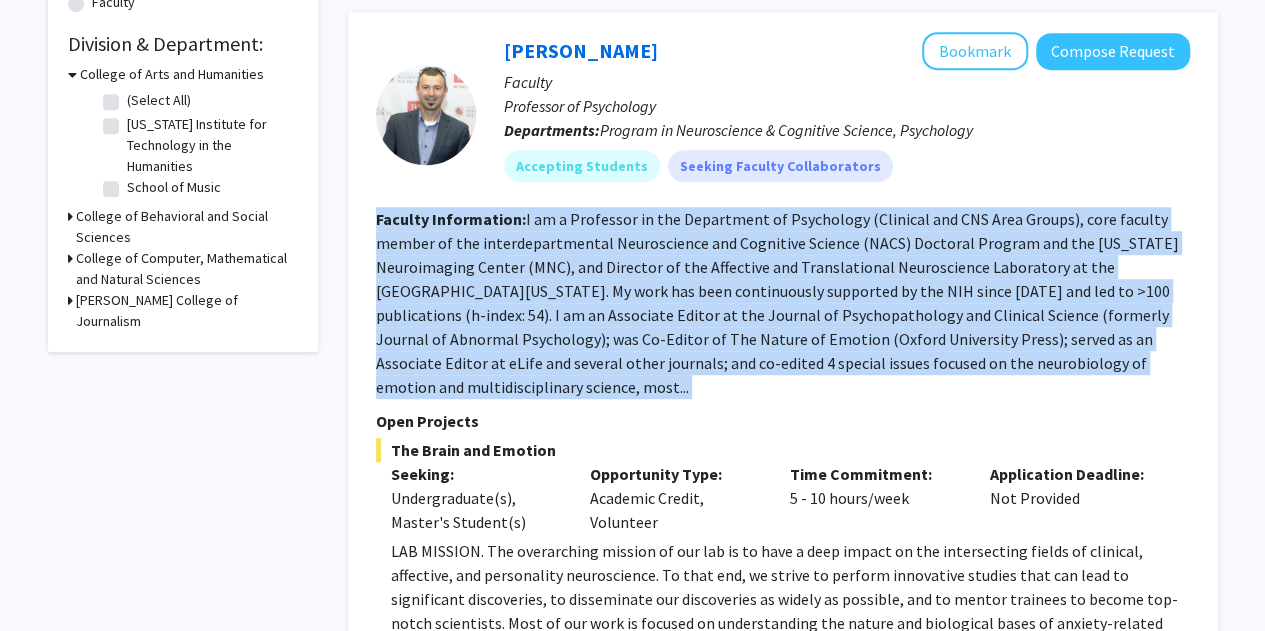 click on "I am a Professor in the Department of Psychology (Clinical and CNS Area Groups), core faculty member of the interdepartmental Neuroscience and Cognitive Science (NACS) Doctoral Program and the [US_STATE] Neuroimaging Center (MNC), and Director of the Affective and Translational Neuroscience Laboratory at the [GEOGRAPHIC_DATA][US_STATE]. My work has been continuously supported by the NIH since [DATE] and led to >100 publications (h-index: 54). I am an Associate Editor at the Journal of Psychopathology and Clinical Science (formerly Journal of Abnormal Psychology); was Co-Editor of The Nature of Emotion (Oxford University Press); served as an Associate Editor at eLife and several other journals; and co-edited 4 special issues focused on the neurobiology of emotion and multidisciplinary science, most..." 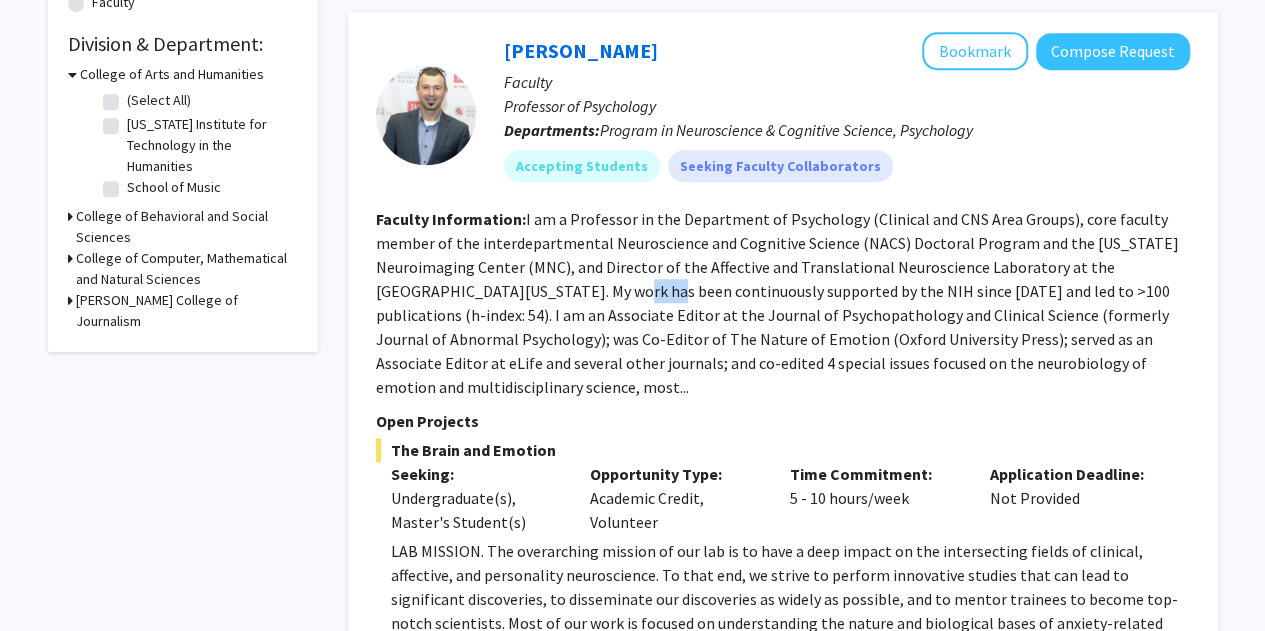 click on "I am a Professor in the Department of Psychology (Clinical and CNS Area Groups), core faculty member of the interdepartmental Neuroscience and Cognitive Science (NACS) Doctoral Program and the [US_STATE] Neuroimaging Center (MNC), and Director of the Affective and Translational Neuroscience Laboratory at the [GEOGRAPHIC_DATA][US_STATE]. My work has been continuously supported by the NIH since [DATE] and led to >100 publications (h-index: 54). I am an Associate Editor at the Journal of Psychopathology and Clinical Science (formerly Journal of Abnormal Psychology); was Co-Editor of The Nature of Emotion (Oxford University Press); served as an Associate Editor at eLife and several other journals; and co-edited 4 special issues focused on the neurobiology of emotion and multidisciplinary science, most..." 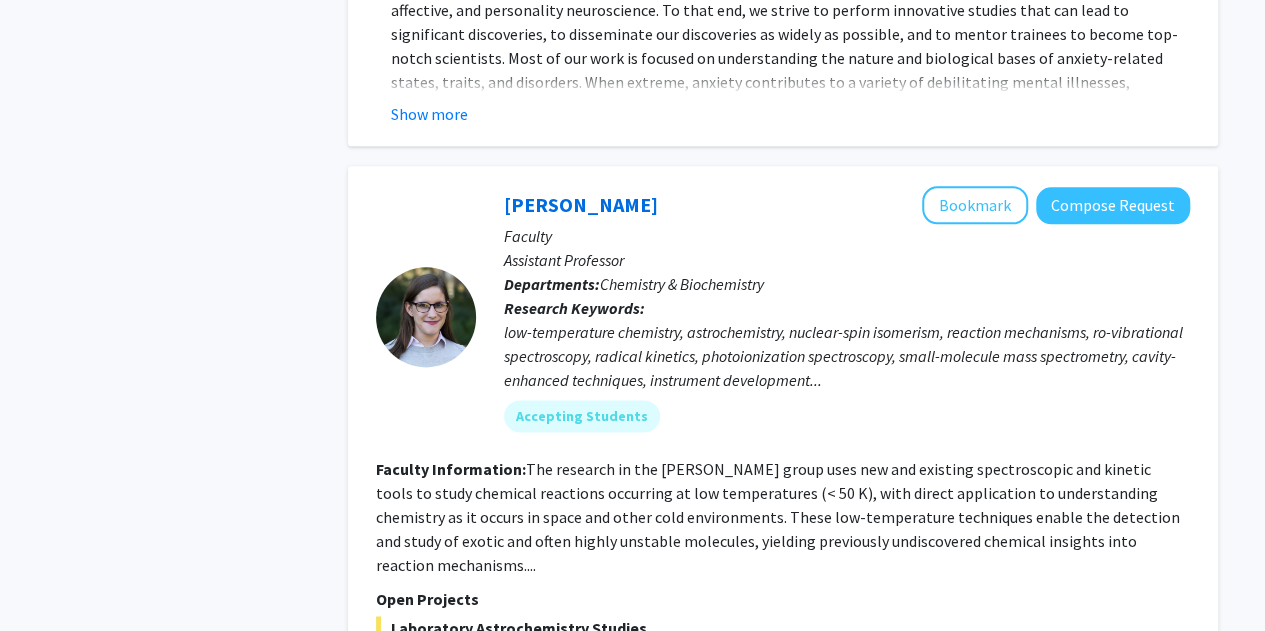 scroll, scrollTop: 1150, scrollLeft: 0, axis: vertical 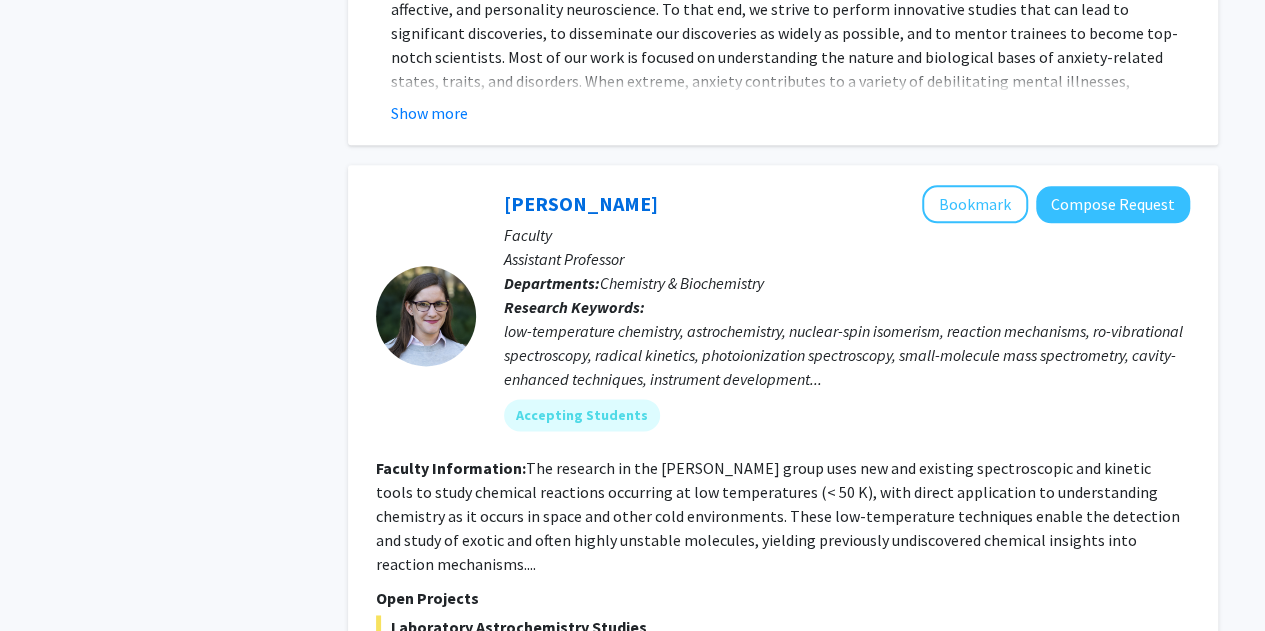 click on "low-temperature chemistry, astrochemistry, nuclear-spin isomerism, reaction mechanisms, ro-vibrational spectroscopy, radical kinetics, photoionization spectroscopy, small-molecule mass spectrometry, cavity-enhanced techniques, instrument development..." 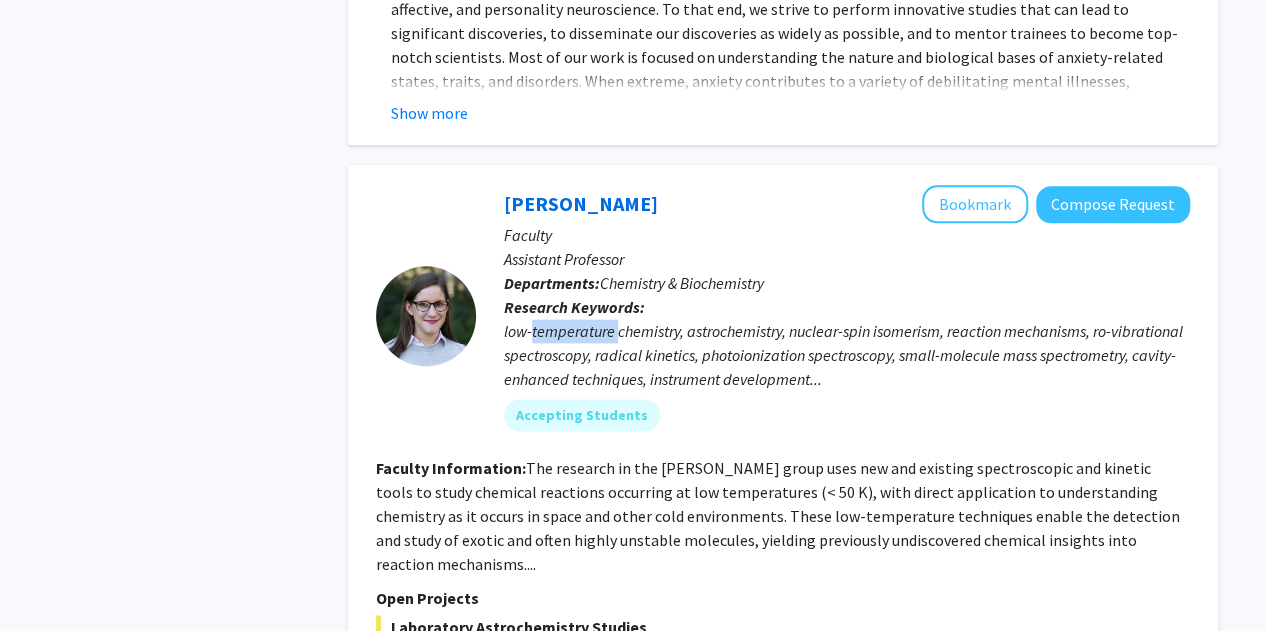 click on "low-temperature chemistry, astrochemistry, nuclear-spin isomerism, reaction mechanisms, ro-vibrational spectroscopy, radical kinetics, photoionization spectroscopy, small-molecule mass spectrometry, cavity-enhanced techniques, instrument development..." 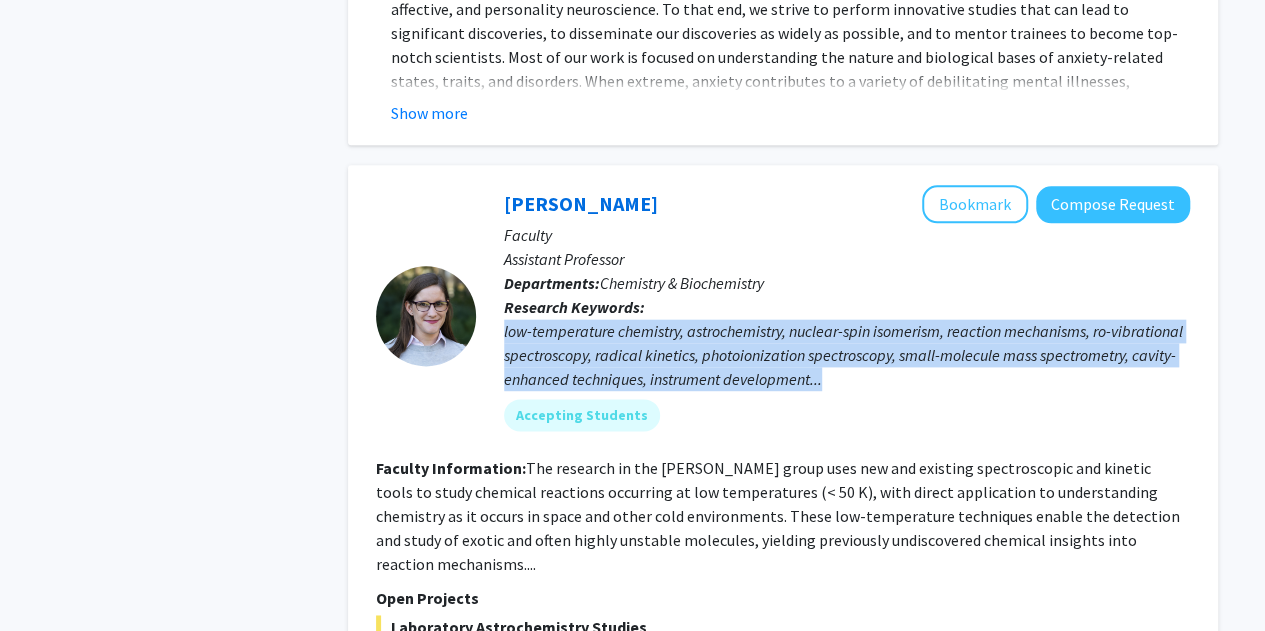 click on "low-temperature chemistry, astrochemistry, nuclear-spin isomerism, reaction mechanisms, ro-vibrational spectroscopy, radical kinetics, photoionization spectroscopy, small-molecule mass spectrometry, cavity-enhanced techniques, instrument development..." 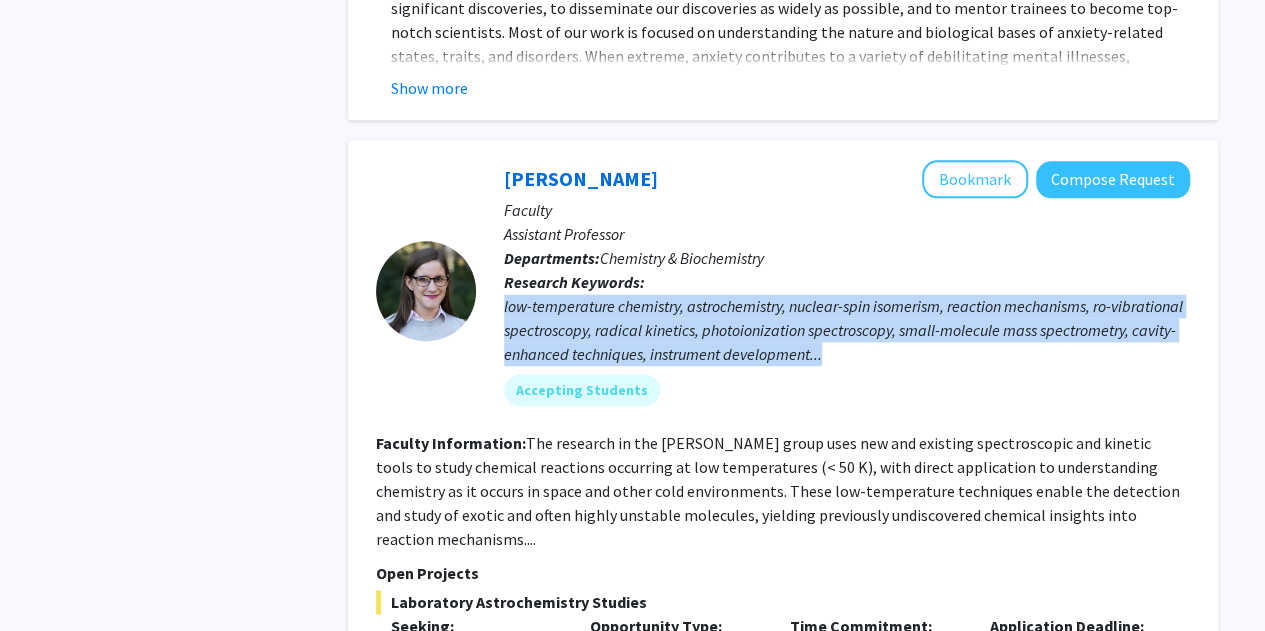 click on "low-temperature chemistry, astrochemistry, nuclear-spin isomerism, reaction mechanisms, ro-vibrational spectroscopy, radical kinetics, photoionization spectroscopy, small-molecule mass spectrometry, cavity-enhanced techniques, instrument development..." 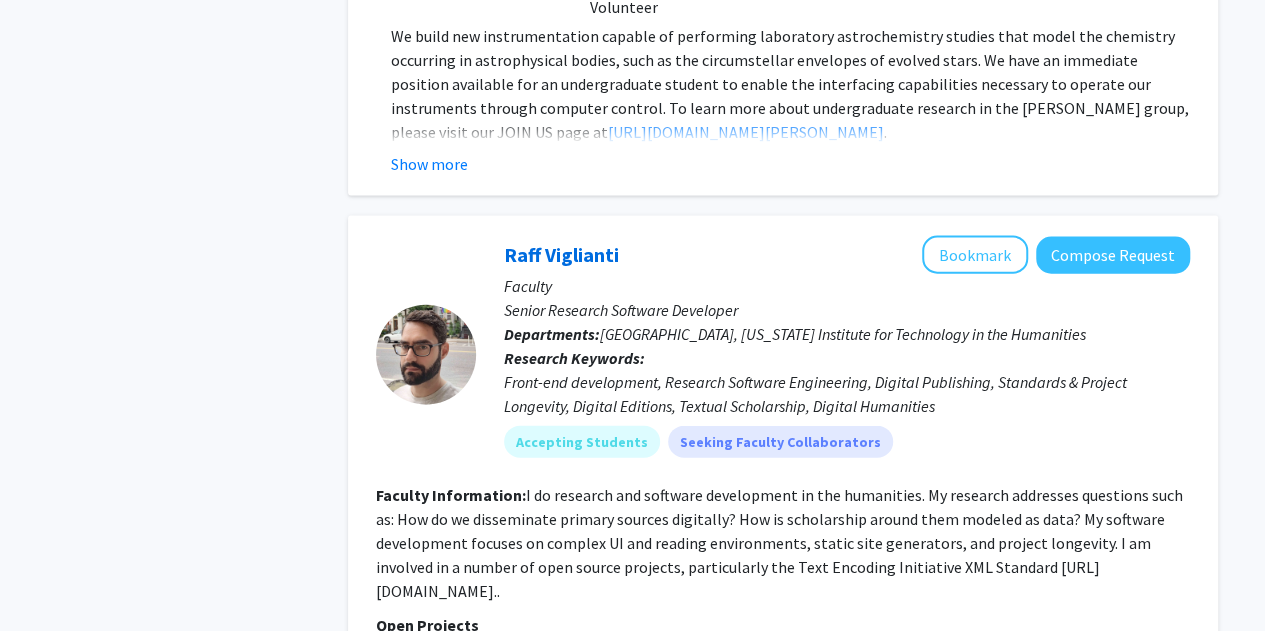 scroll, scrollTop: 2155, scrollLeft: 0, axis: vertical 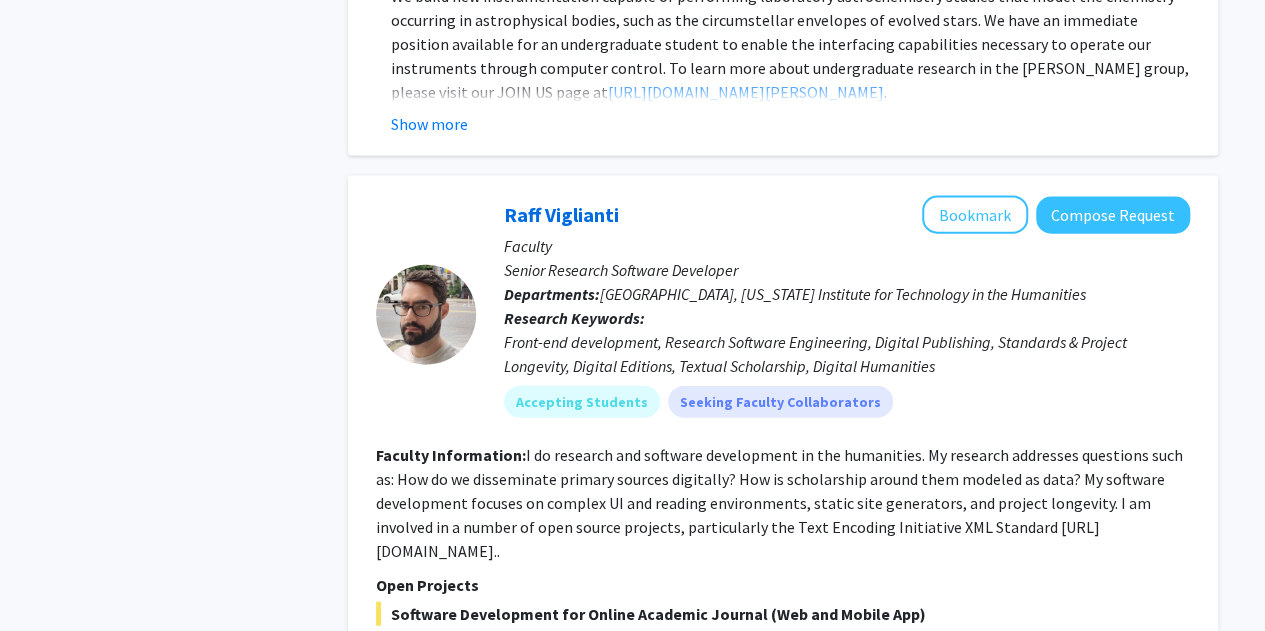 click on "Research Keywords:" 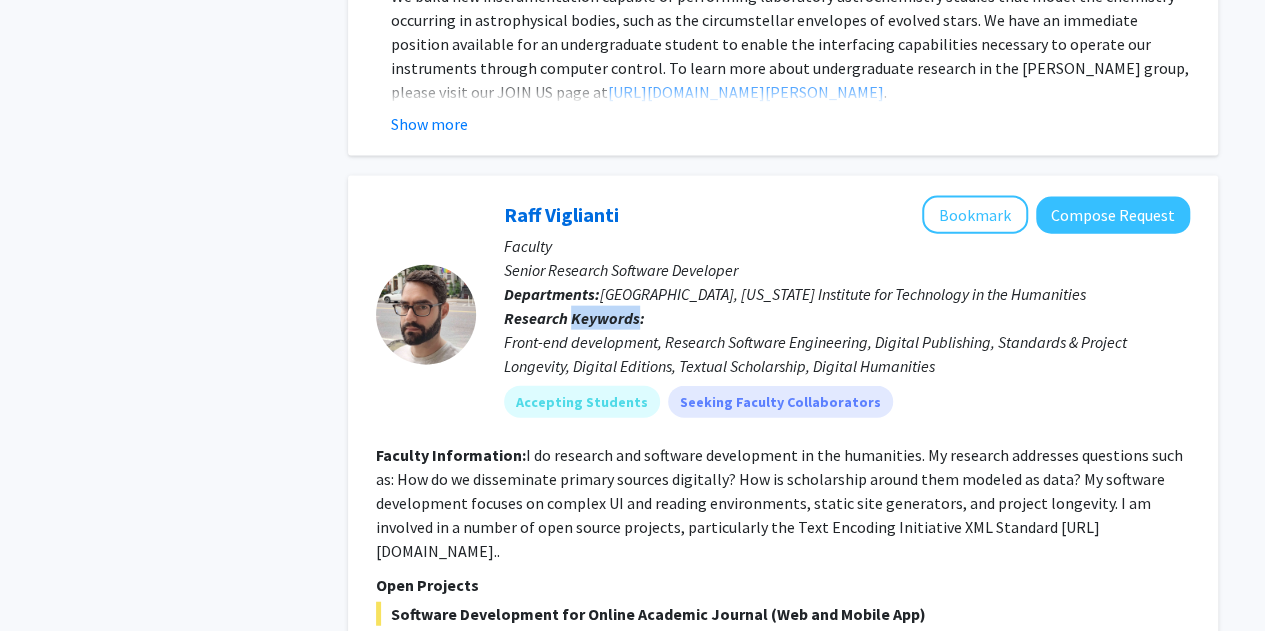 click on "Research Keywords:" 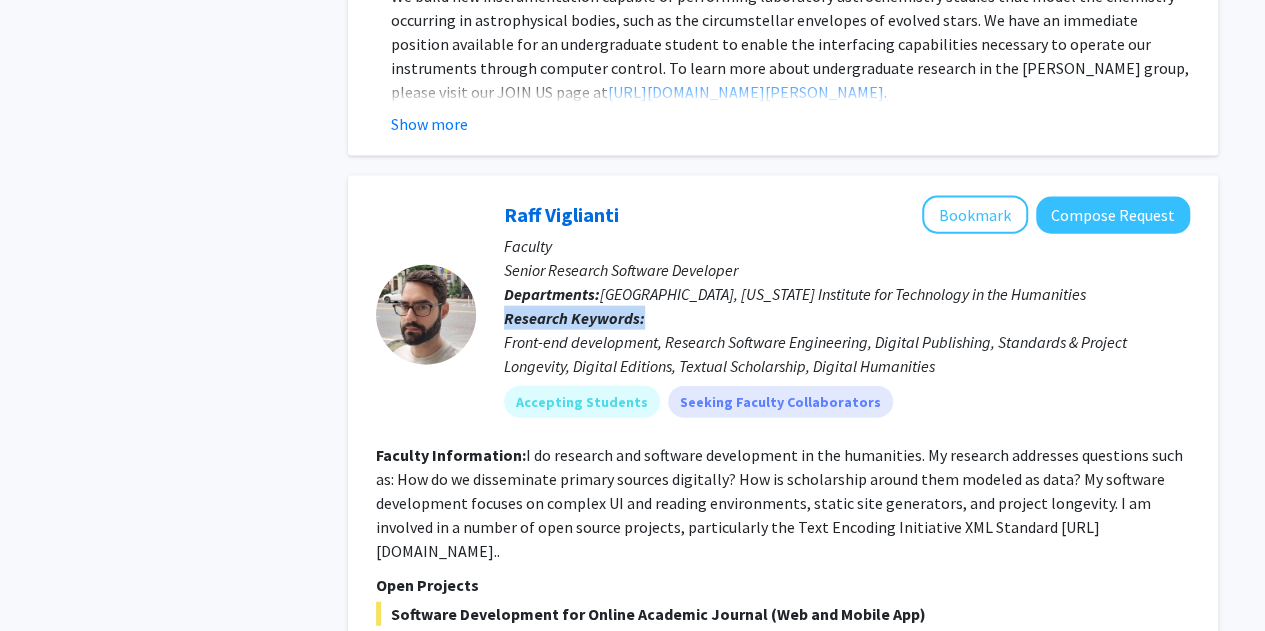 click on "Research Keywords:" 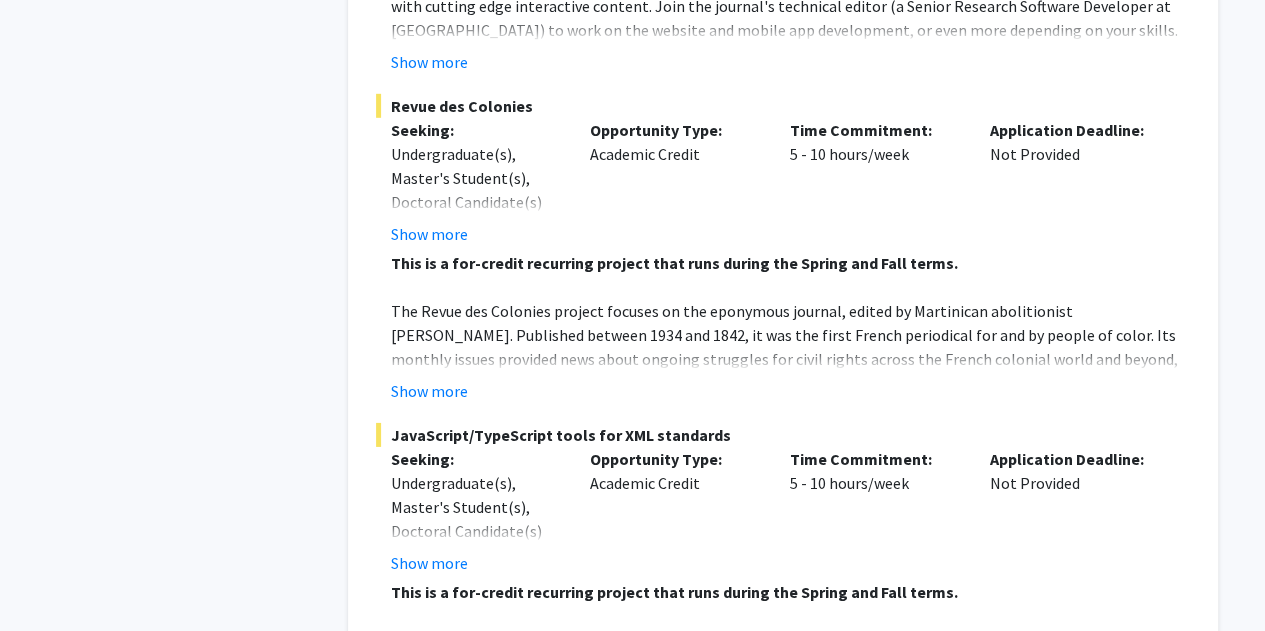 scroll, scrollTop: 2993, scrollLeft: 0, axis: vertical 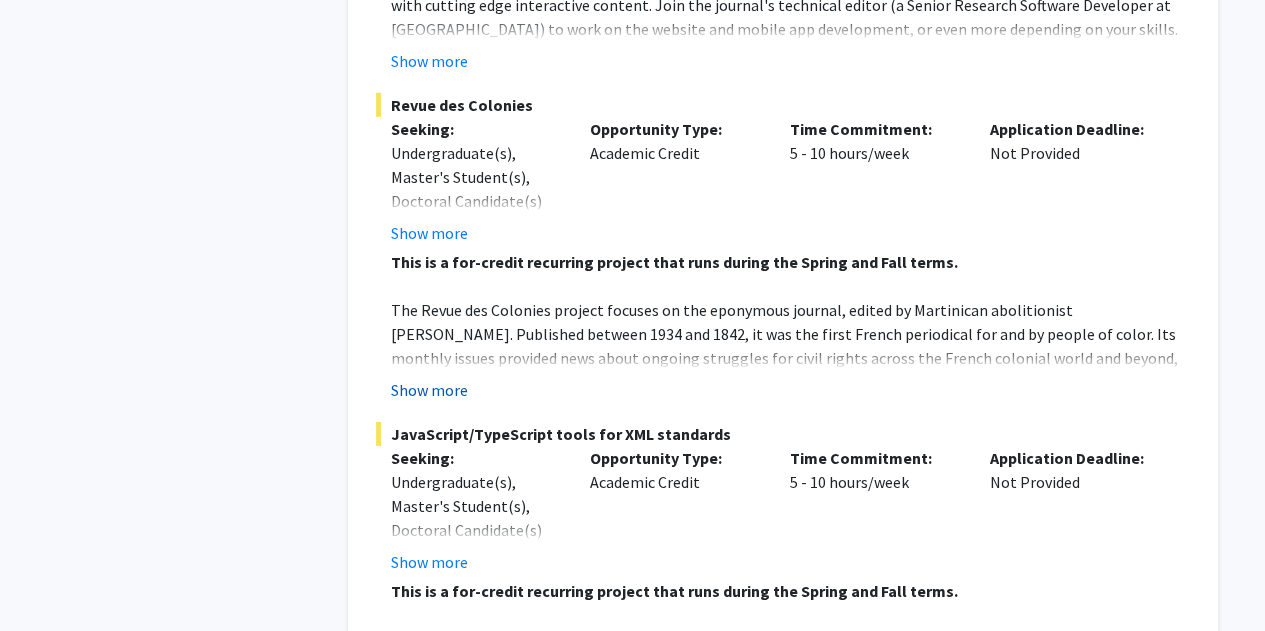 click on "Show more" 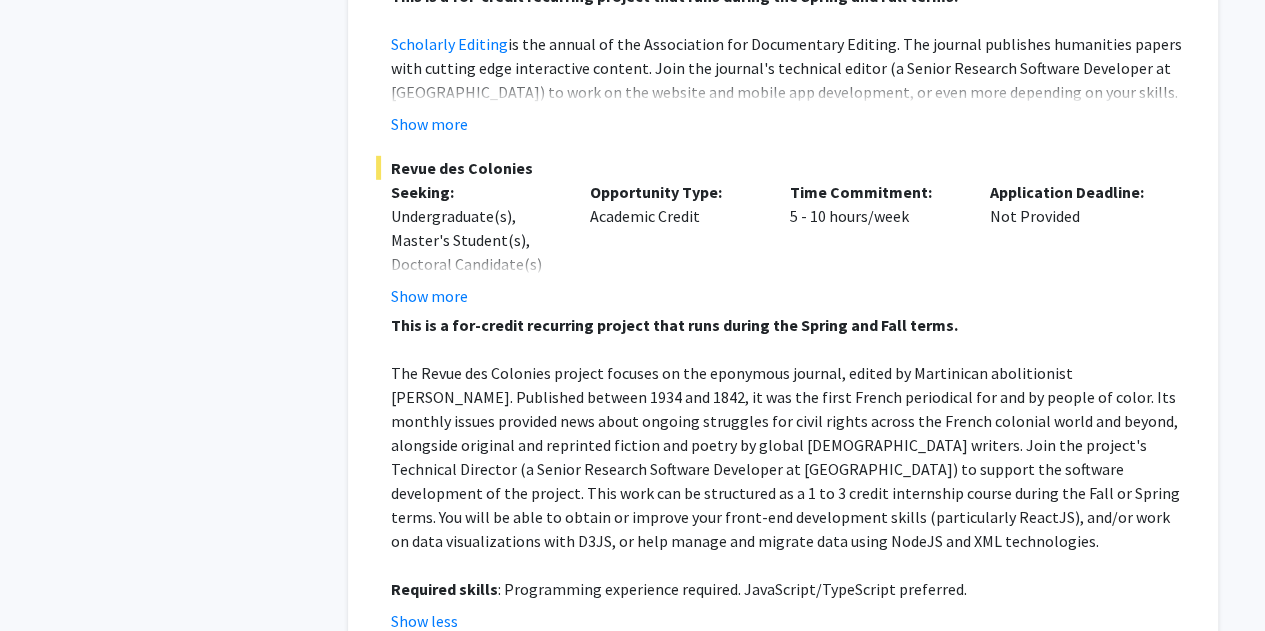scroll, scrollTop: 2929, scrollLeft: 0, axis: vertical 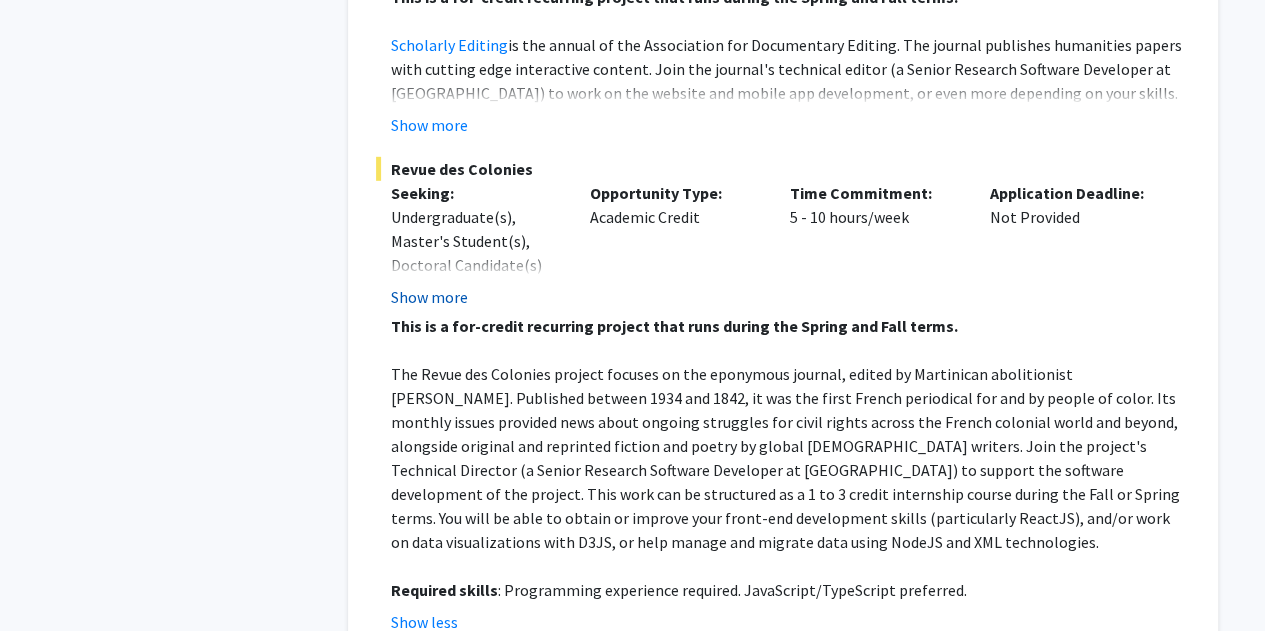click on "Show more" 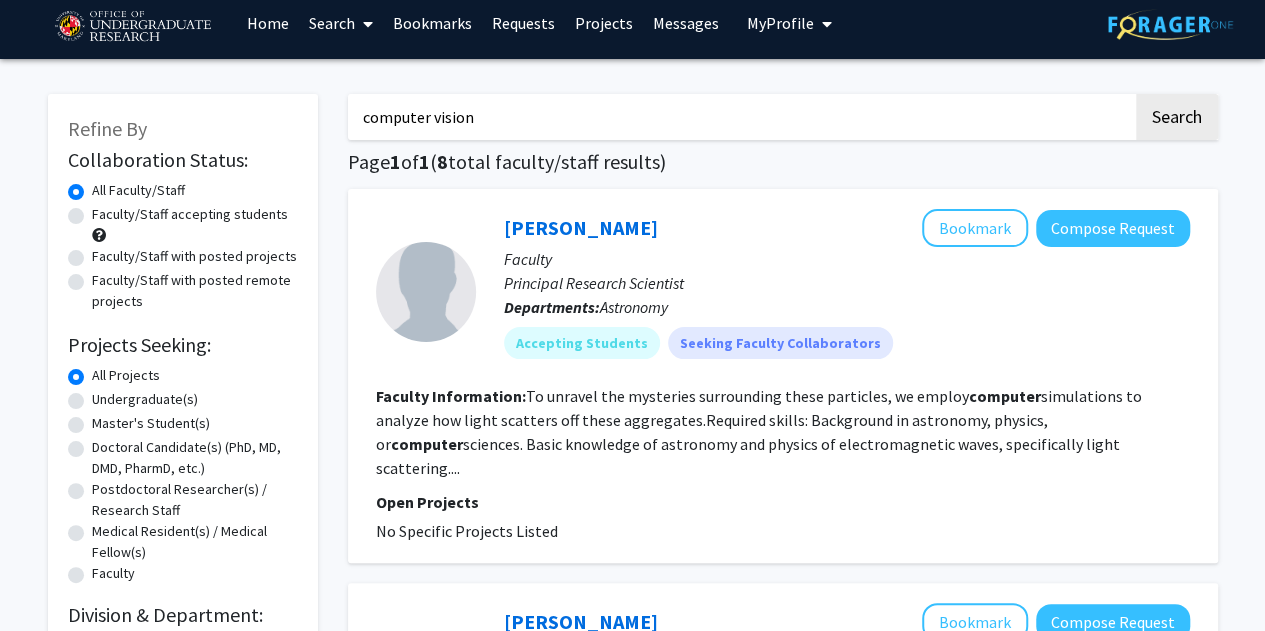 scroll, scrollTop: 0, scrollLeft: 0, axis: both 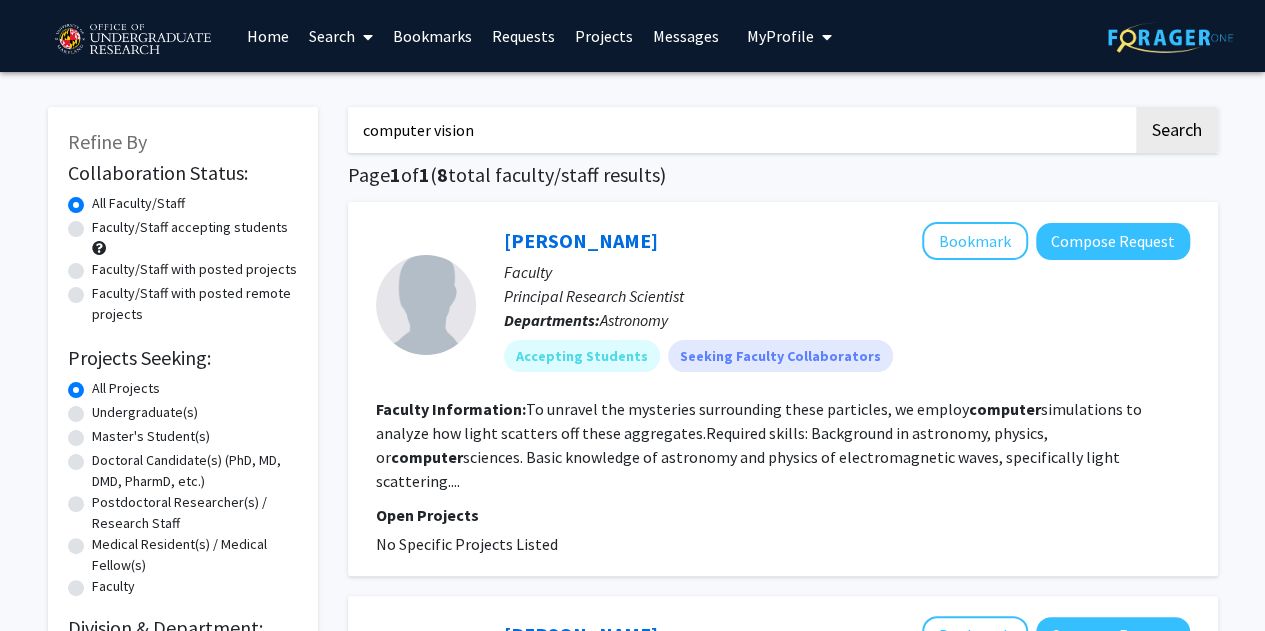 click on "computer vision" at bounding box center (740, 130) 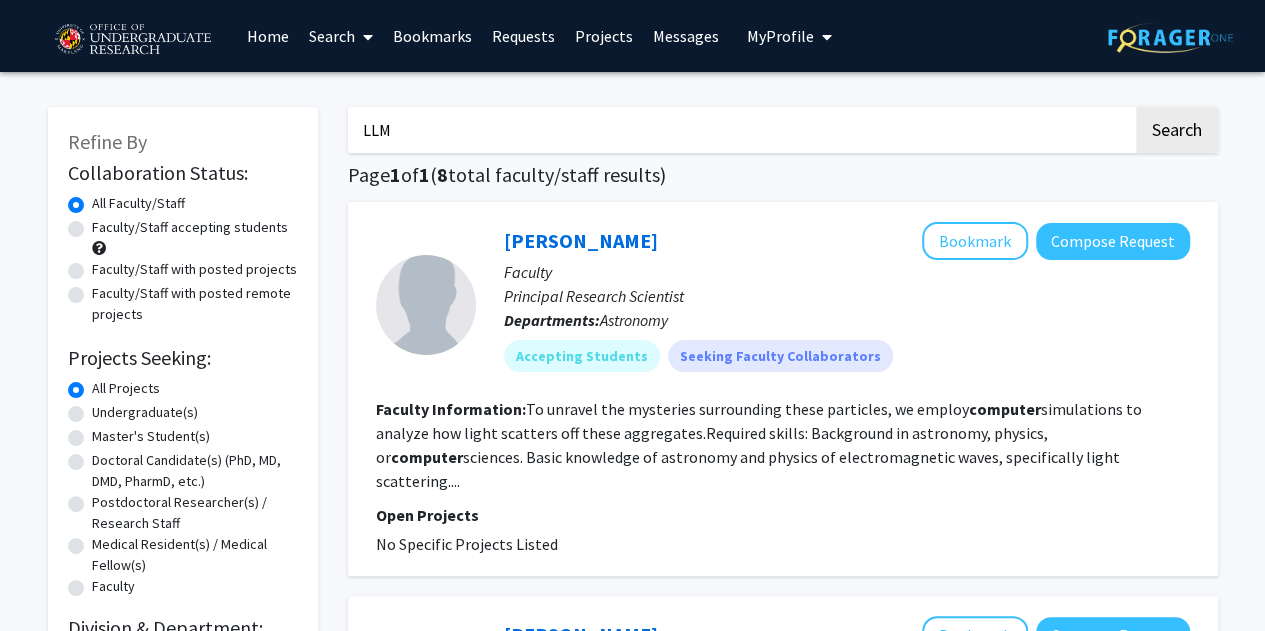 type on "LLM" 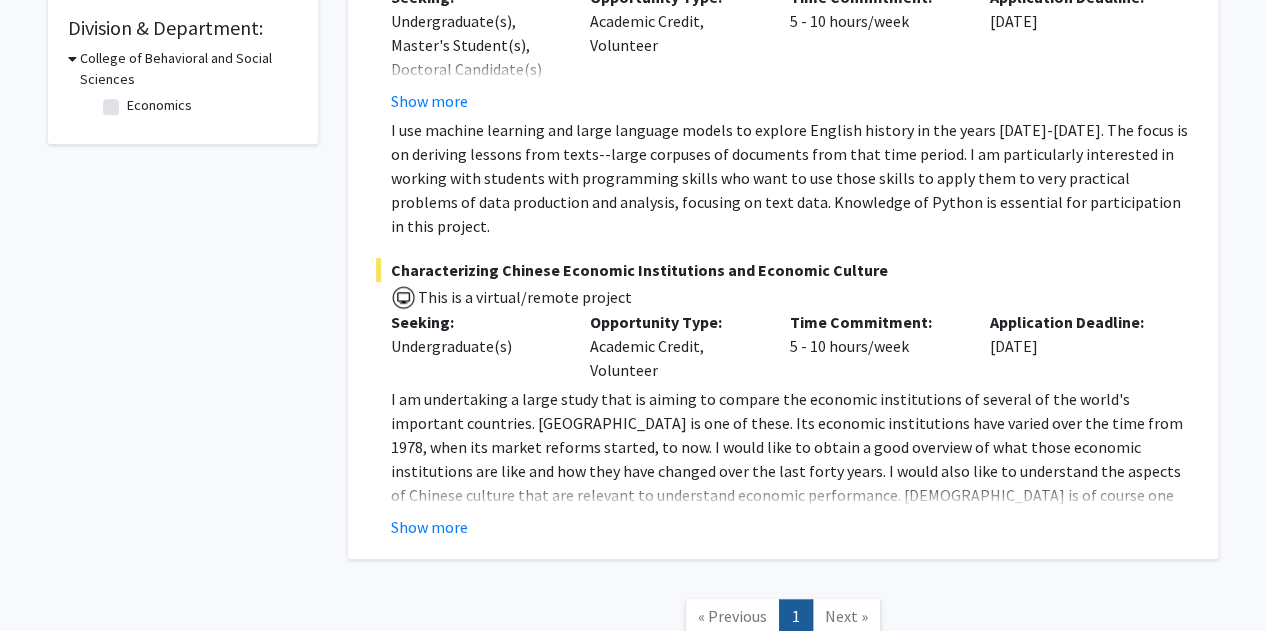 scroll, scrollTop: 603, scrollLeft: 0, axis: vertical 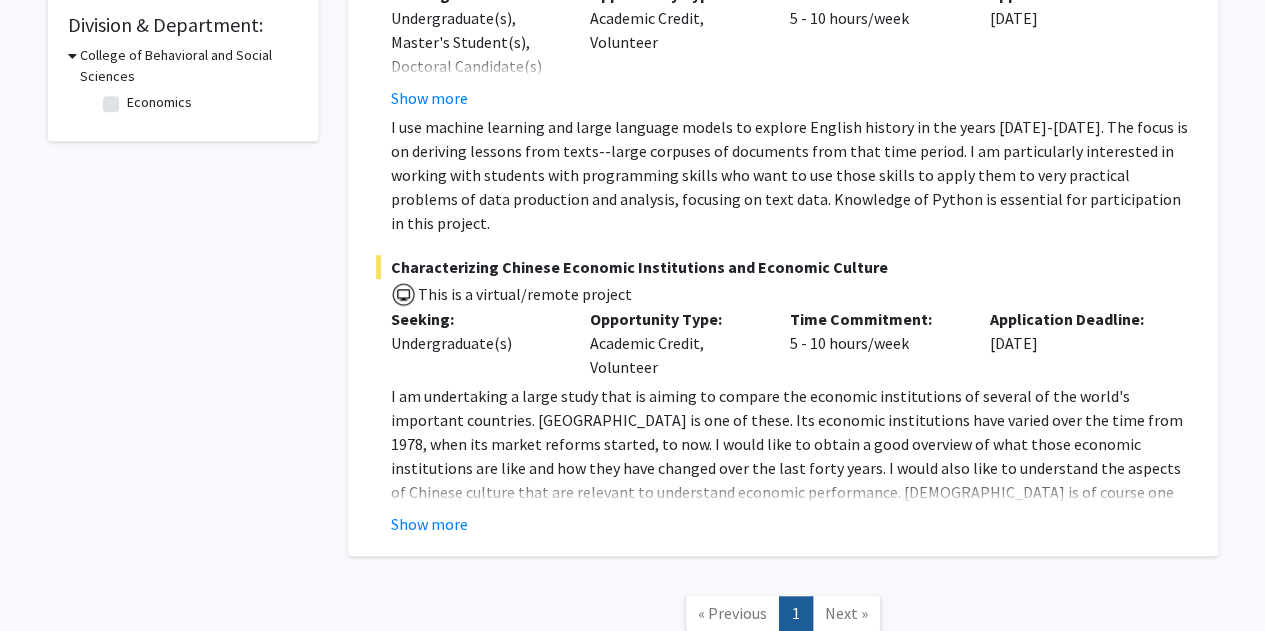 click on "I am undertaking a large study that is aiming to compare the economic institutions of several of the world's important countries. [GEOGRAPHIC_DATA] is one of these. Its economic institutions have varied over the time from 1978, when its market reforms started, to now. I would like to obtain a good overview of what those economic institutions are like and how they have changed over the last forty years. I would also like to understand the aspects of Chinese culture that are relevant to understand economic performance. [DEMOGRAPHIC_DATA] is of course one such aspect. This will involve intensive guided reading plus the making of coherent summaries of the facts that are found. There will be no quantitative work. The material to be read will be in books, academic articles, government reports, and reports of world organizations.  The ability to read [DEMOGRAPHIC_DATA] would be an advantage, but certainly not necessary. Show more" 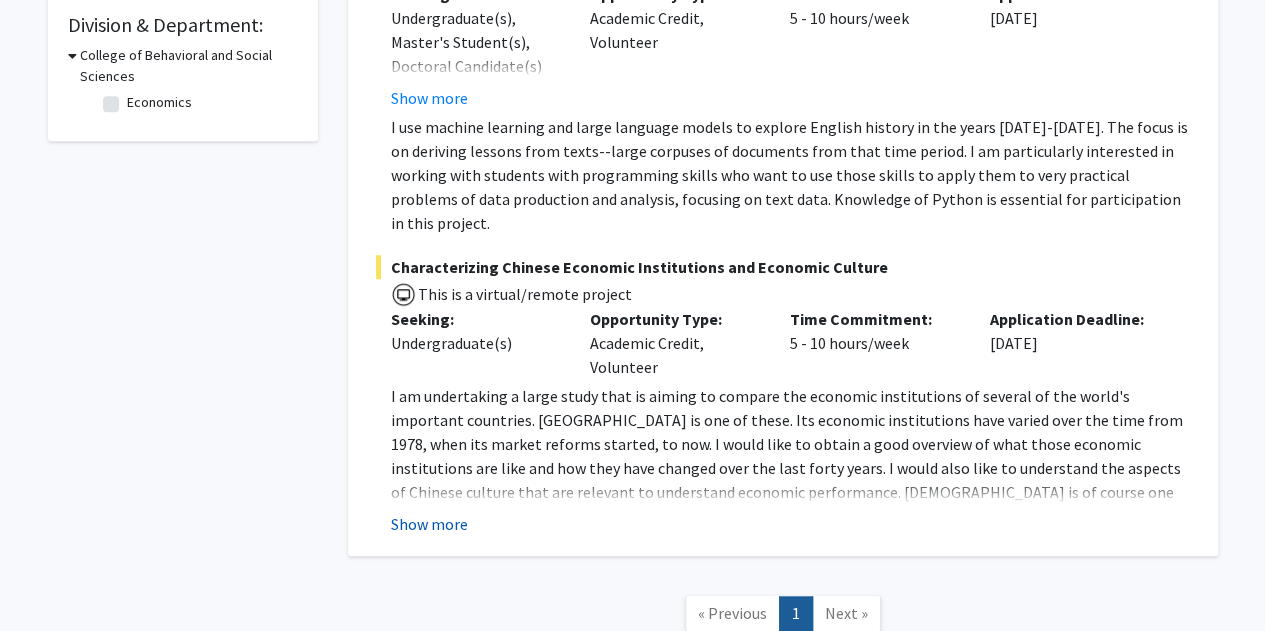 click on "Show more" 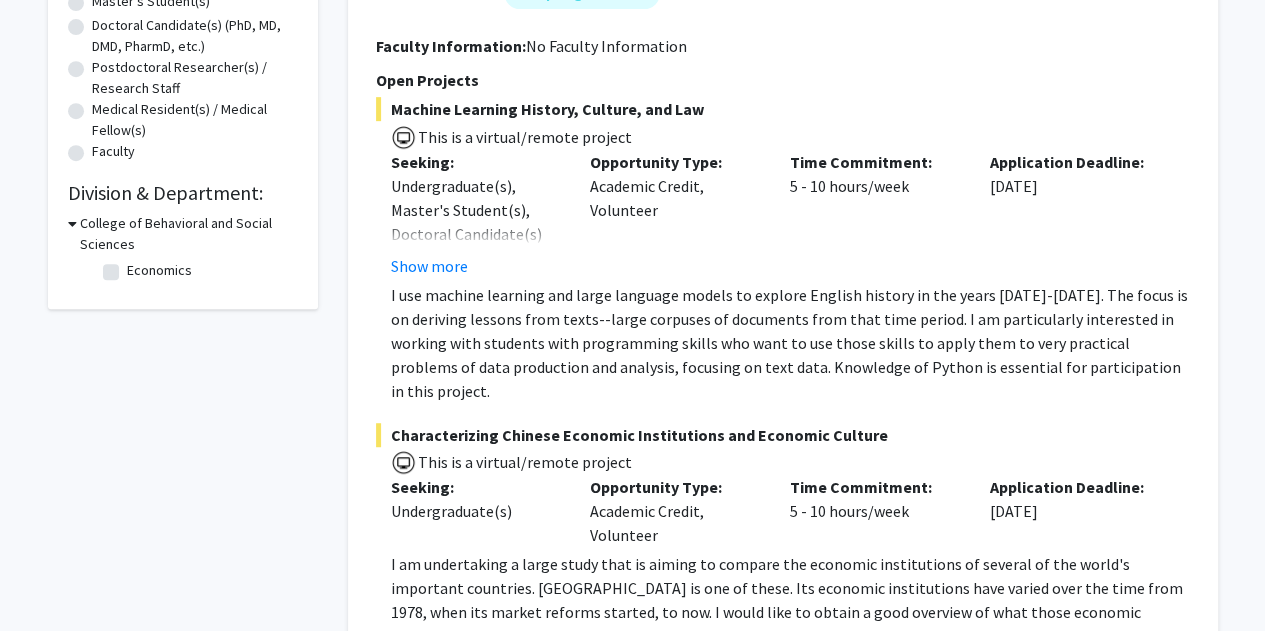 scroll, scrollTop: 424, scrollLeft: 0, axis: vertical 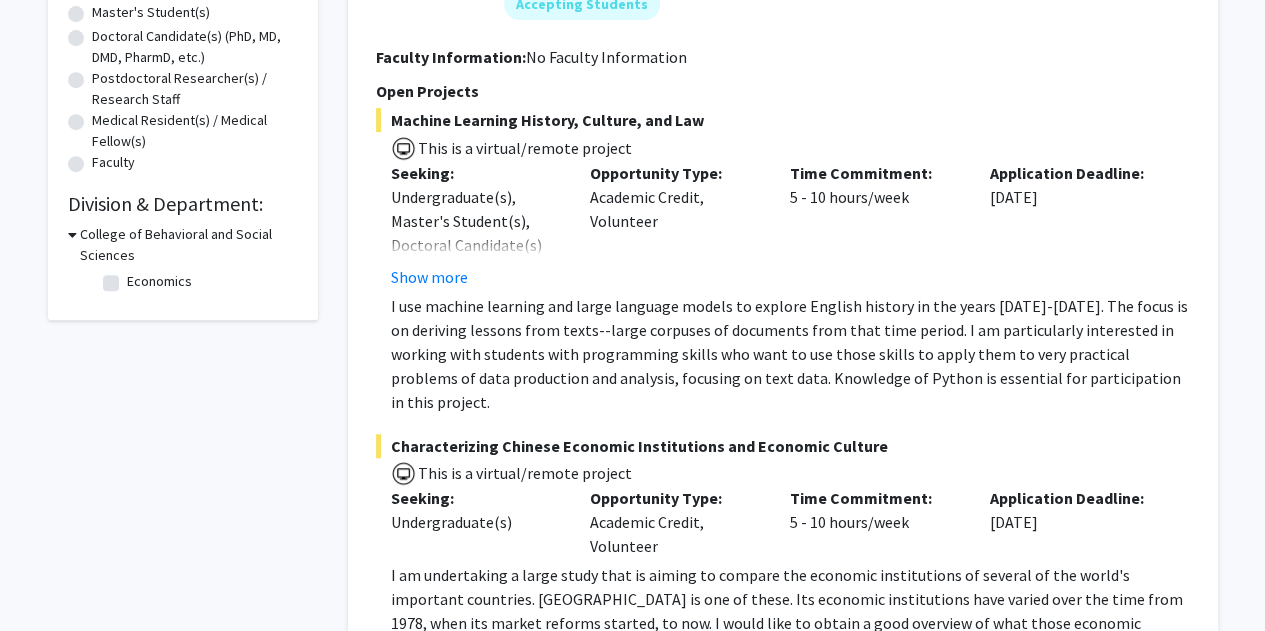 click on "I use machine learning and large language models to explore English history in the years [DATE]-[DATE]. The focus is on deriving lessons from texts--large corpuses of documents from that time period.   I am particularly interested in working with students with programming skills who want to use those skills to apply them to very practical problems of data production and analysis, focusing on text data. Knowledge of Python is essential for participation in this project." 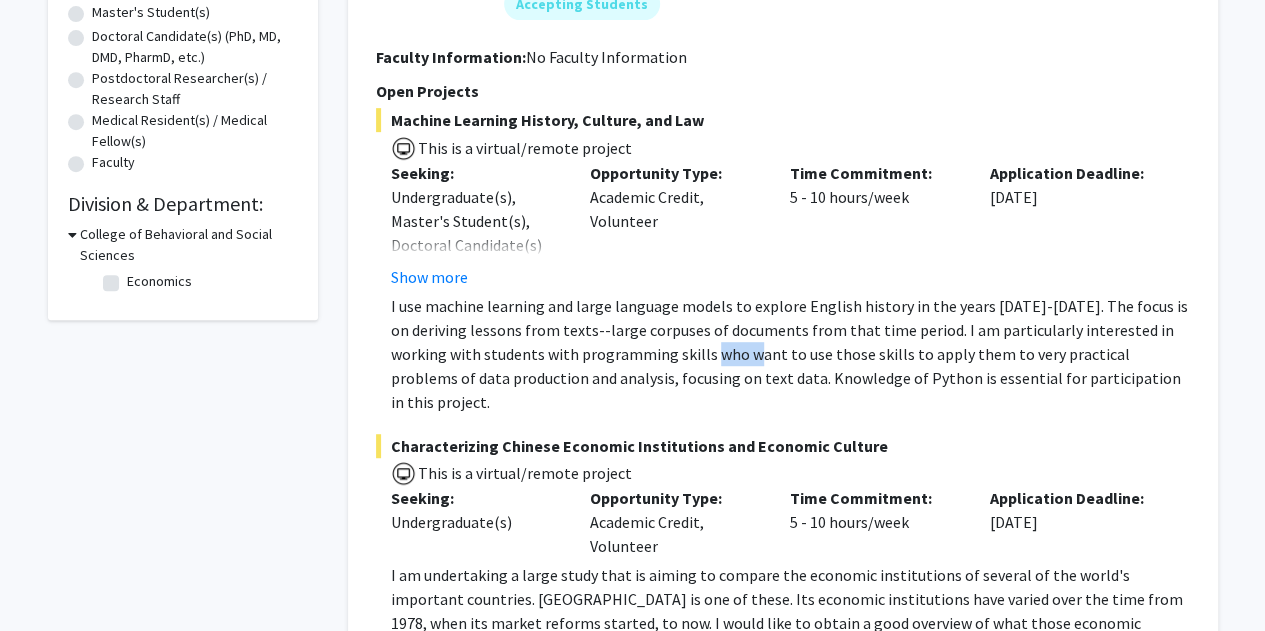 click on "I use machine learning and large language models to explore English history in the years [DATE]-[DATE]. The focus is on deriving lessons from texts--large corpuses of documents from that time period.   I am particularly interested in working with students with programming skills who want to use those skills to apply them to very practical problems of data production and analysis, focusing on text data. Knowledge of Python is essential for participation in this project." 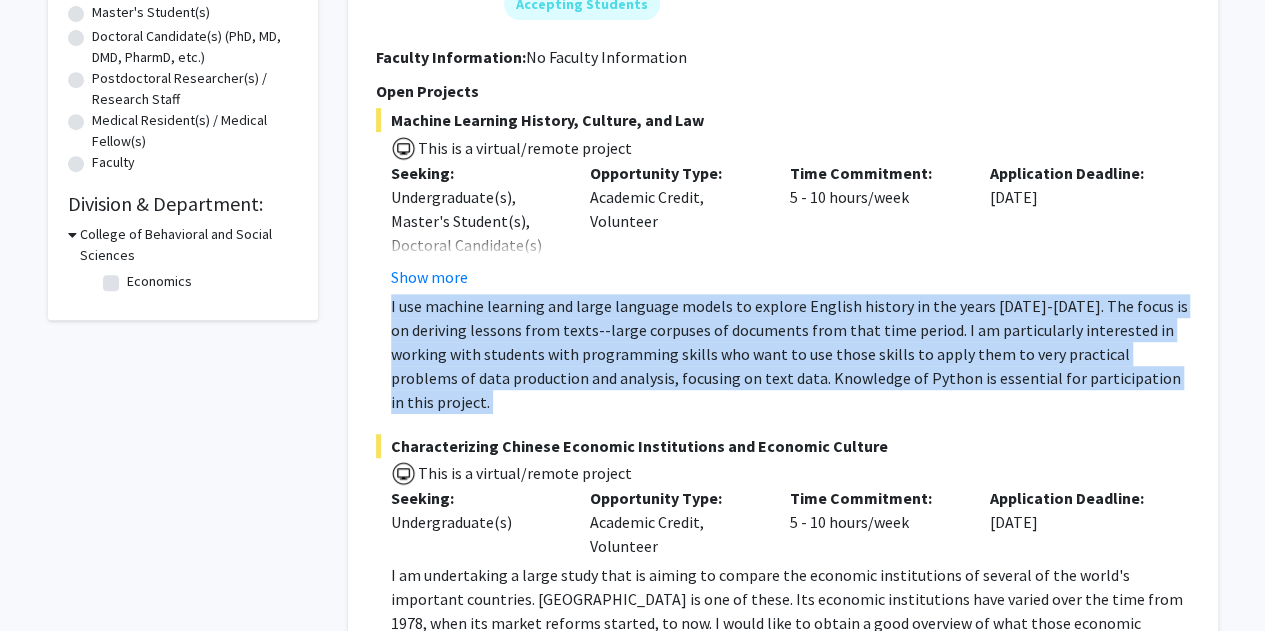 click on "I use machine learning and large language models to explore English history in the years [DATE]-[DATE]. The focus is on deriving lessons from texts--large corpuses of documents from that time period.   I am particularly interested in working with students with programming skills who want to use those skills to apply them to very practical problems of data production and analysis, focusing on text data. Knowledge of Python is essential for participation in this project." 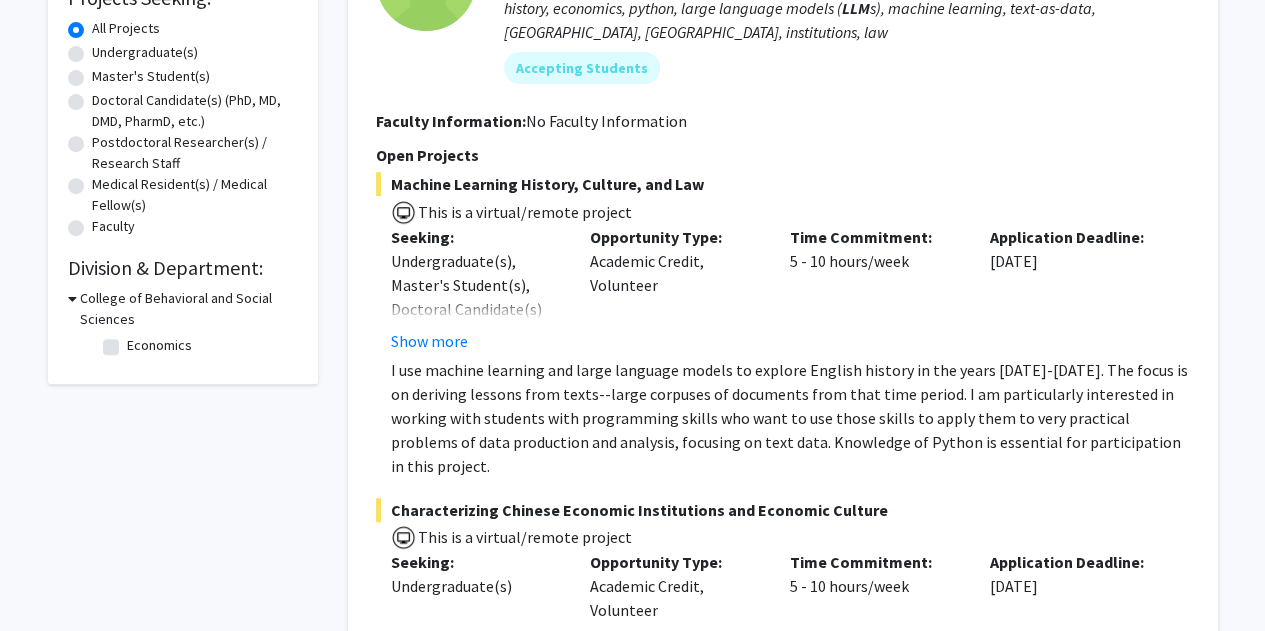 scroll, scrollTop: 356, scrollLeft: 0, axis: vertical 